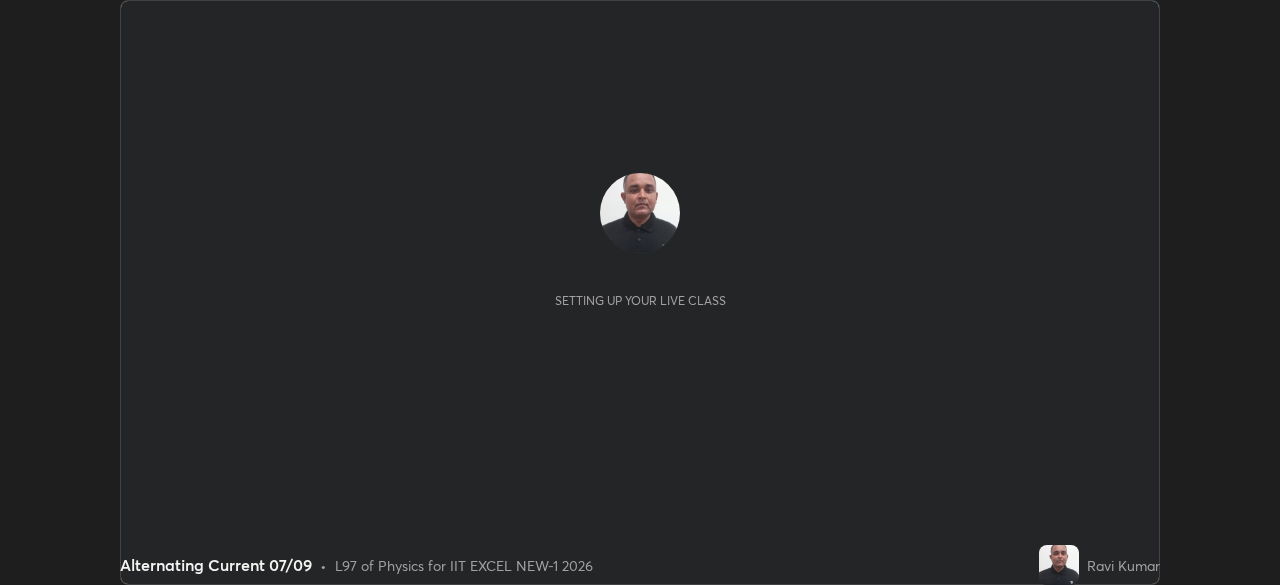 scroll, scrollTop: 0, scrollLeft: 0, axis: both 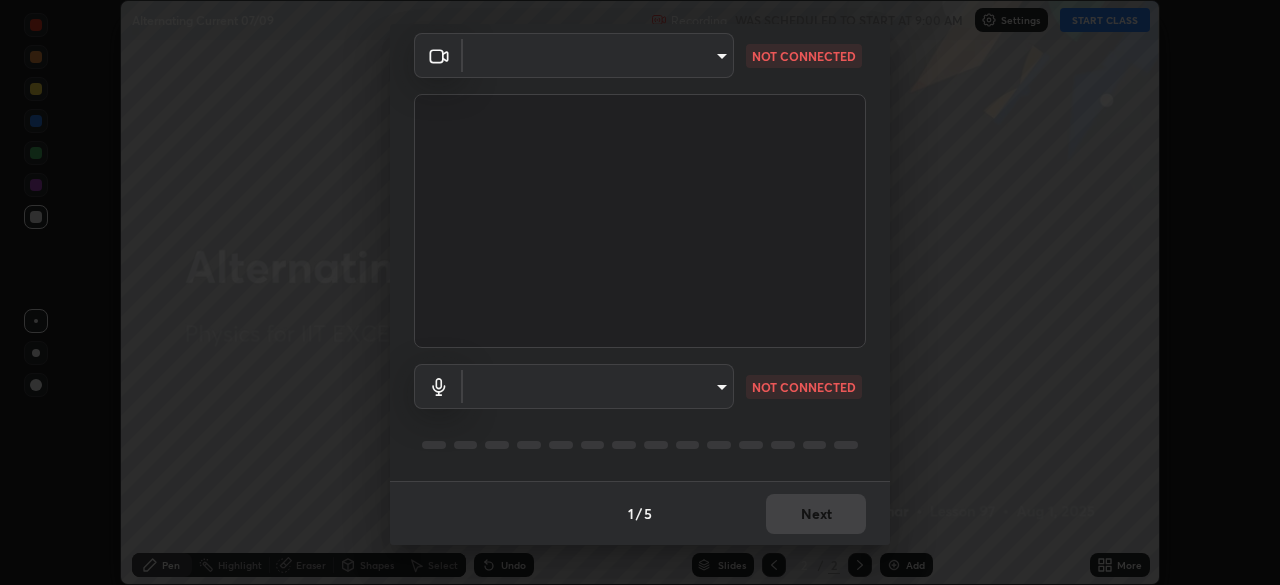 type on "[HASH]" 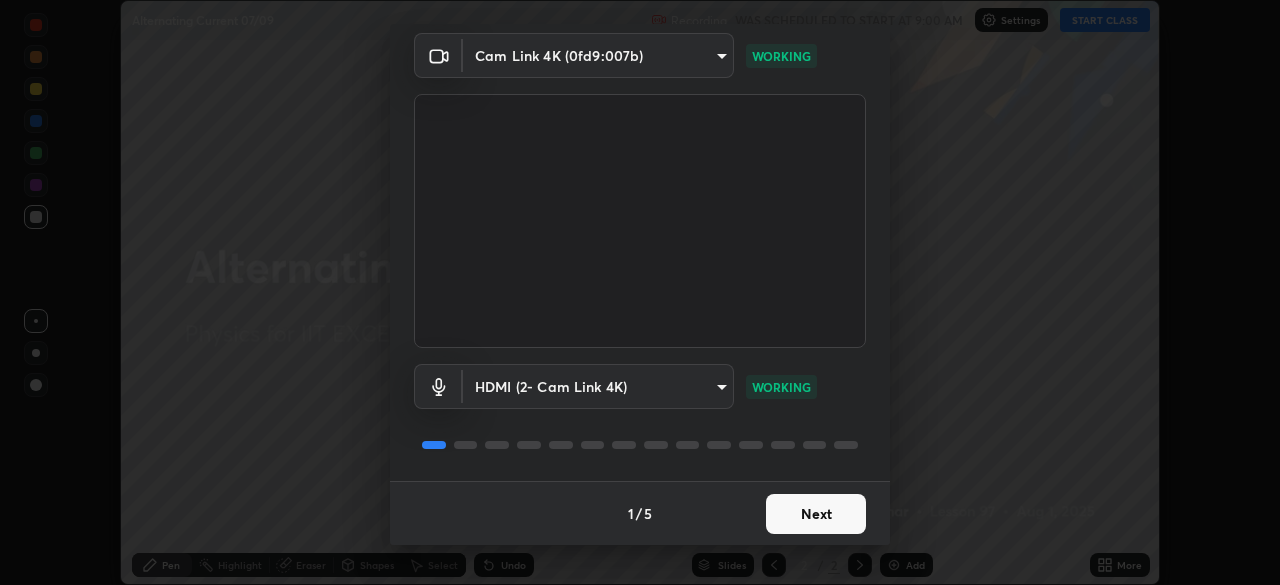 click on "Next" at bounding box center [816, 514] 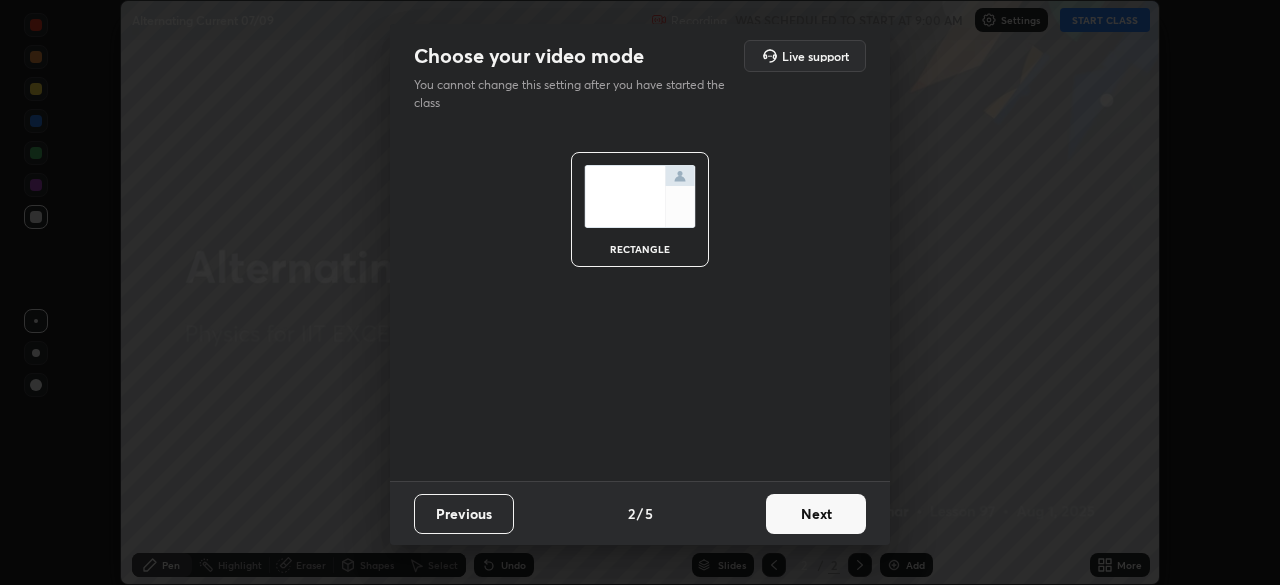 scroll, scrollTop: 0, scrollLeft: 0, axis: both 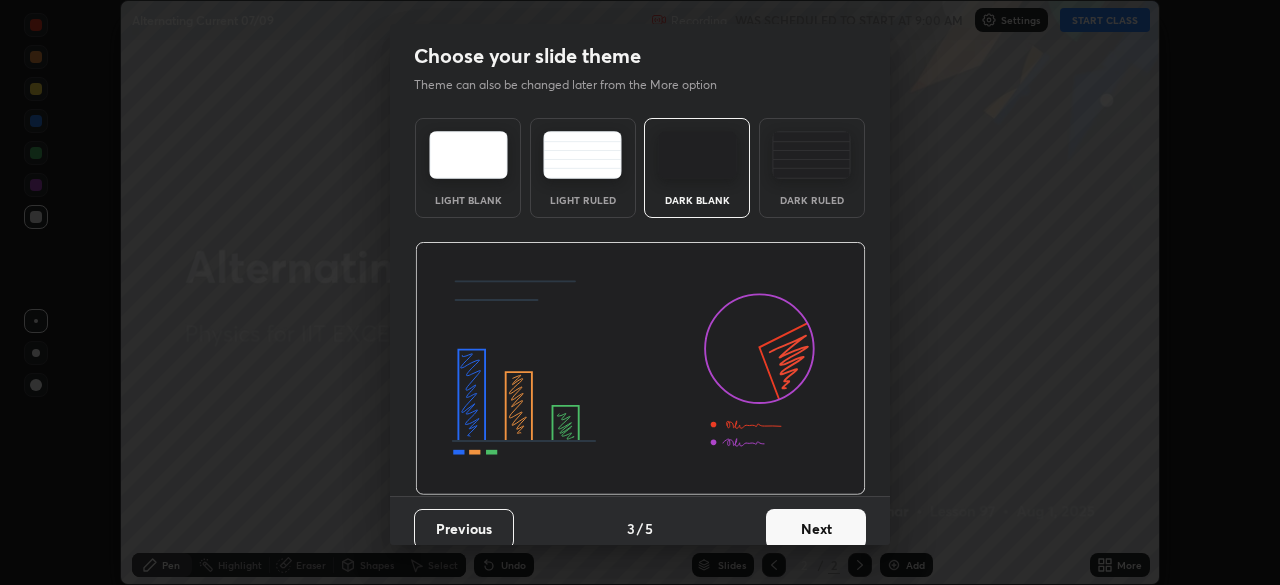 click on "Next" at bounding box center (816, 529) 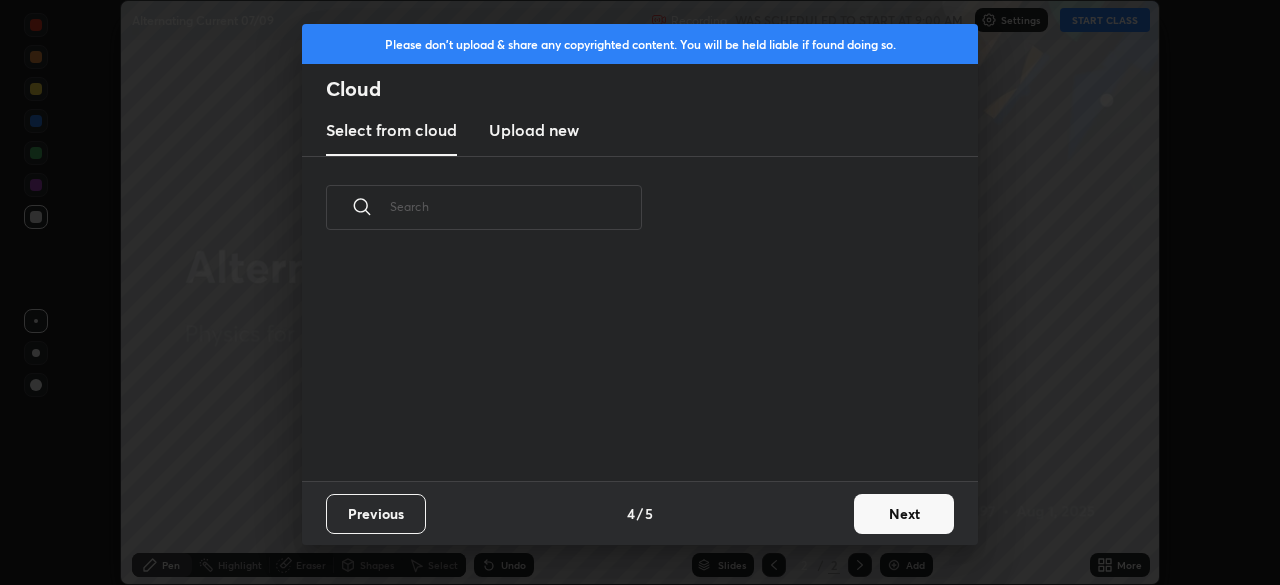 click on "Next" at bounding box center [904, 514] 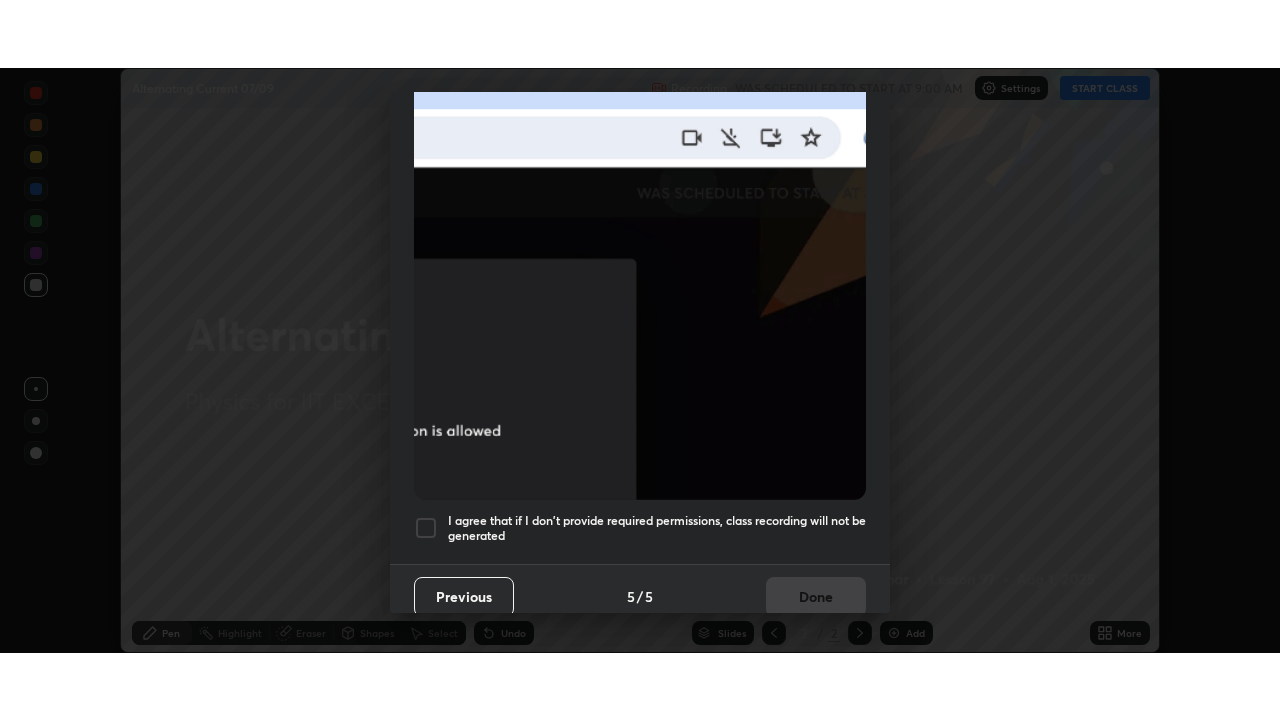scroll, scrollTop: 479, scrollLeft: 0, axis: vertical 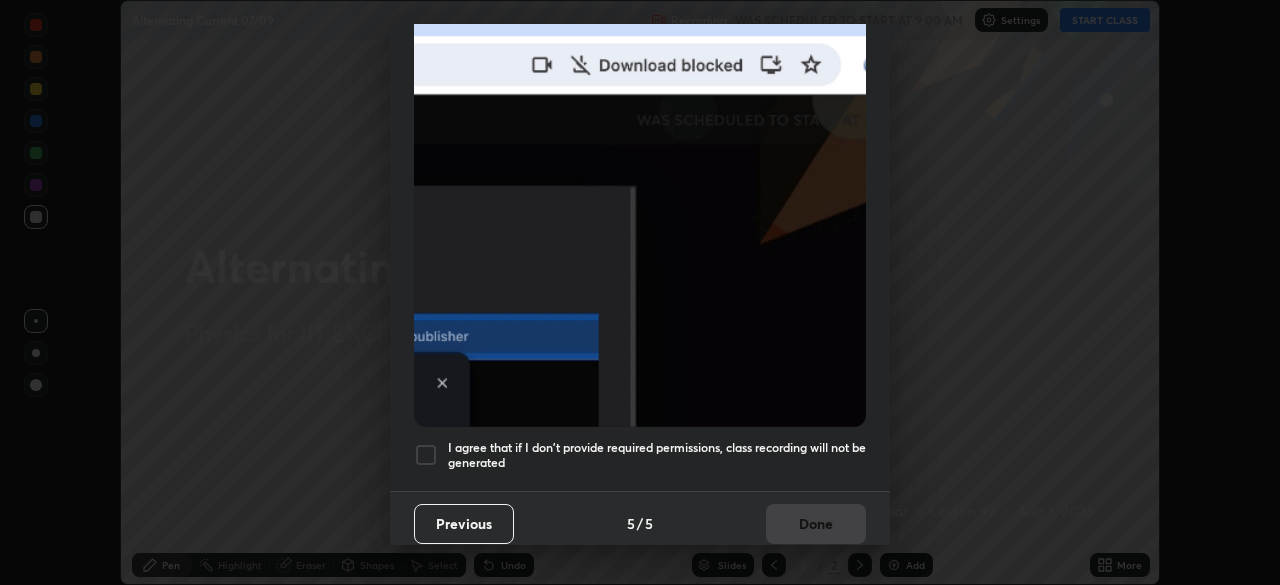click on "I agree that if I don't provide required permissions, class recording will not be generated" at bounding box center [657, 455] 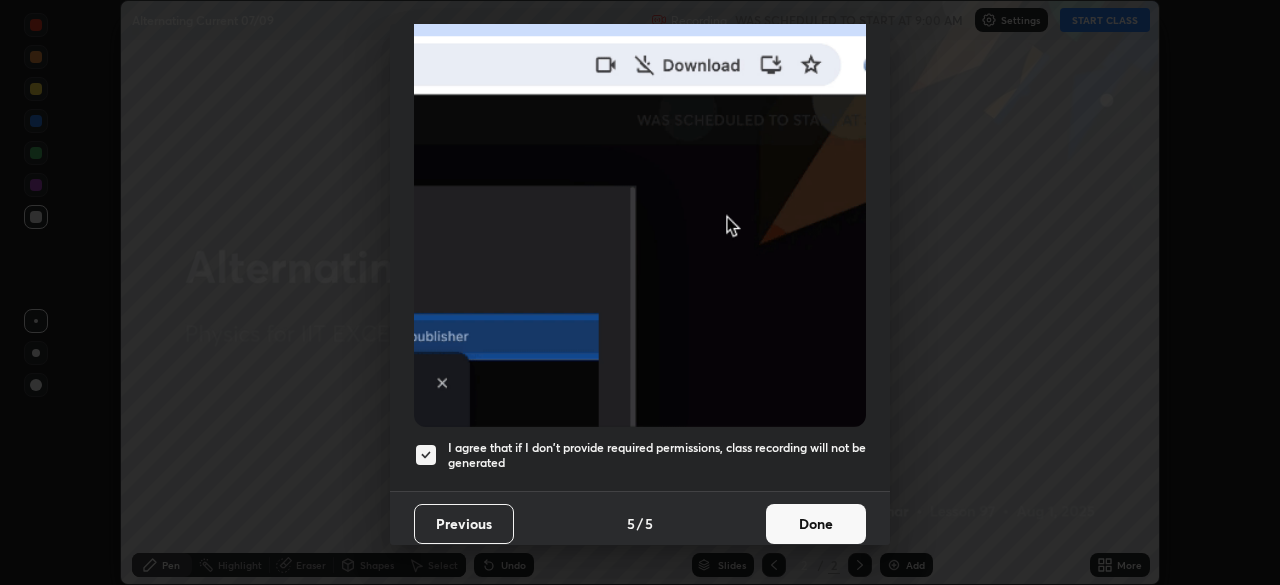 click on "Done" at bounding box center [816, 524] 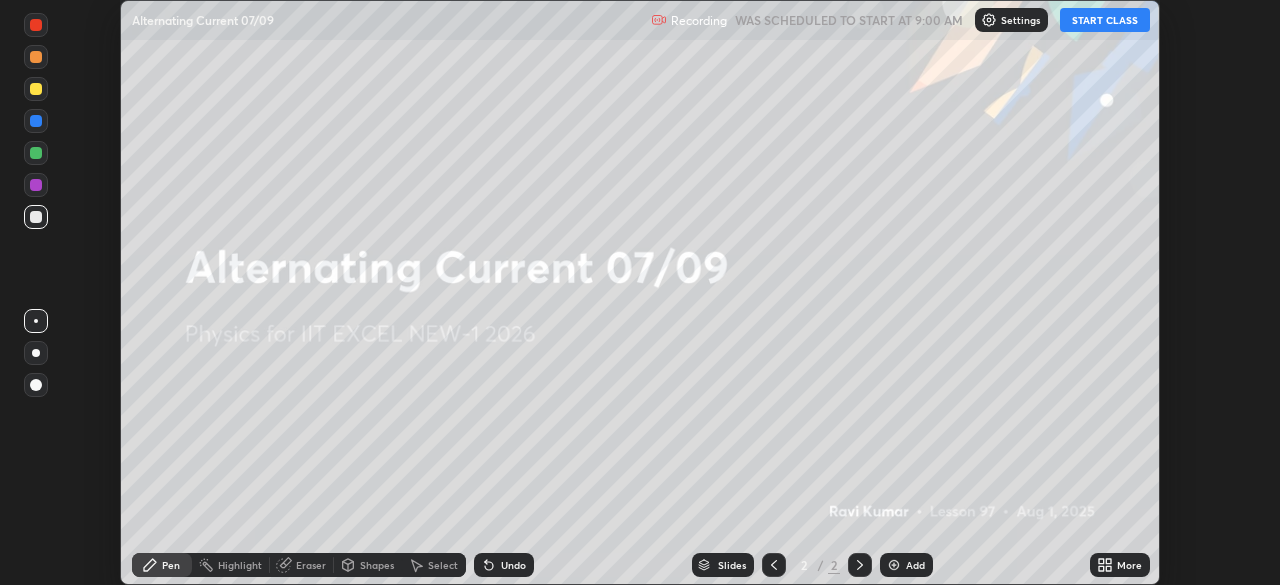 click 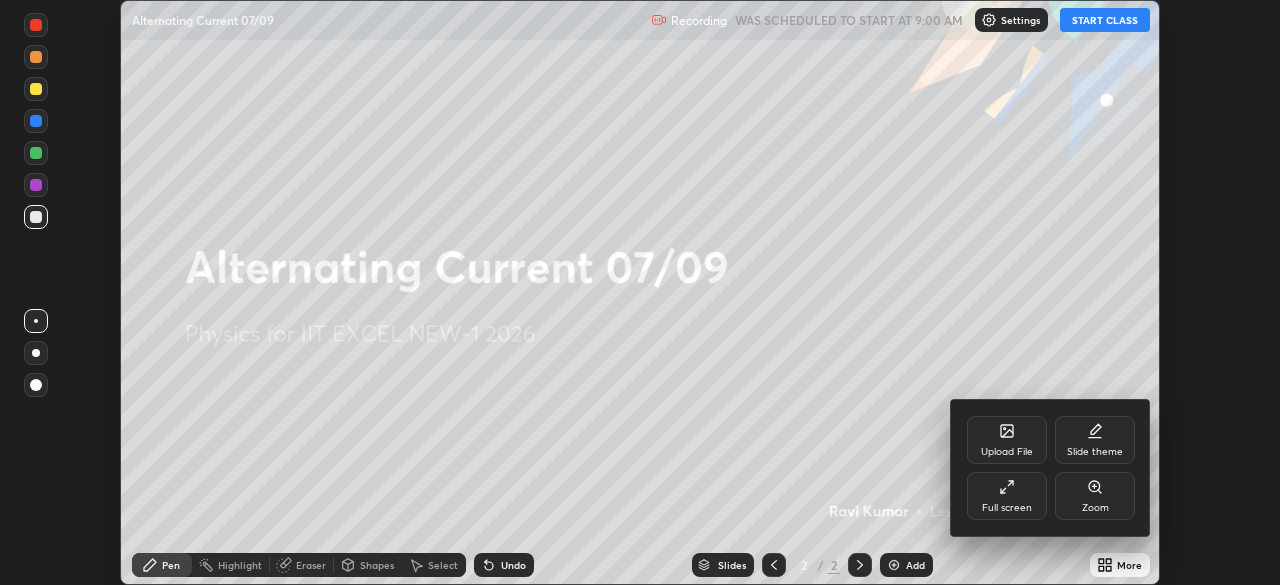 click on "Full screen" at bounding box center (1007, 496) 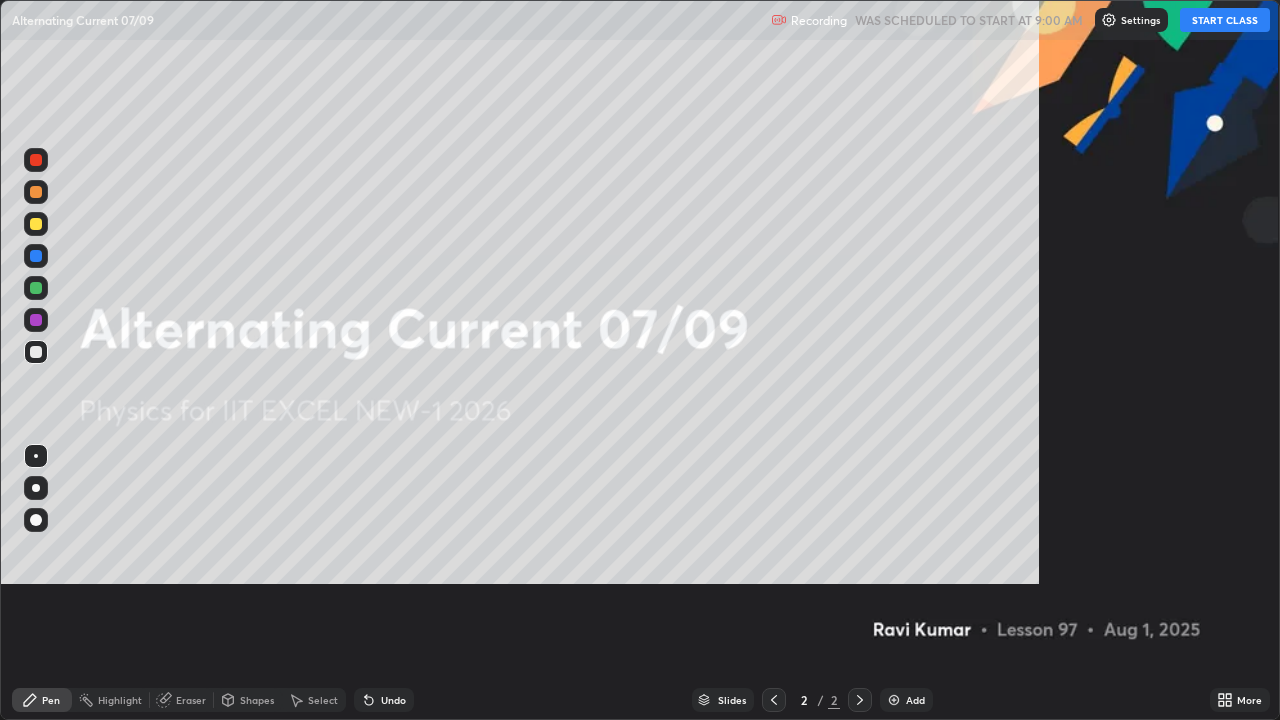 scroll, scrollTop: 99280, scrollLeft: 98720, axis: both 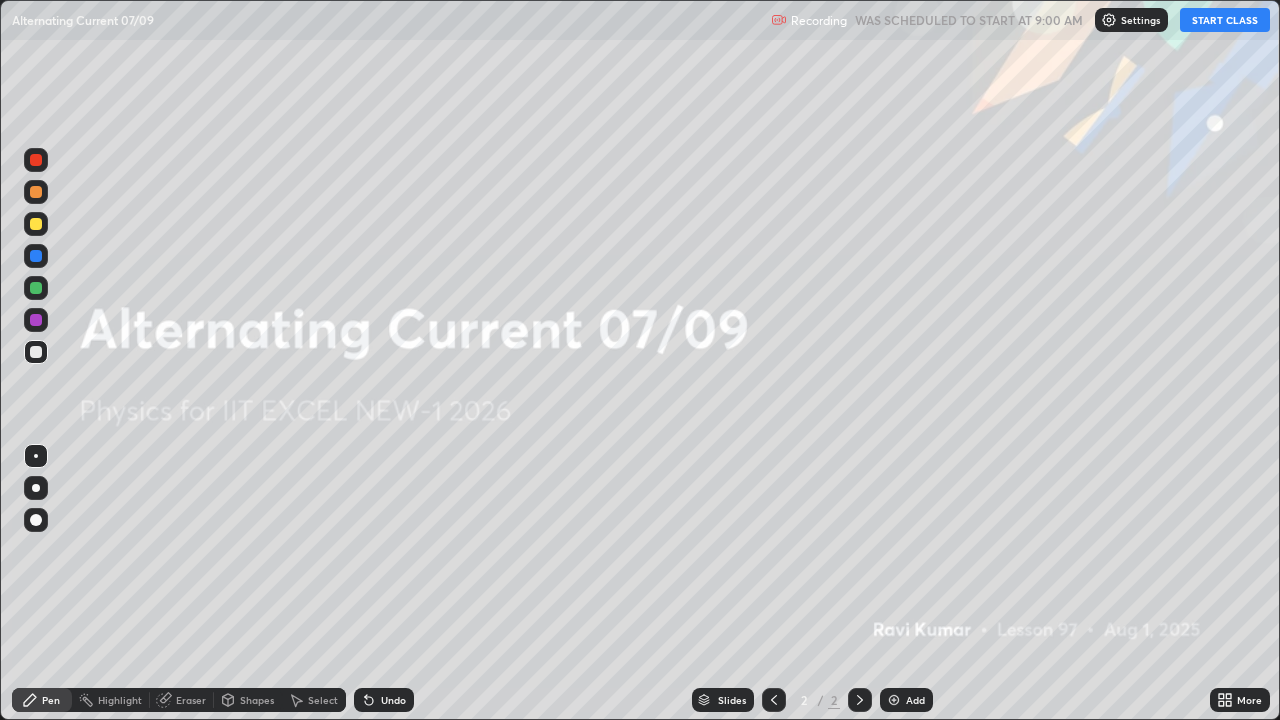 click on "START CLASS" at bounding box center [1225, 20] 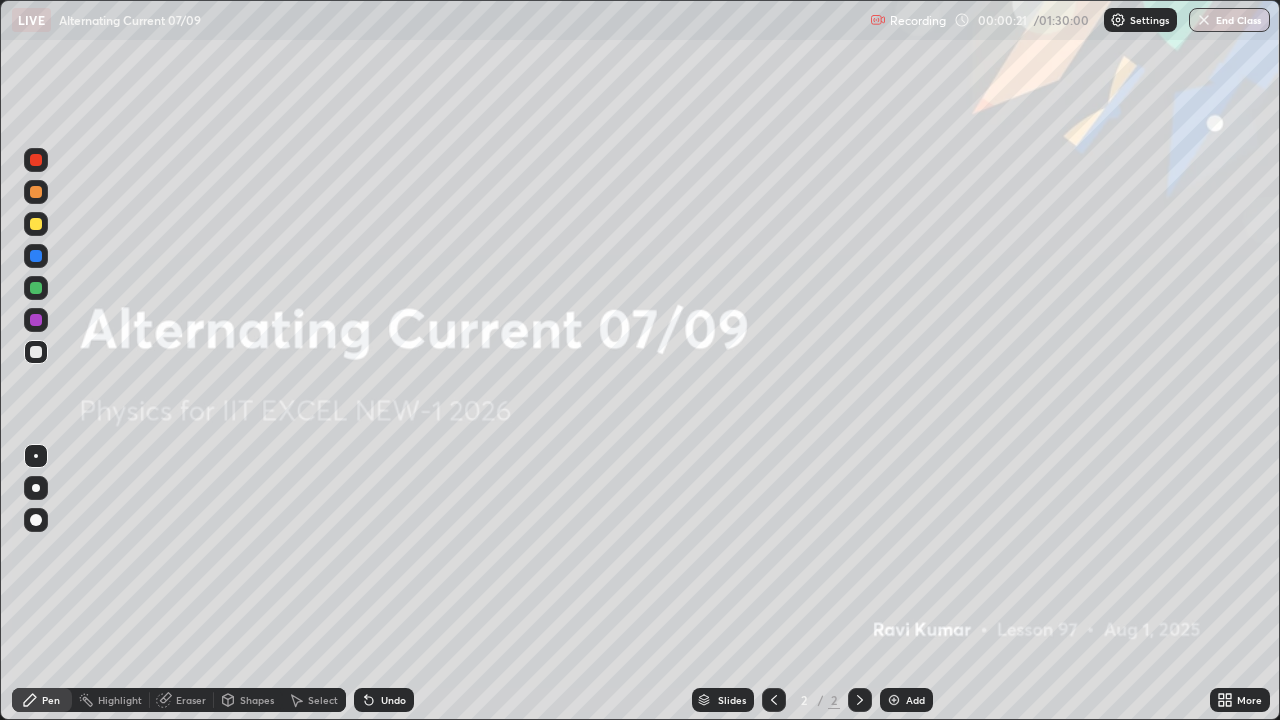 click 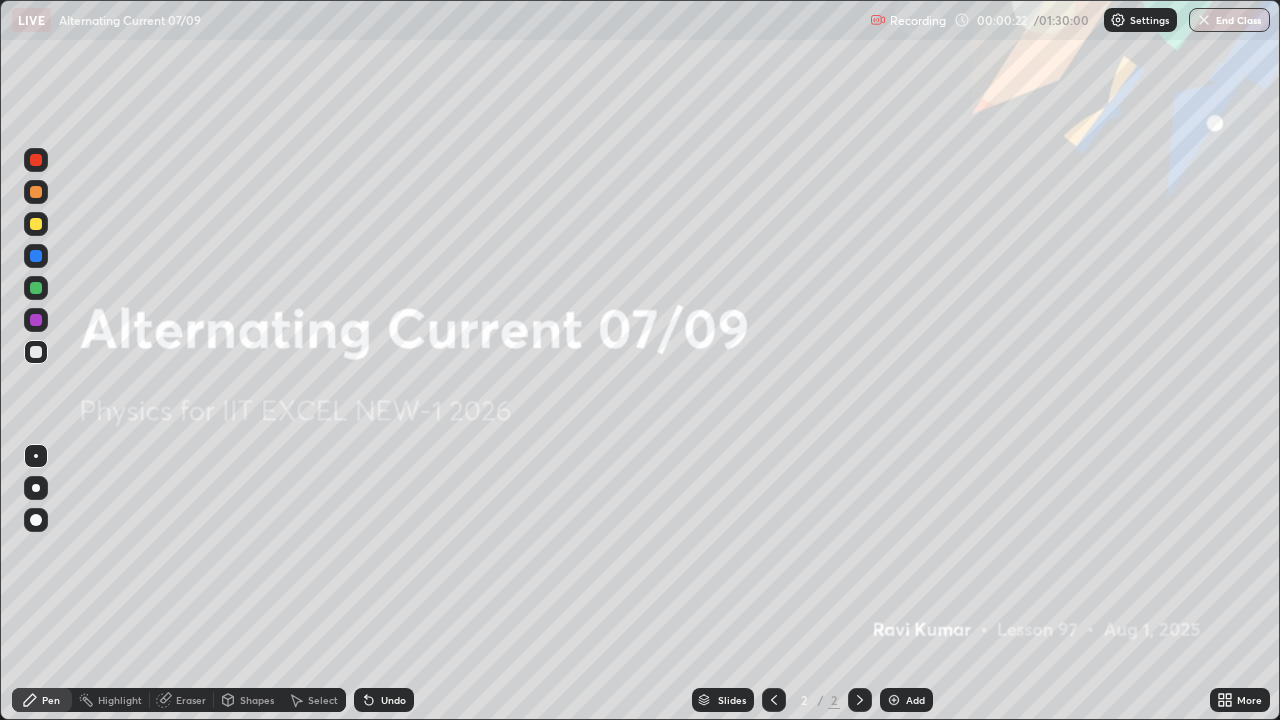 click on "Add" at bounding box center [906, 700] 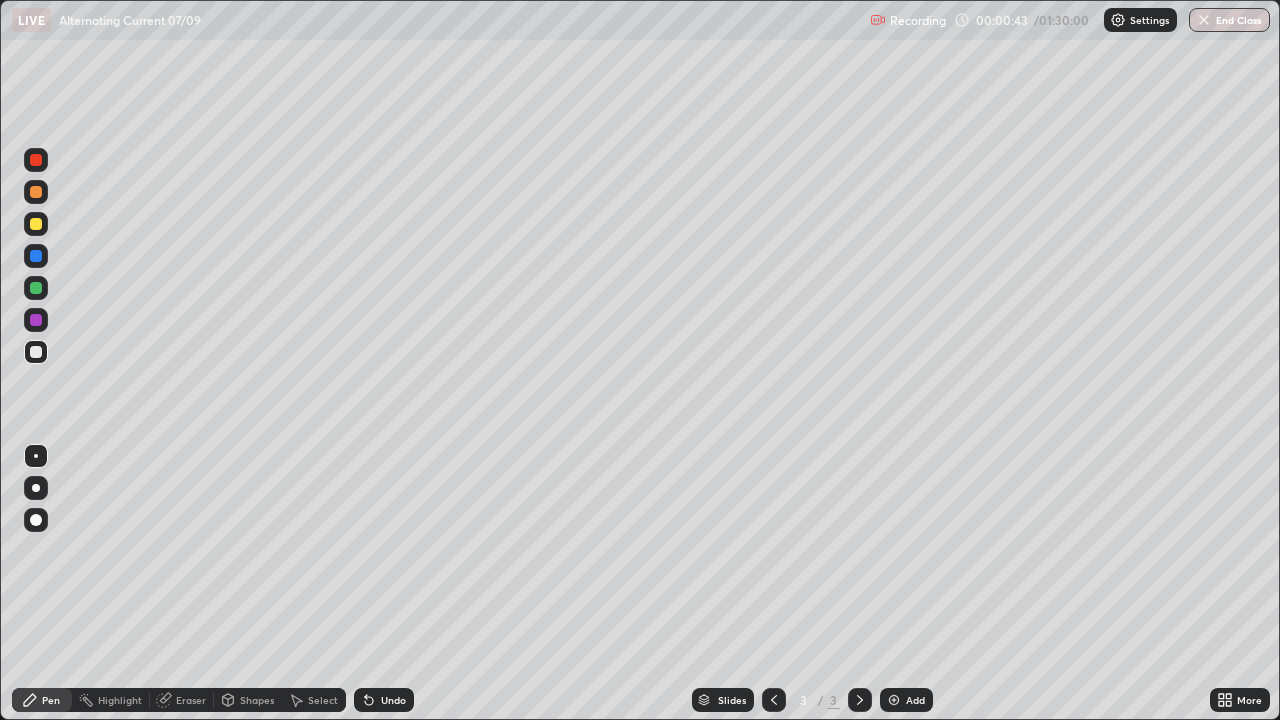 click at bounding box center (36, 224) 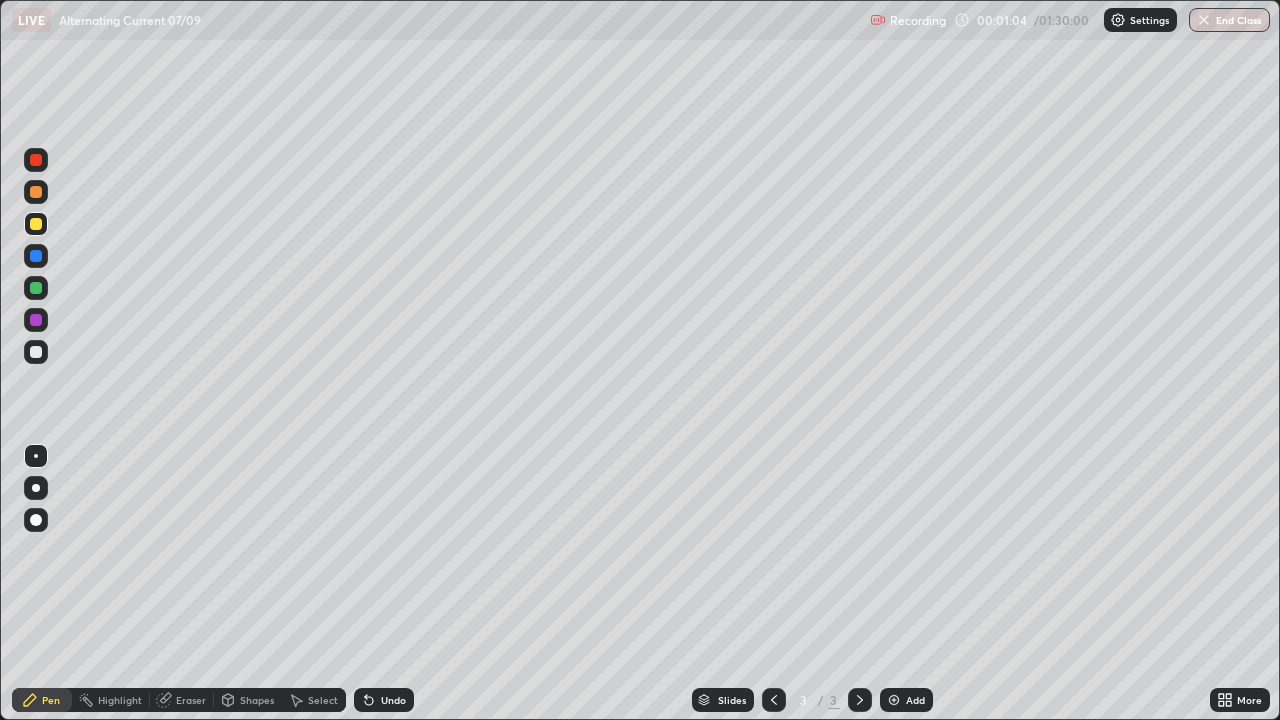 click on "Undo" at bounding box center (384, 700) 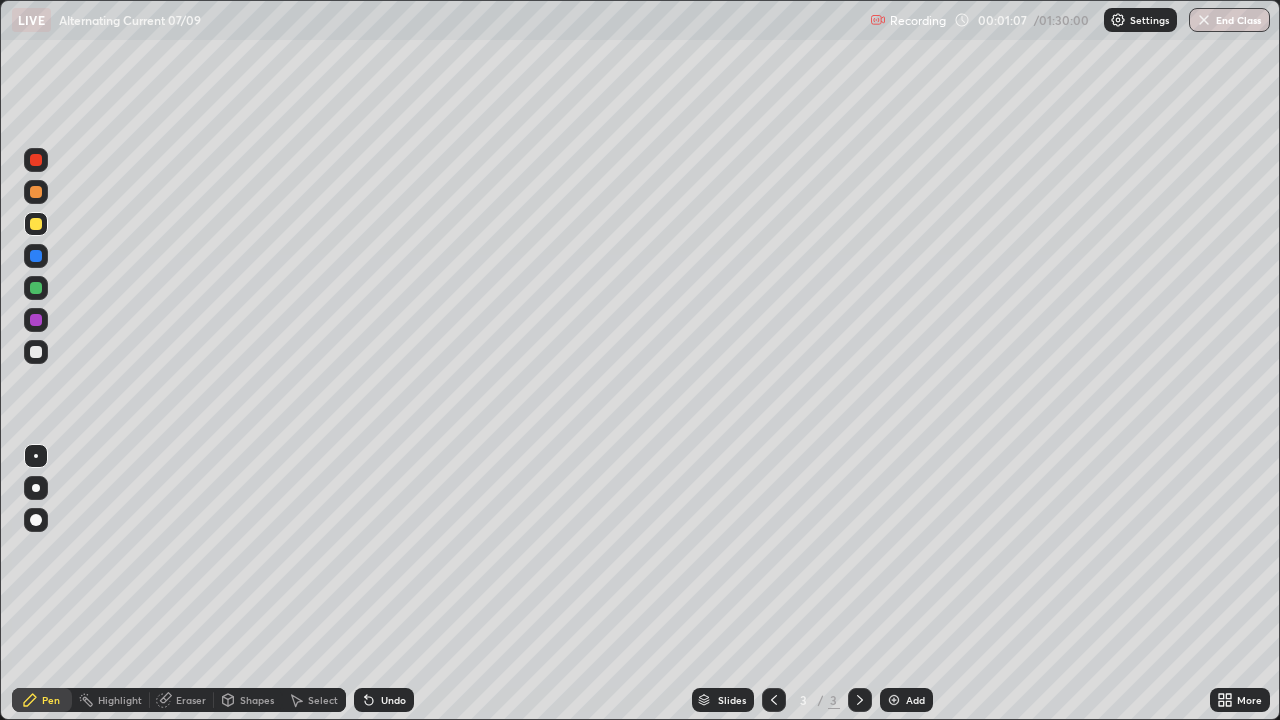 click on "Undo" at bounding box center (393, 700) 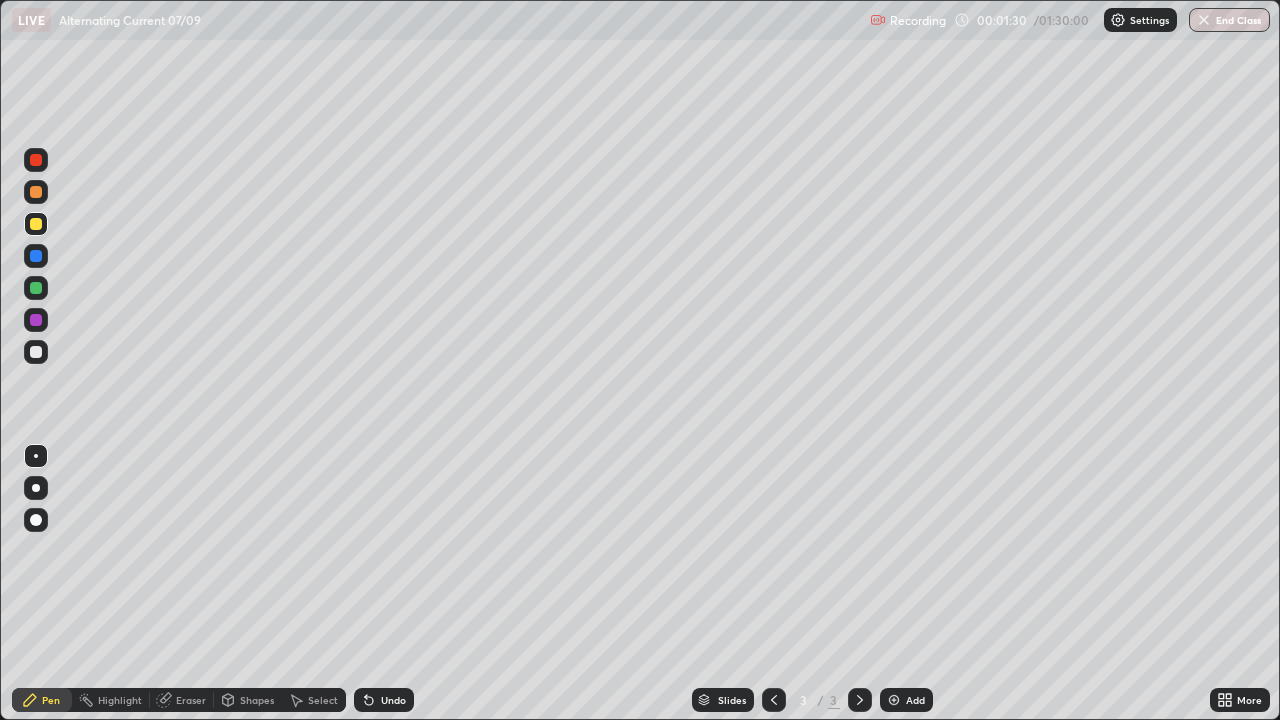 click at bounding box center (36, 352) 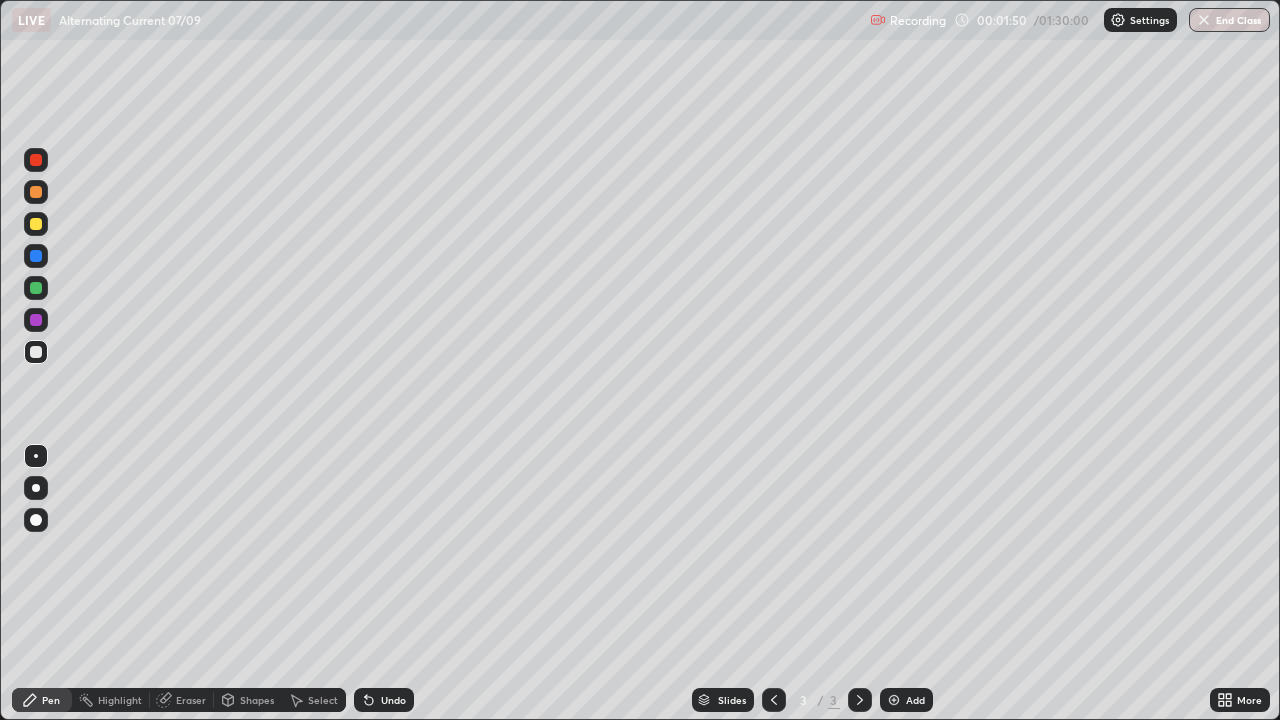 click at bounding box center (36, 224) 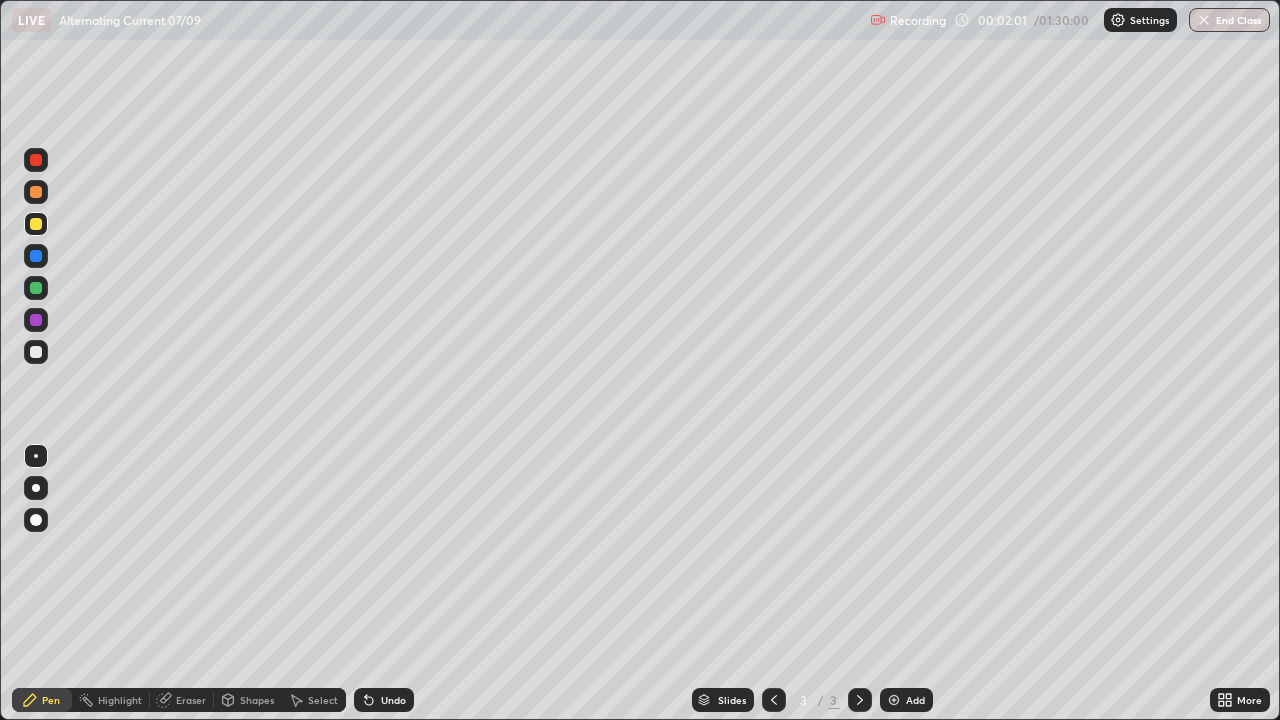 click on "Undo" at bounding box center (384, 700) 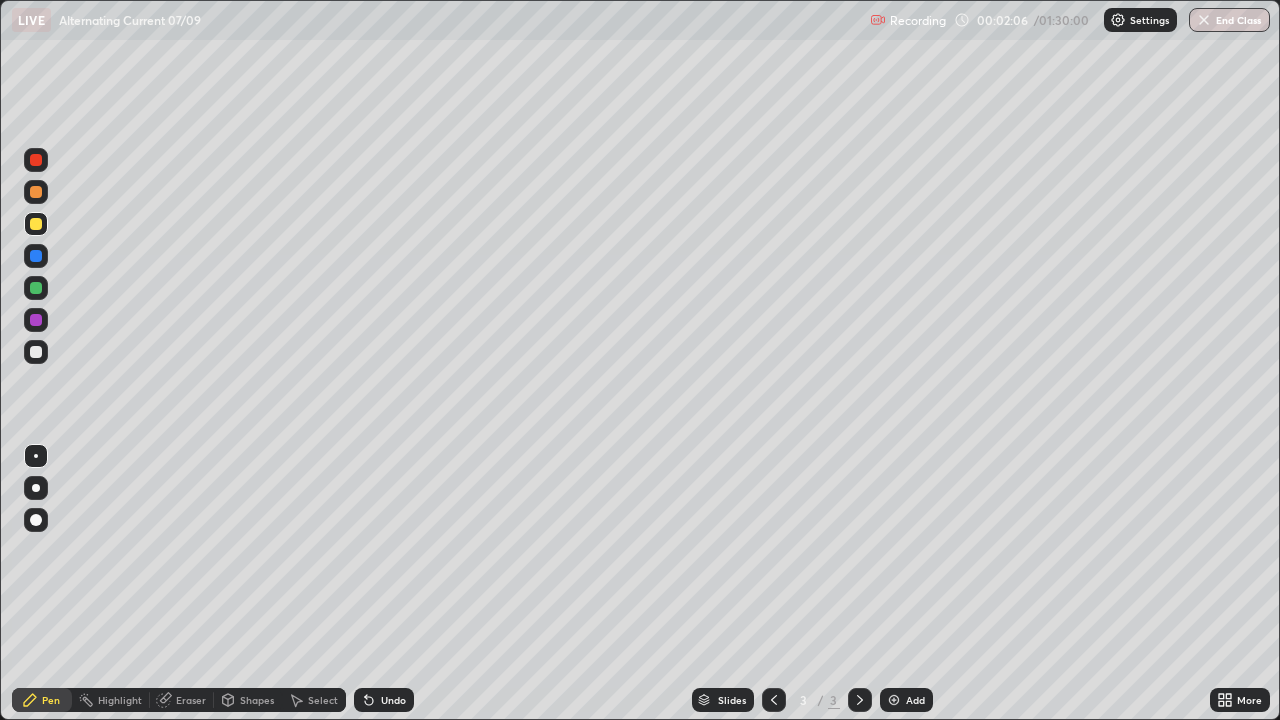 click 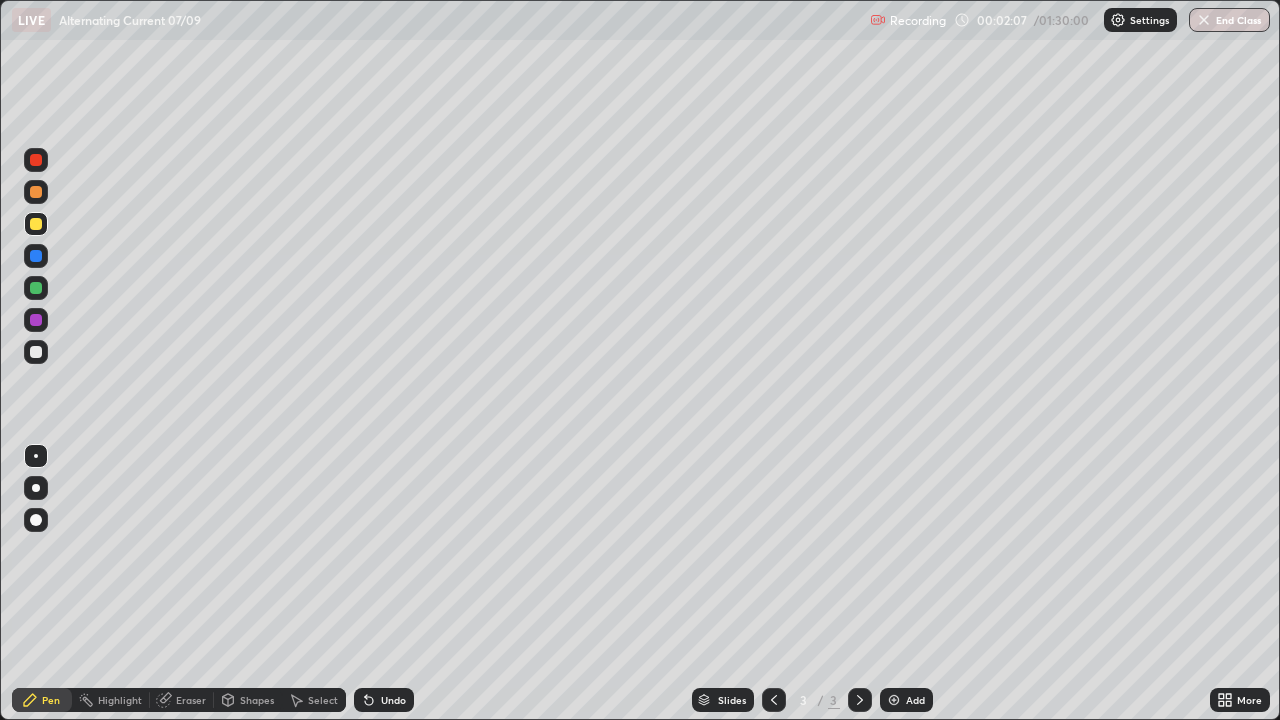 click at bounding box center (36, 352) 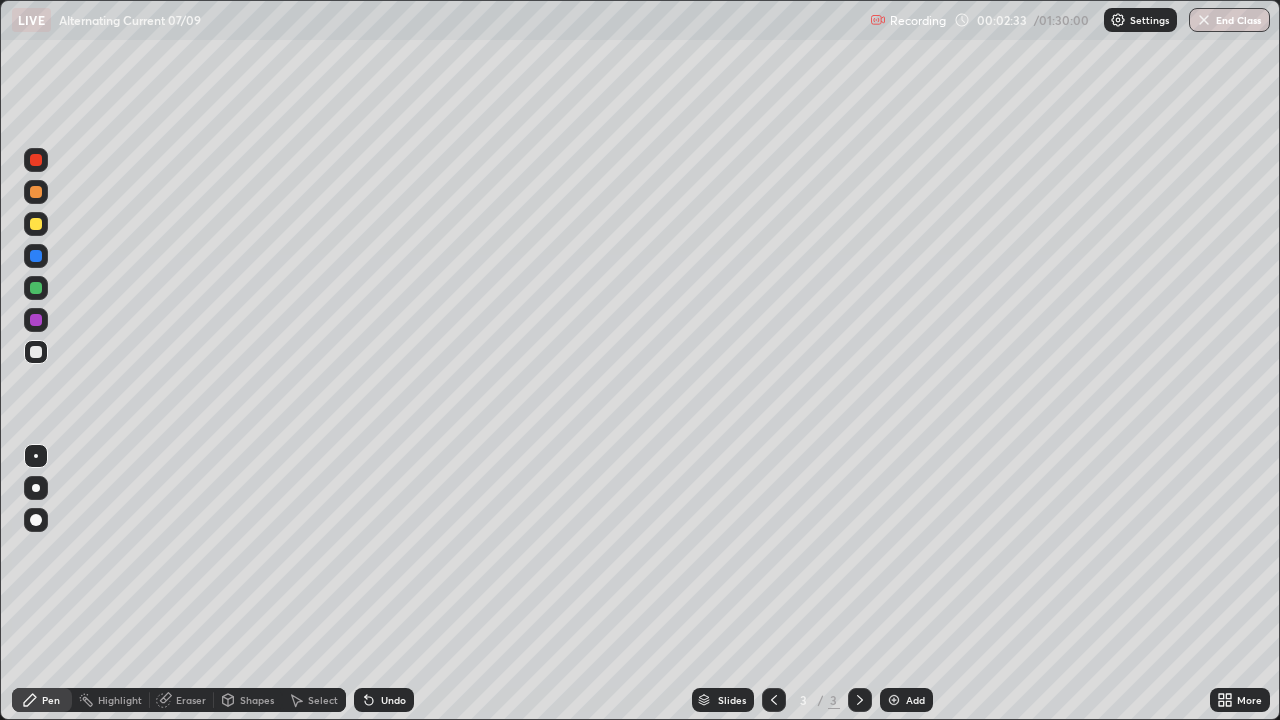 click 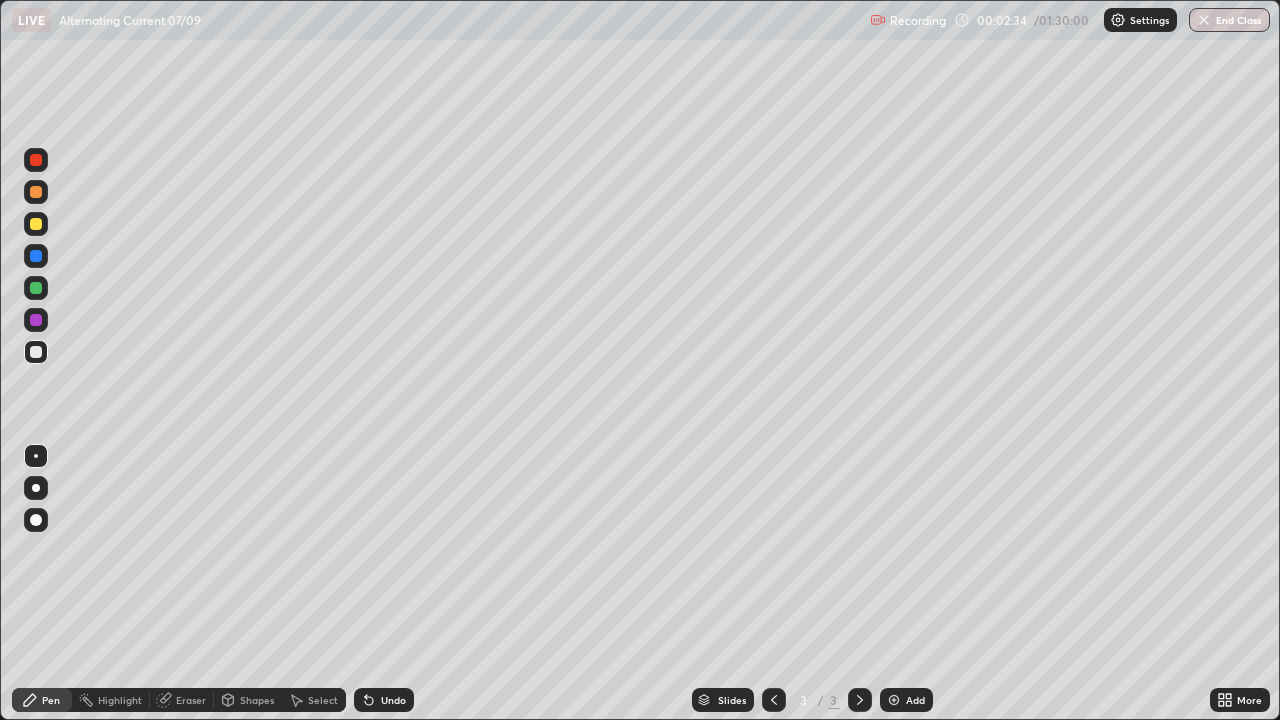 click 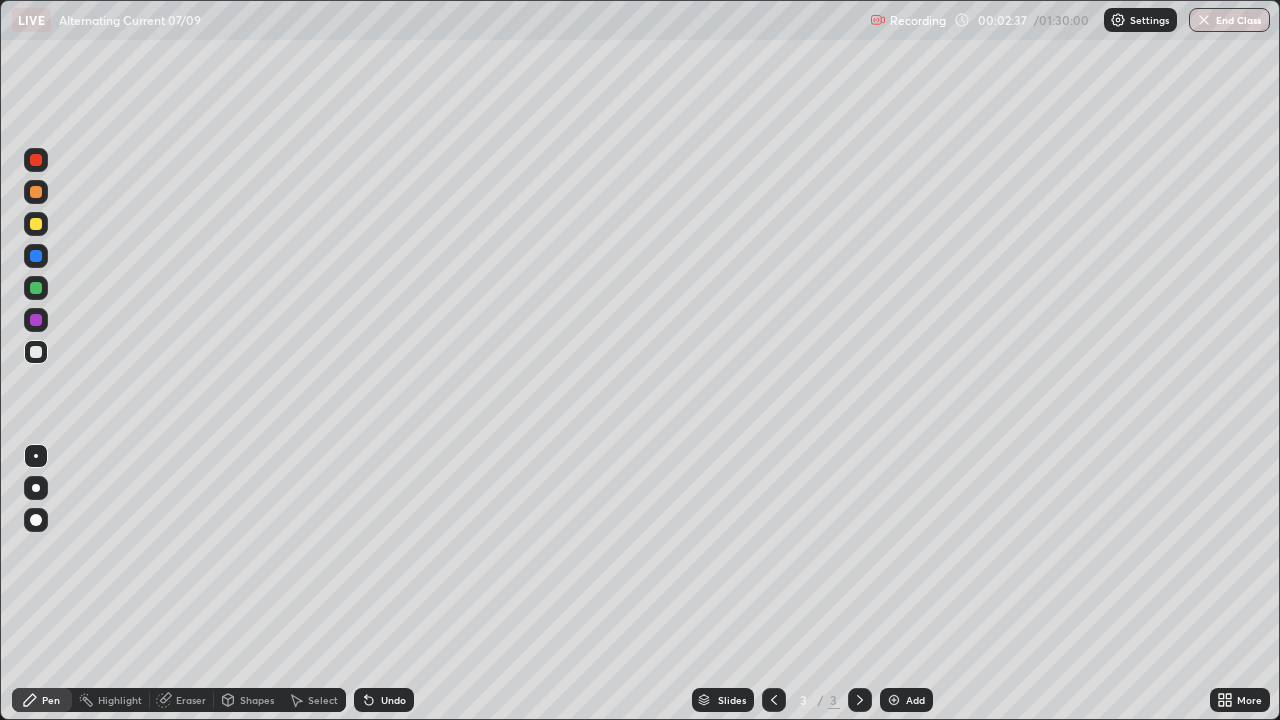 click on "Eraser" at bounding box center (191, 700) 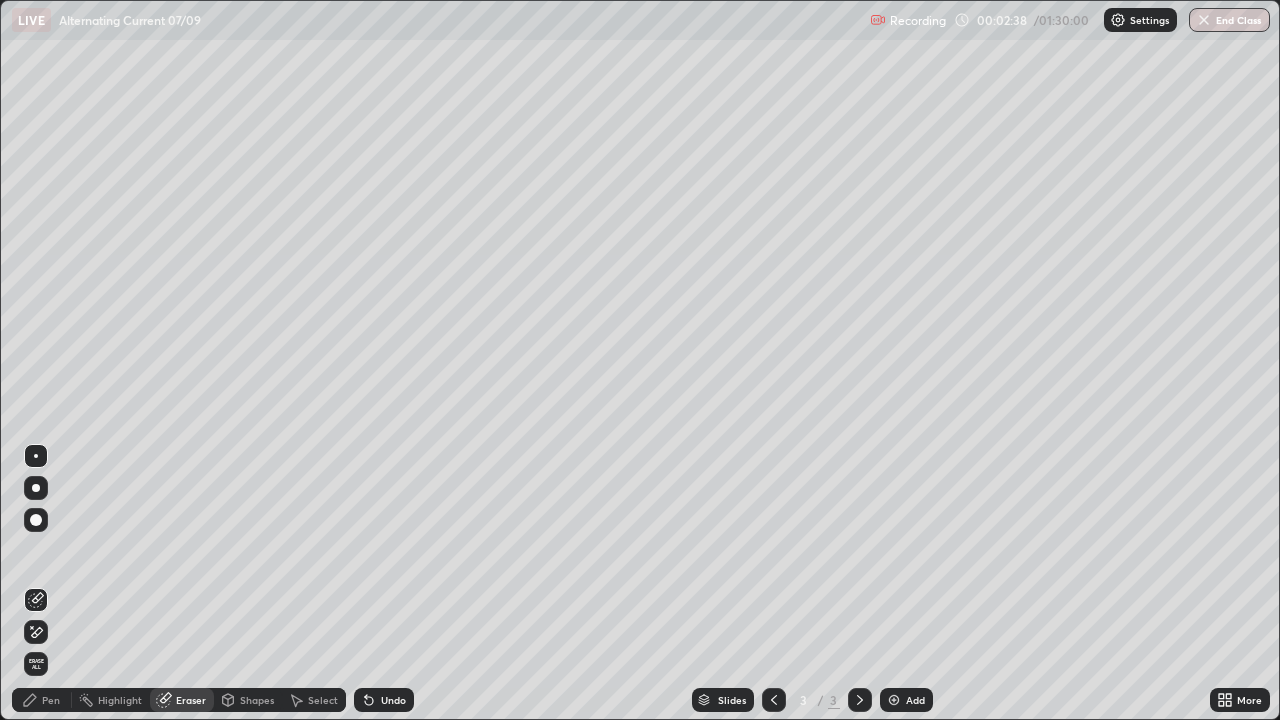click 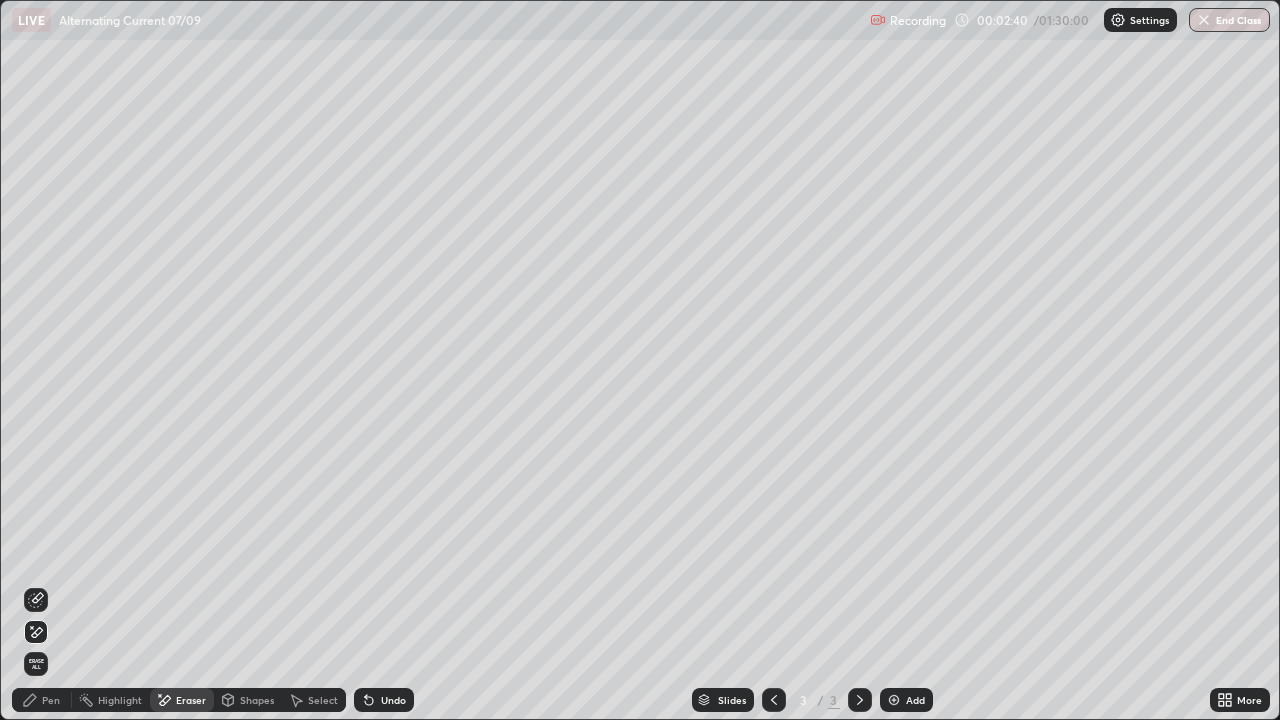 click 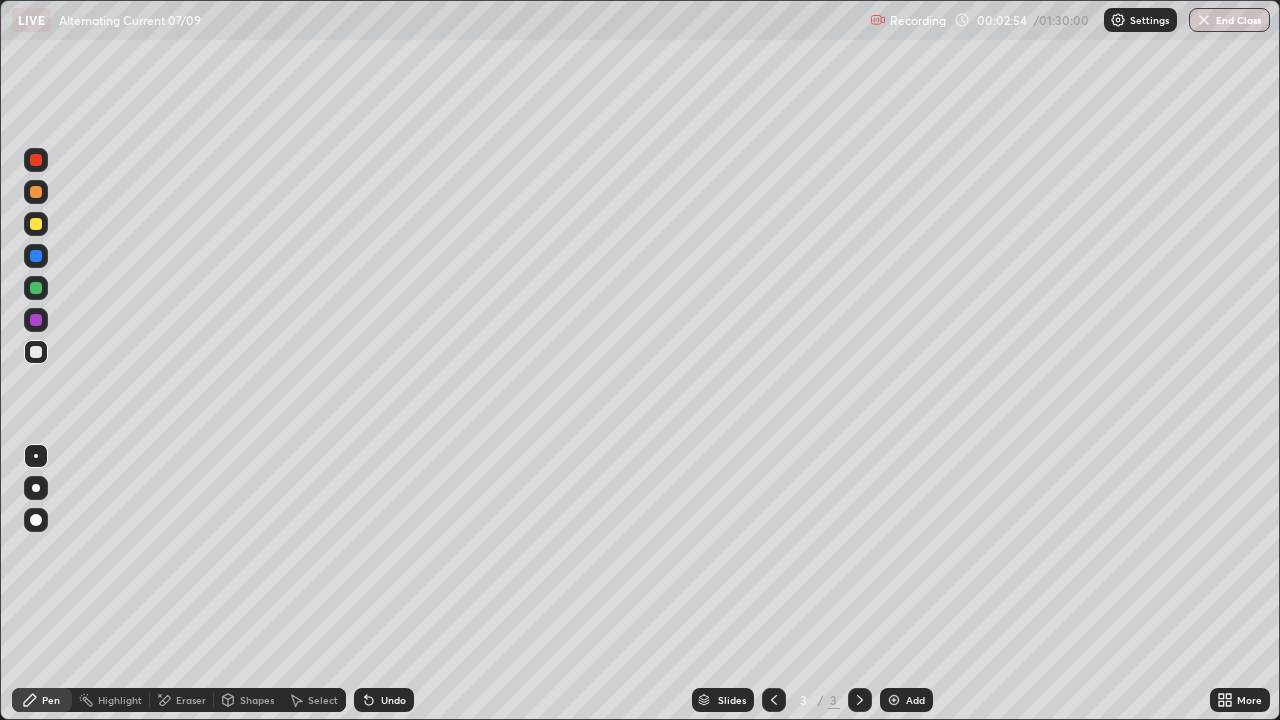 click at bounding box center [1118, 20] 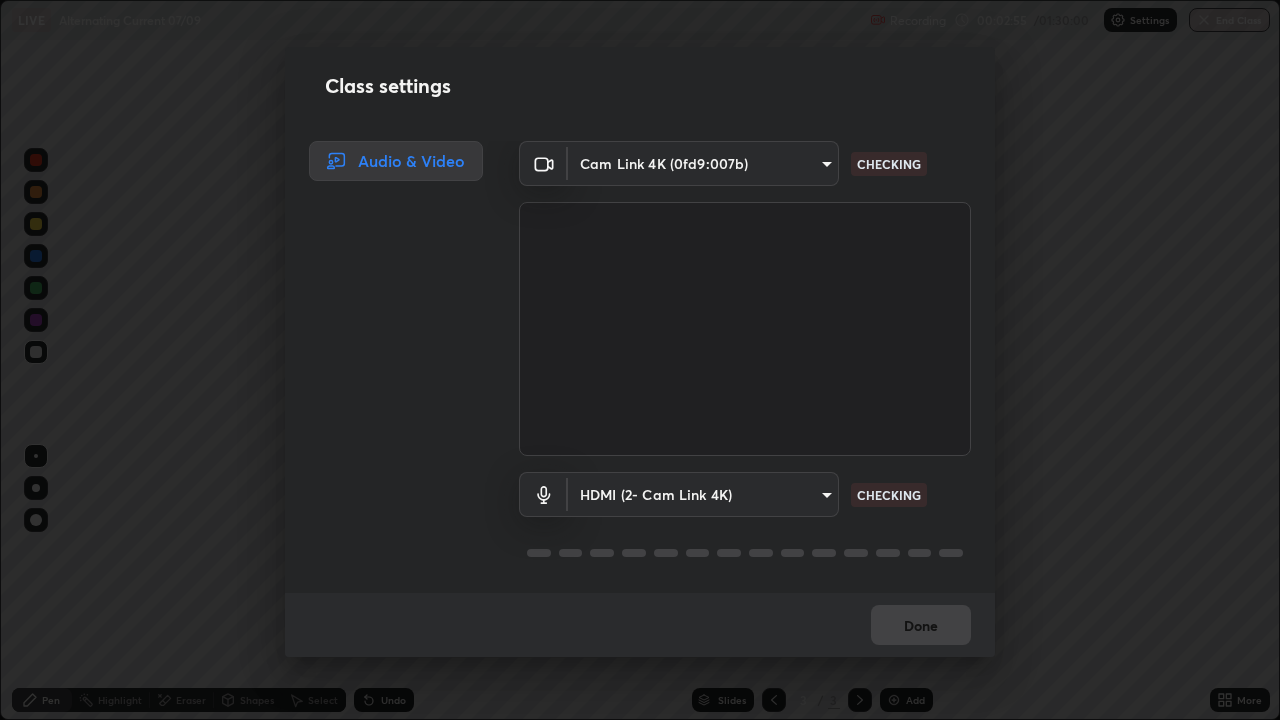 scroll, scrollTop: 2, scrollLeft: 0, axis: vertical 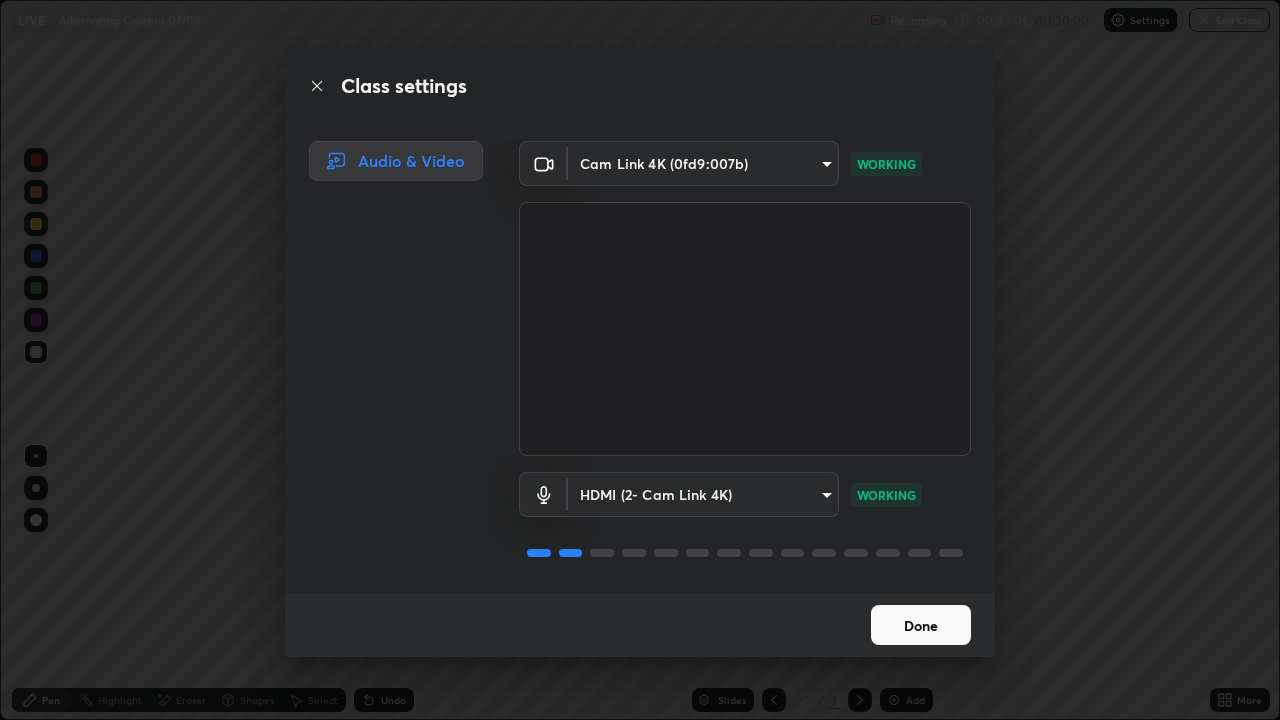 click on "Done" at bounding box center (921, 625) 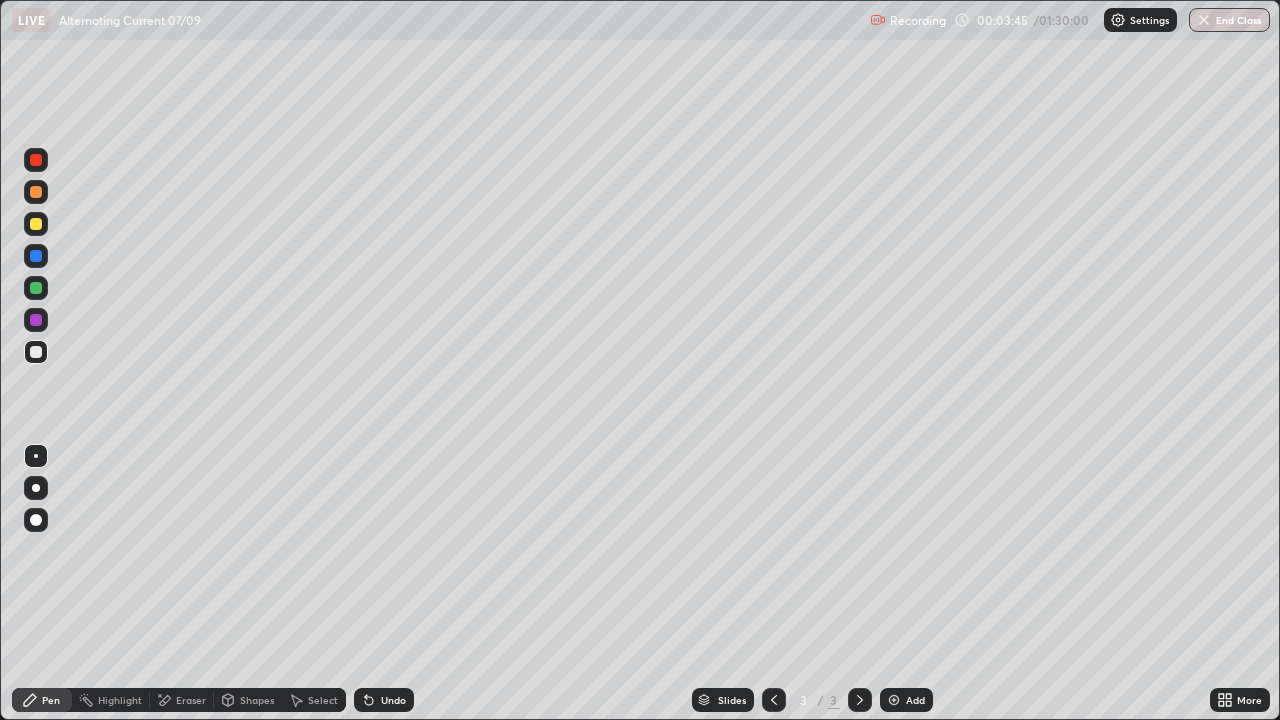click at bounding box center (36, 224) 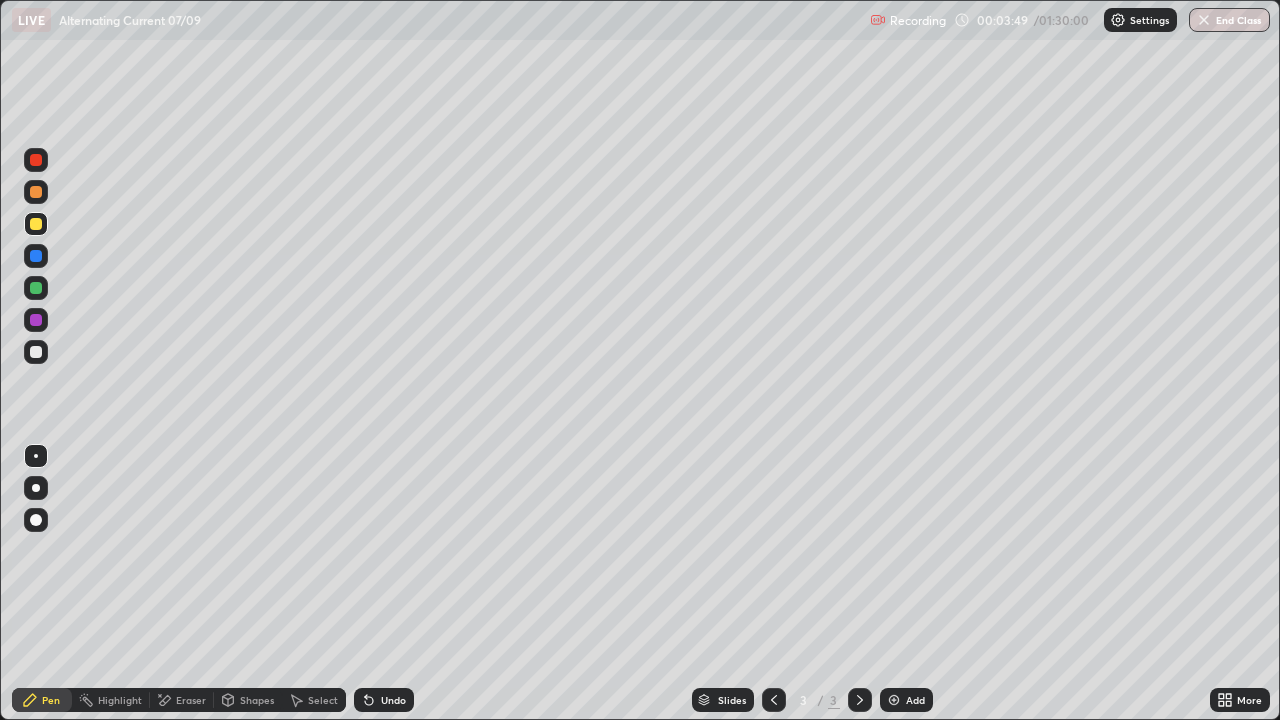 click on "Undo" at bounding box center [393, 700] 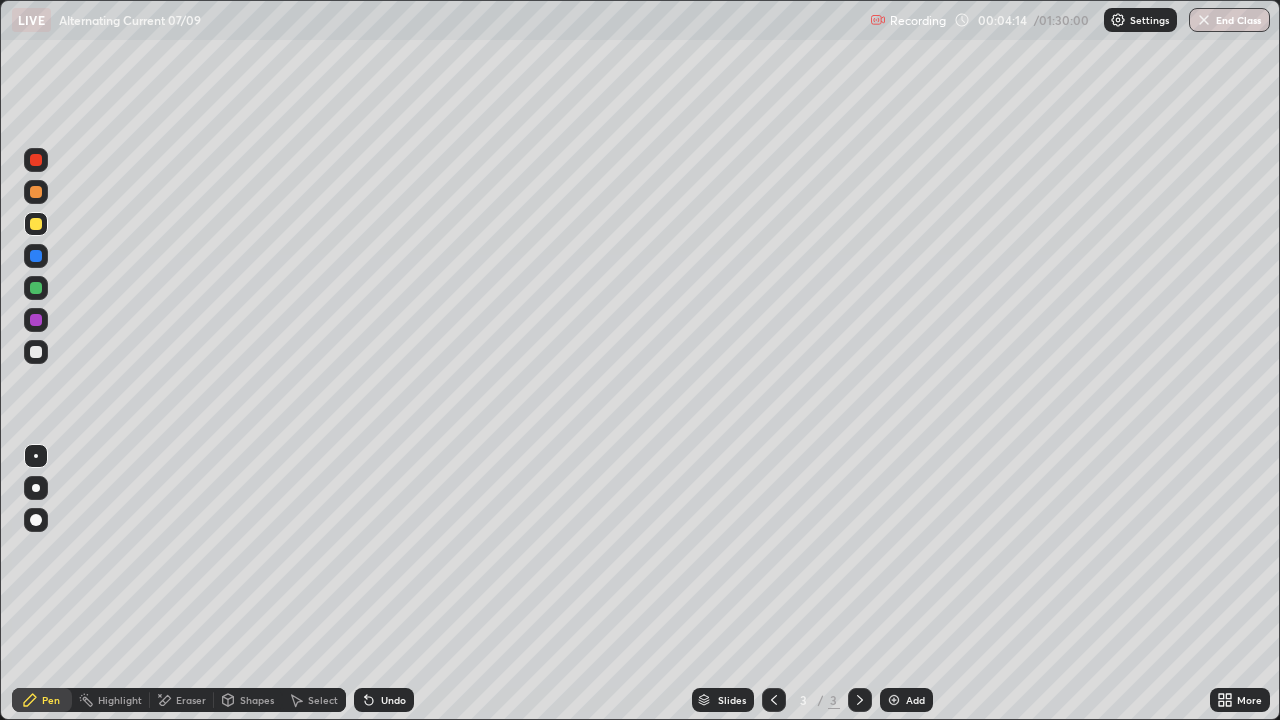 click on "Undo" at bounding box center [393, 700] 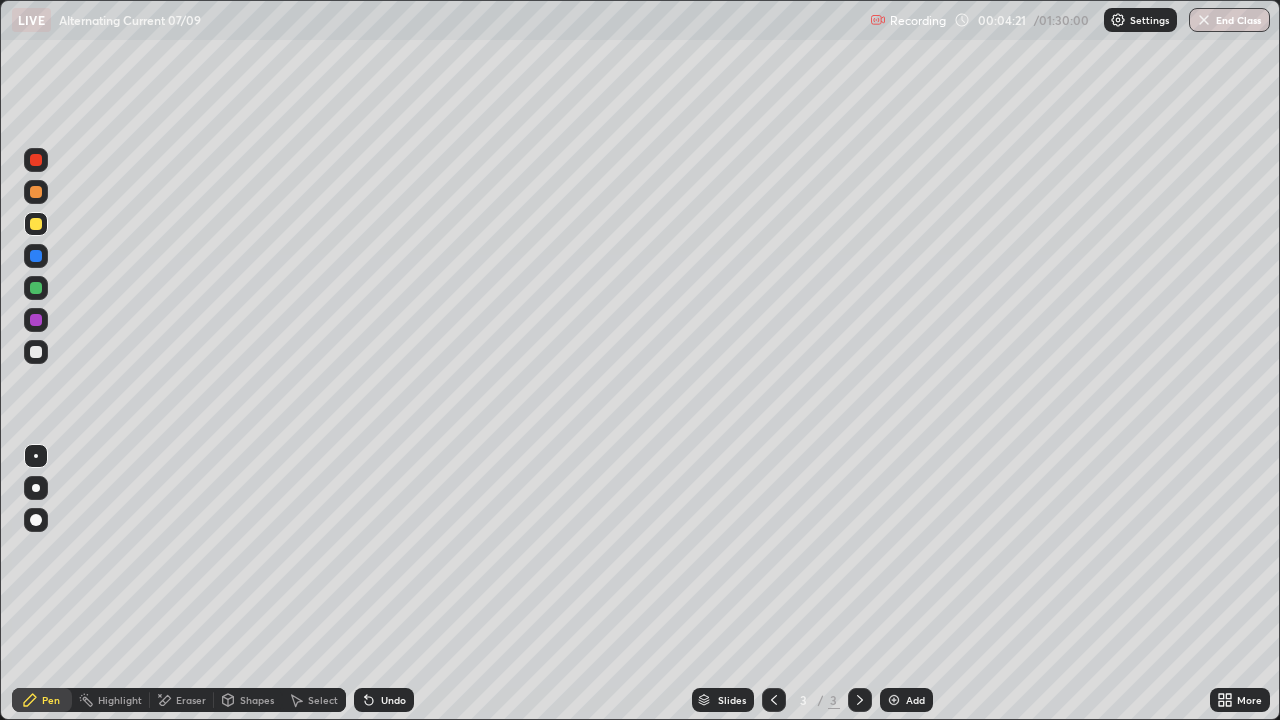 click on "Undo" at bounding box center (393, 700) 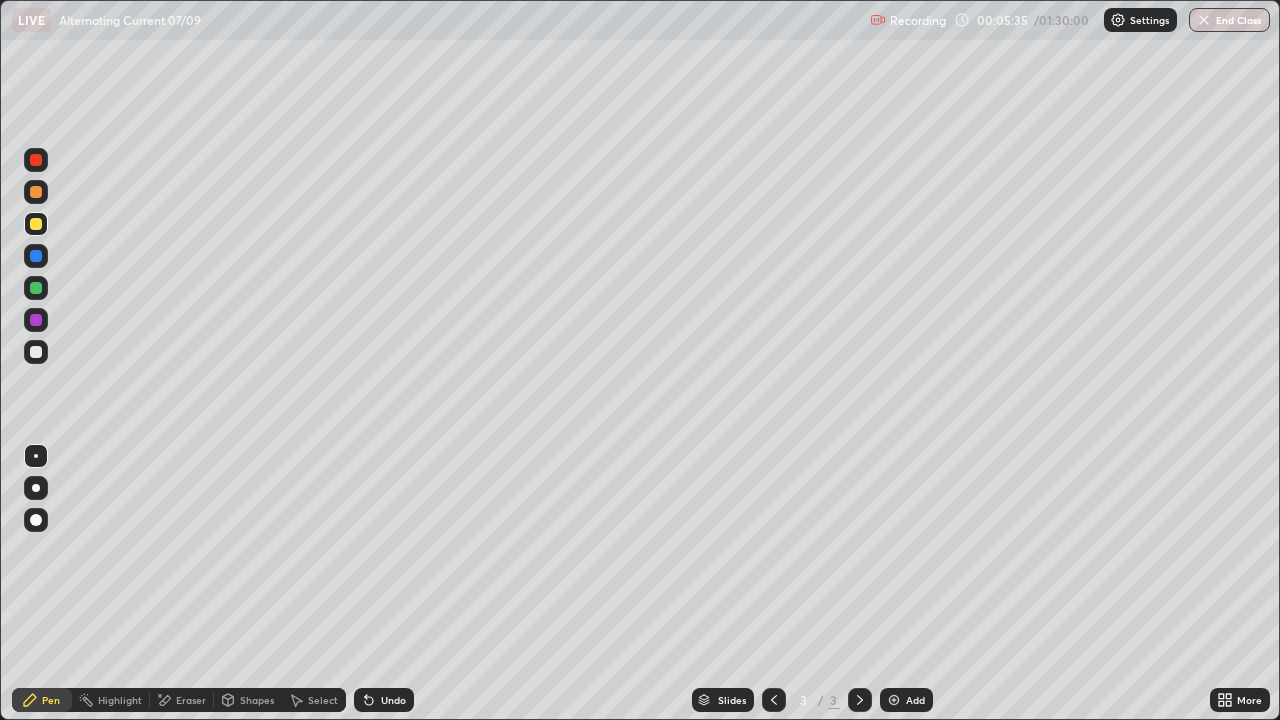 click on "Undo" at bounding box center [393, 700] 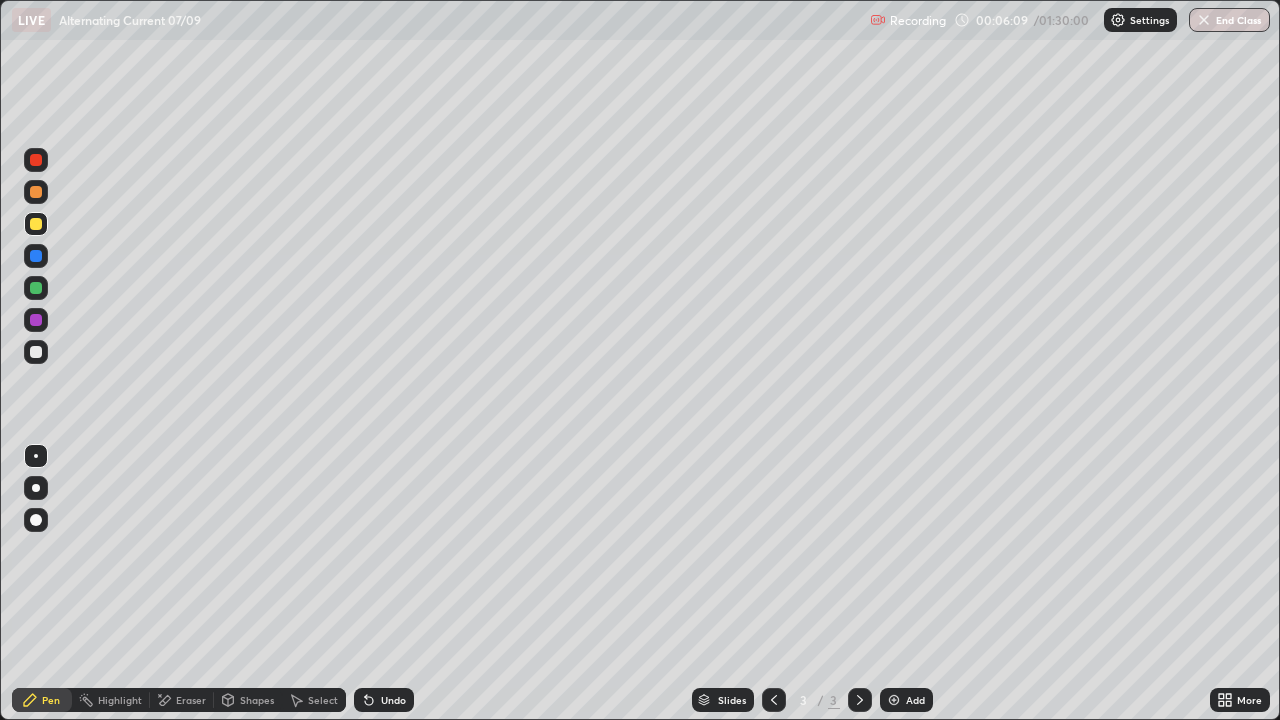 click 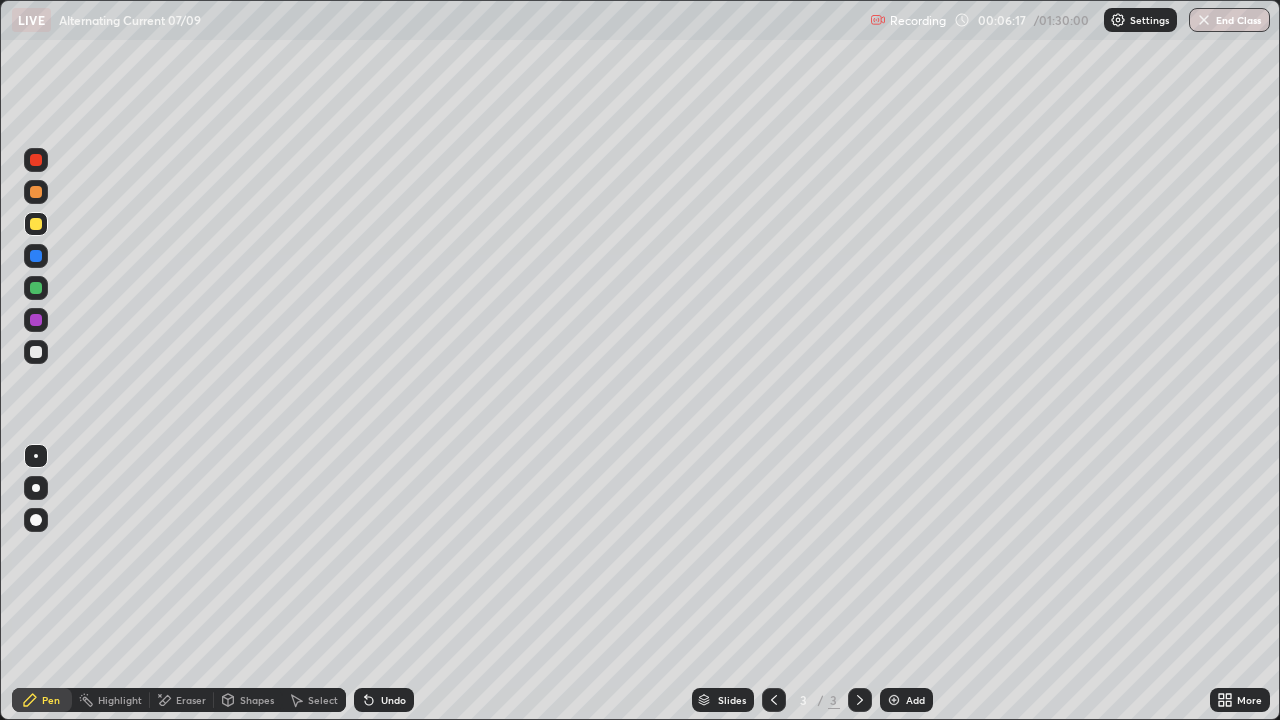 click on "Undo" at bounding box center (393, 700) 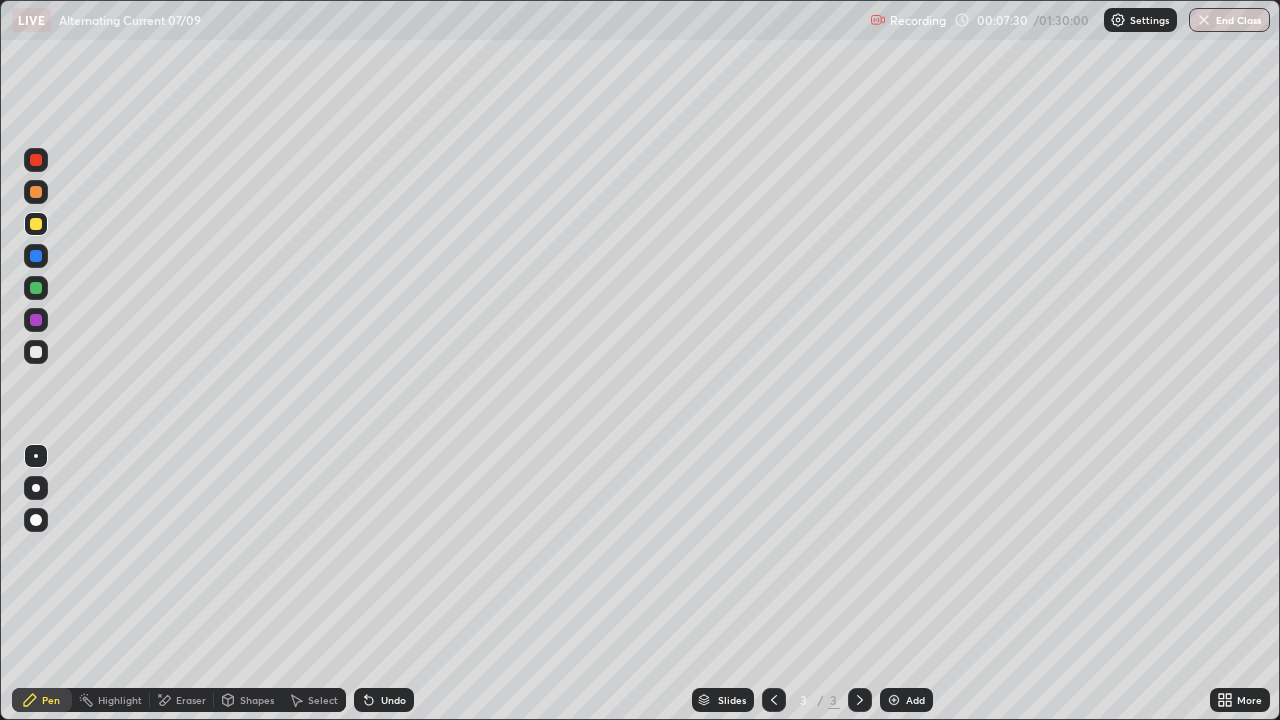 click on "Eraser" at bounding box center (182, 700) 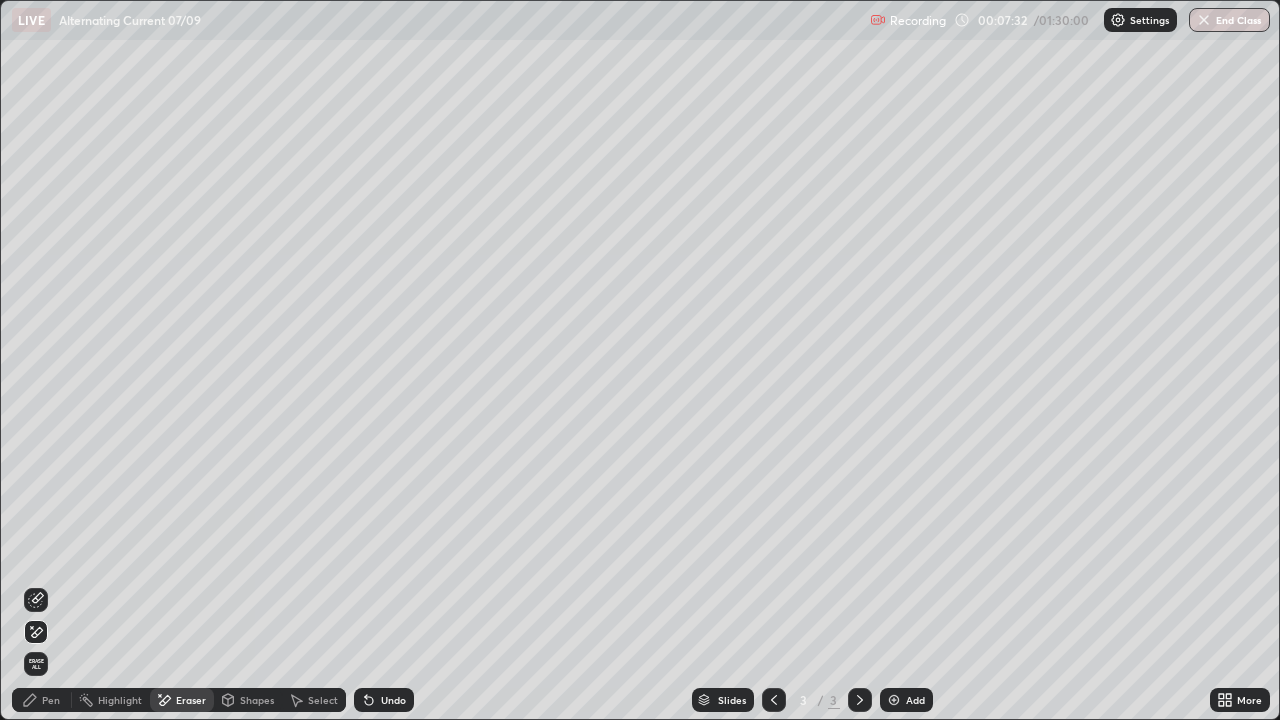click on "Pen" at bounding box center [51, 700] 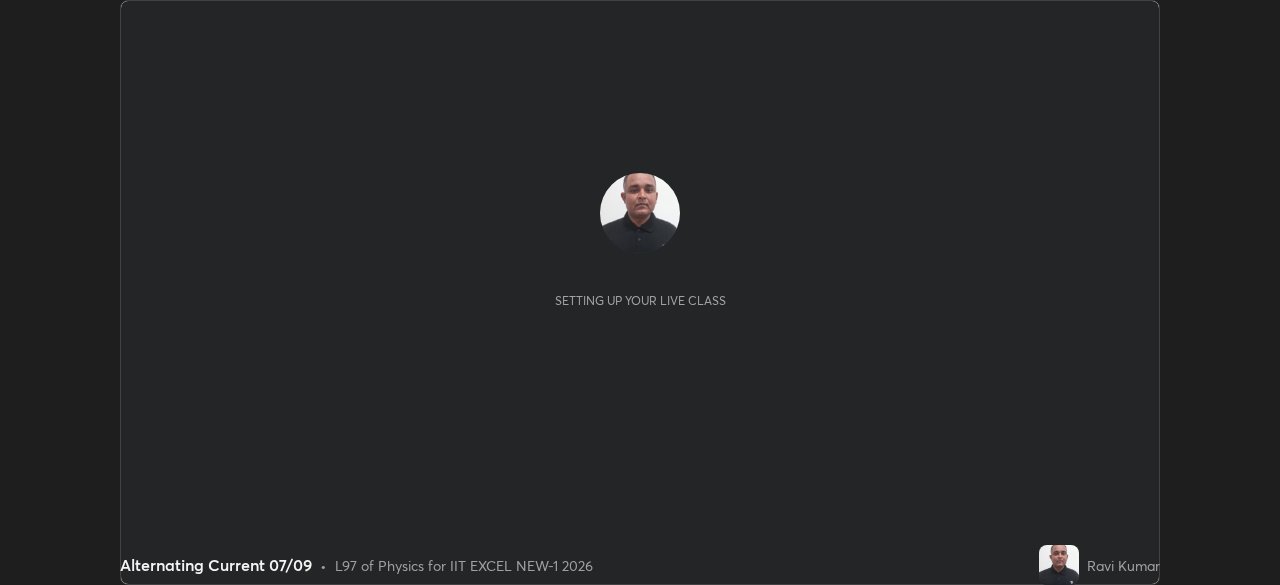 scroll, scrollTop: 0, scrollLeft: 0, axis: both 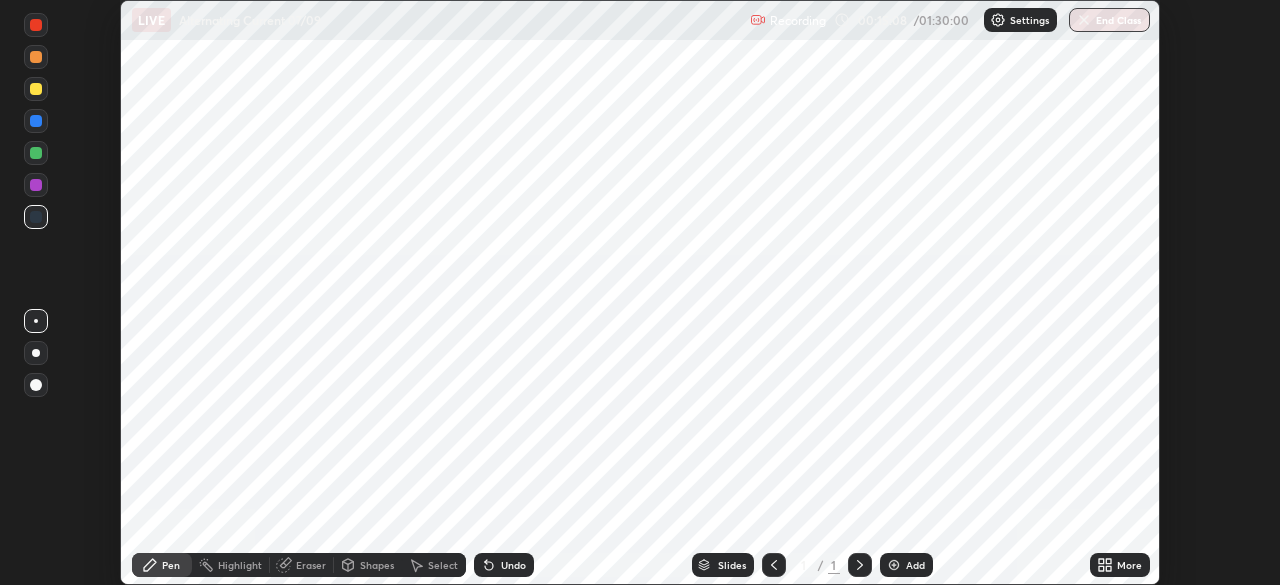 click 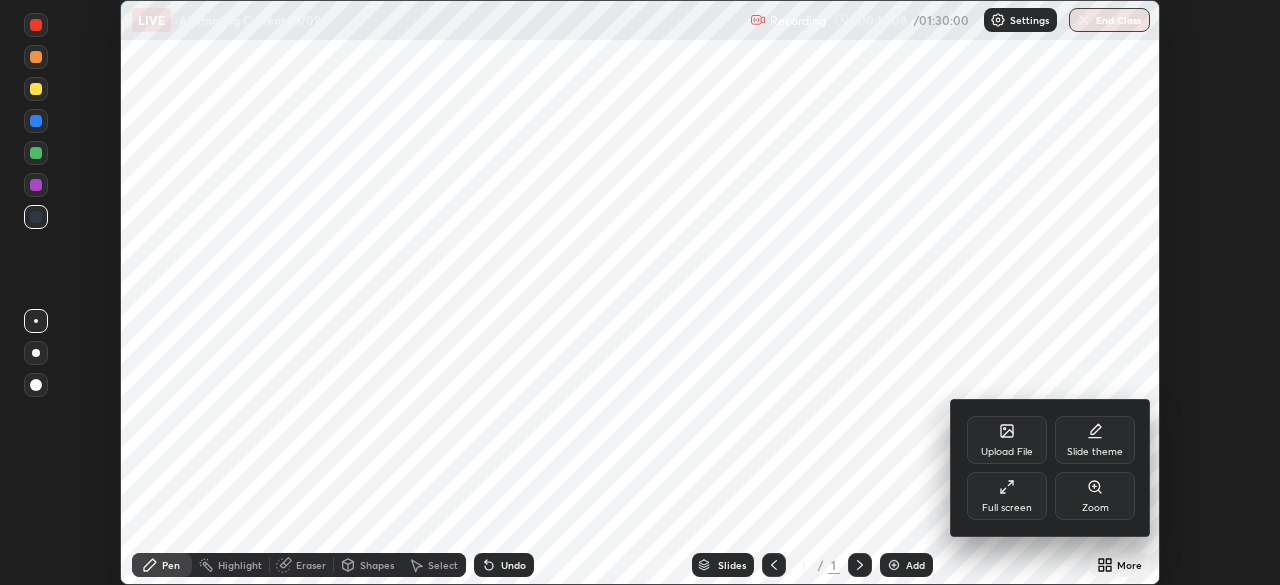 click at bounding box center (640, 292) 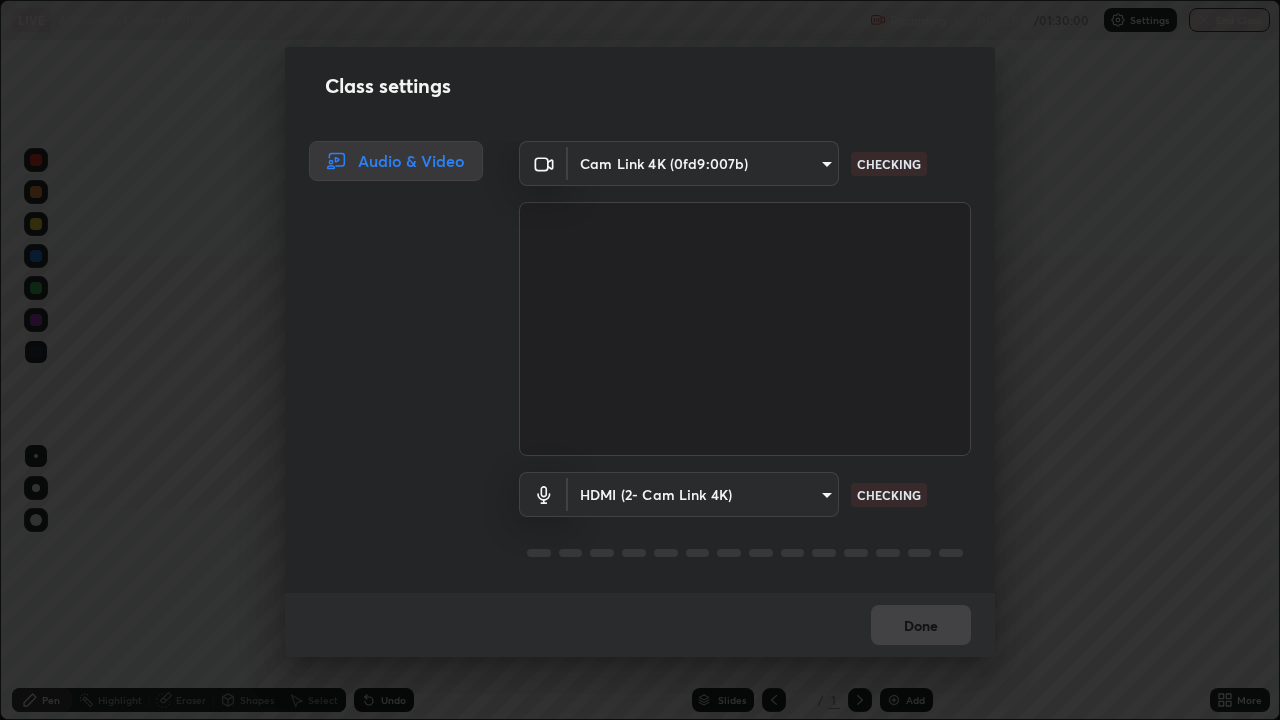 scroll, scrollTop: 99280, scrollLeft: 98720, axis: both 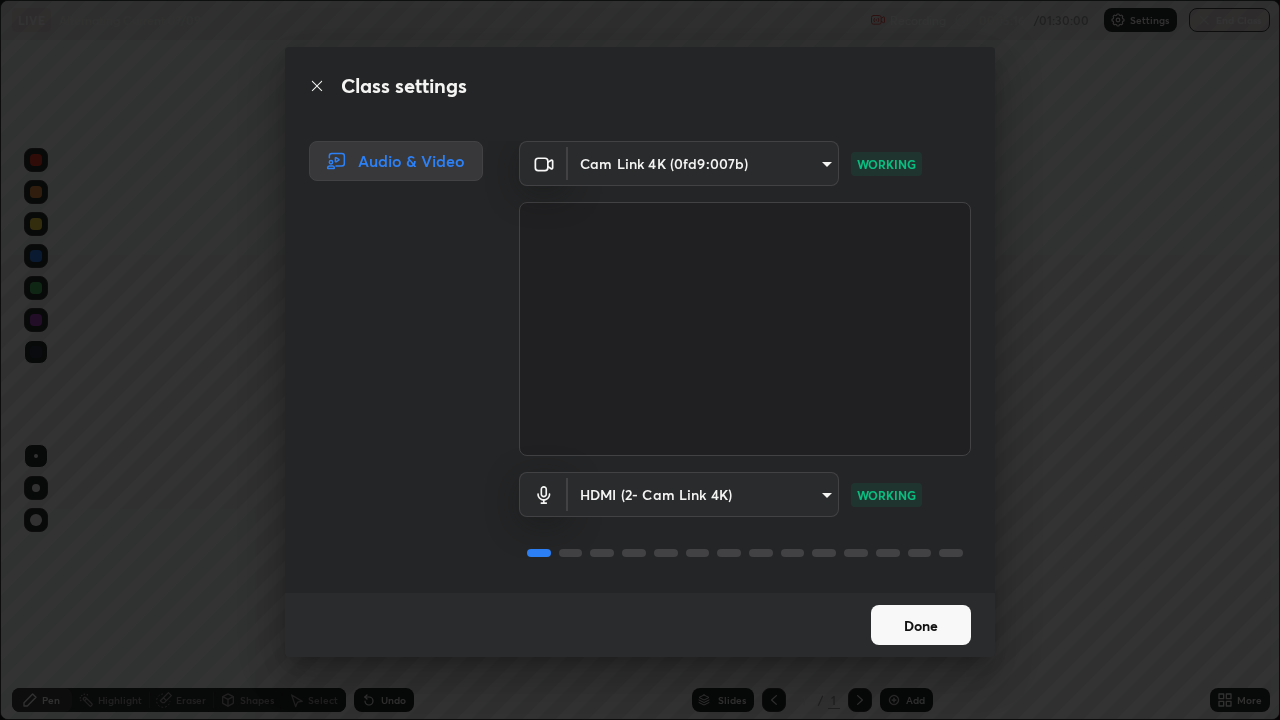click on "Done" at bounding box center (921, 625) 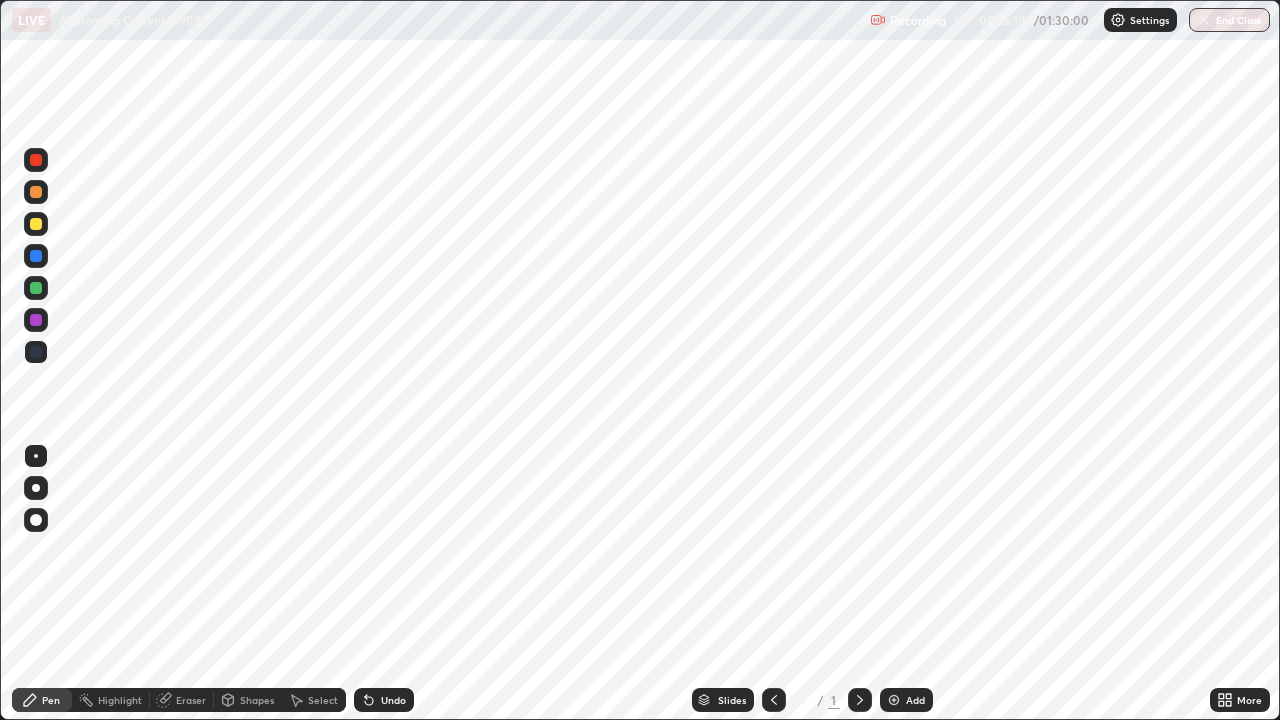click 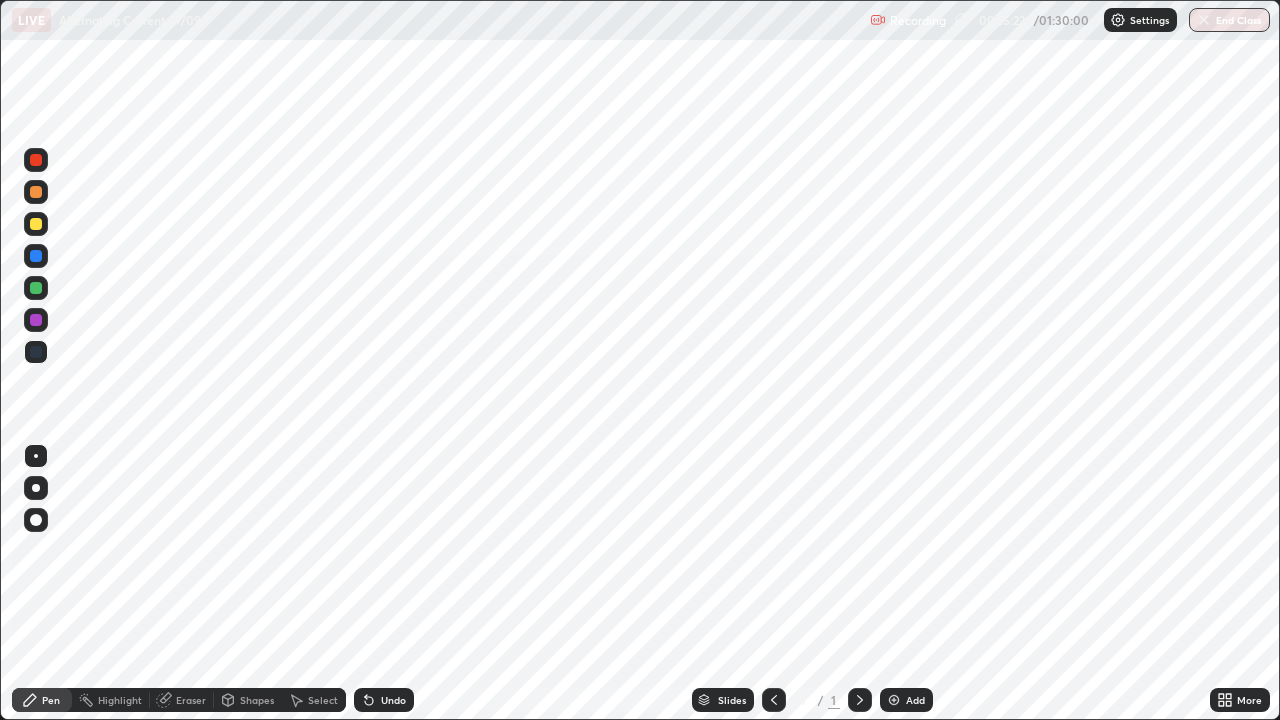 click on "More" at bounding box center [1240, 700] 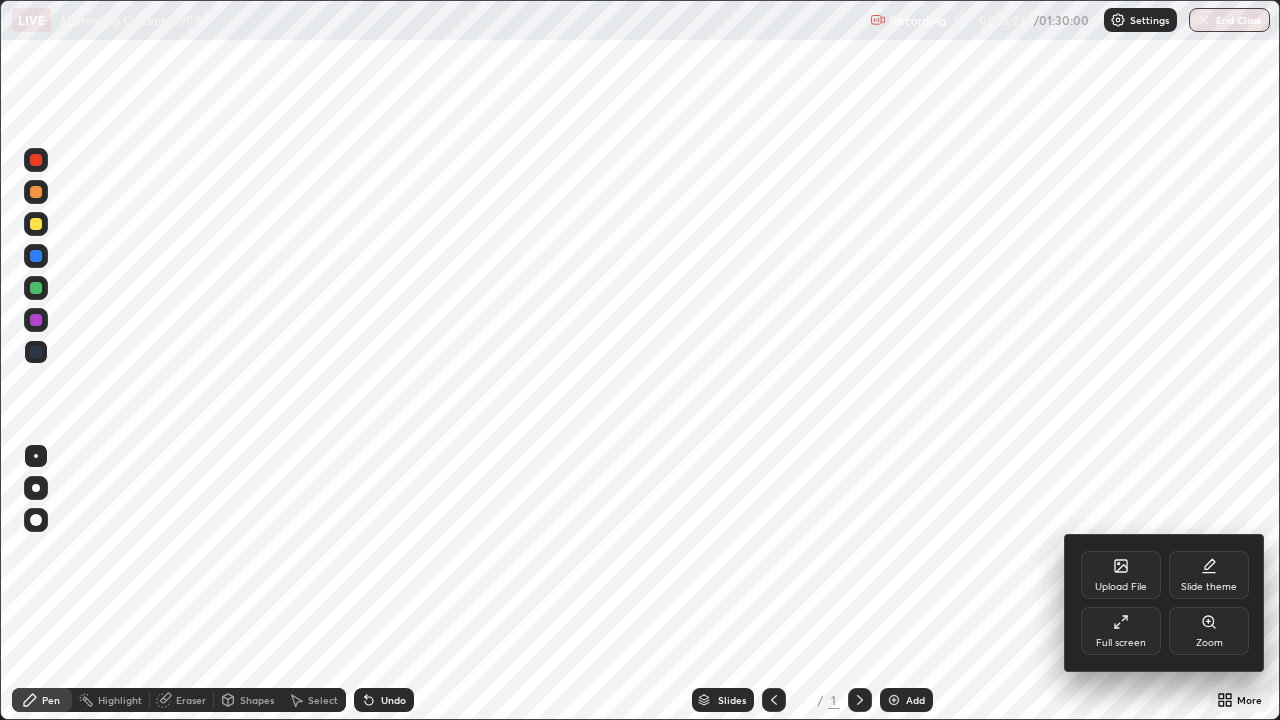 click 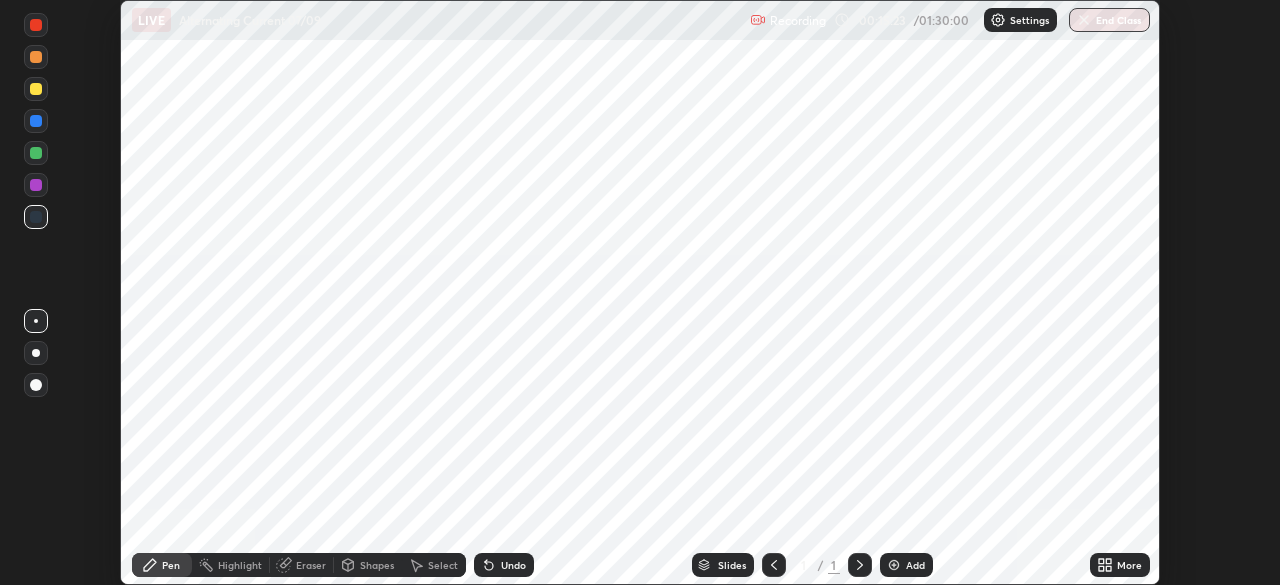 scroll, scrollTop: 585, scrollLeft: 1280, axis: both 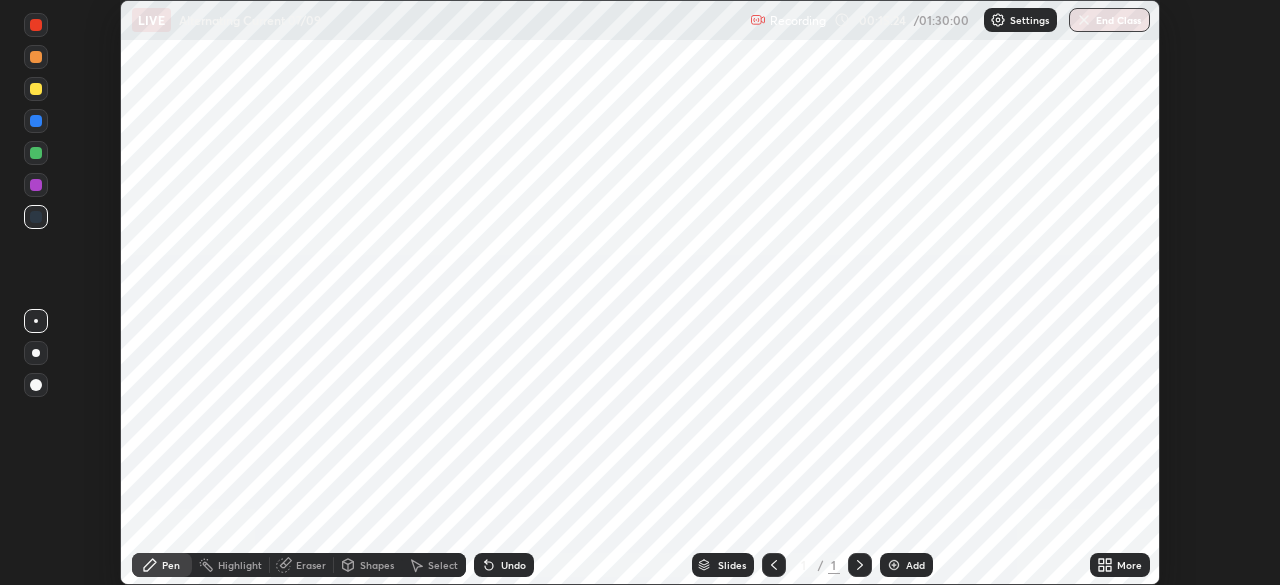 click on "More" at bounding box center [1129, 565] 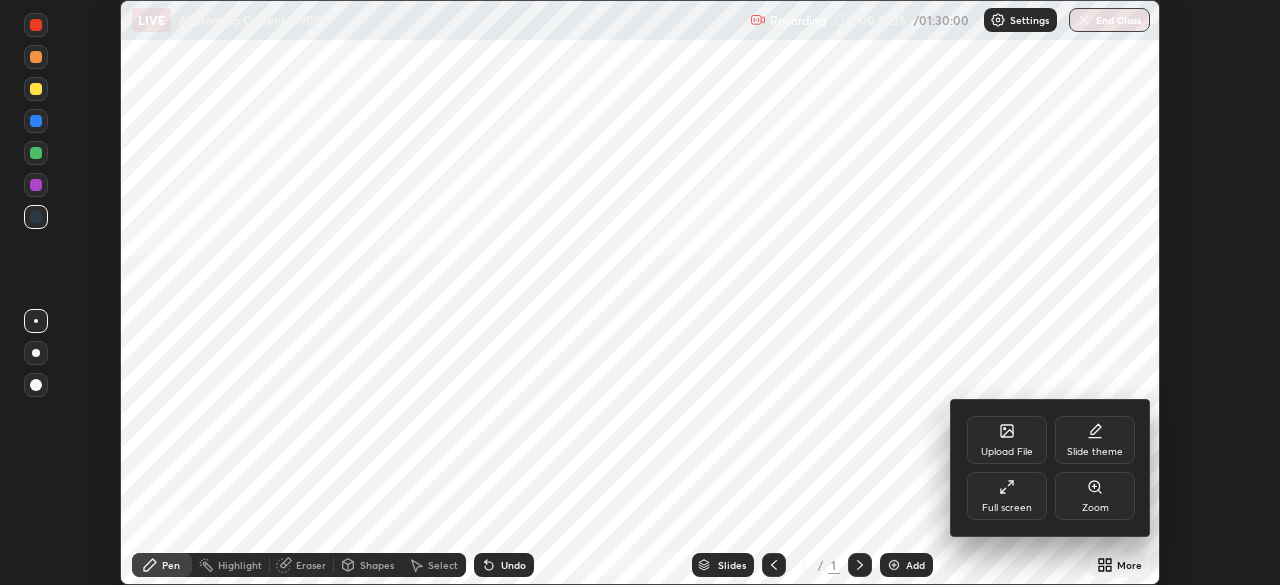 click on "Full screen" at bounding box center [1007, 496] 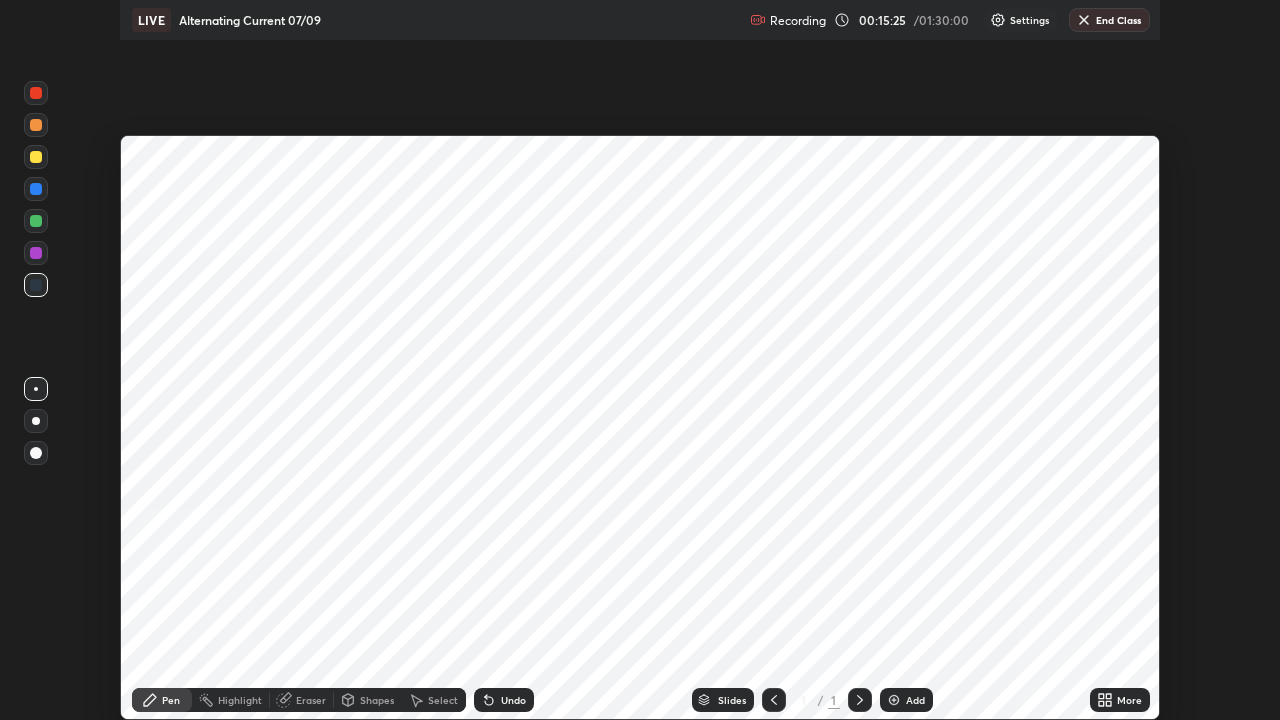 scroll, scrollTop: 99280, scrollLeft: 98720, axis: both 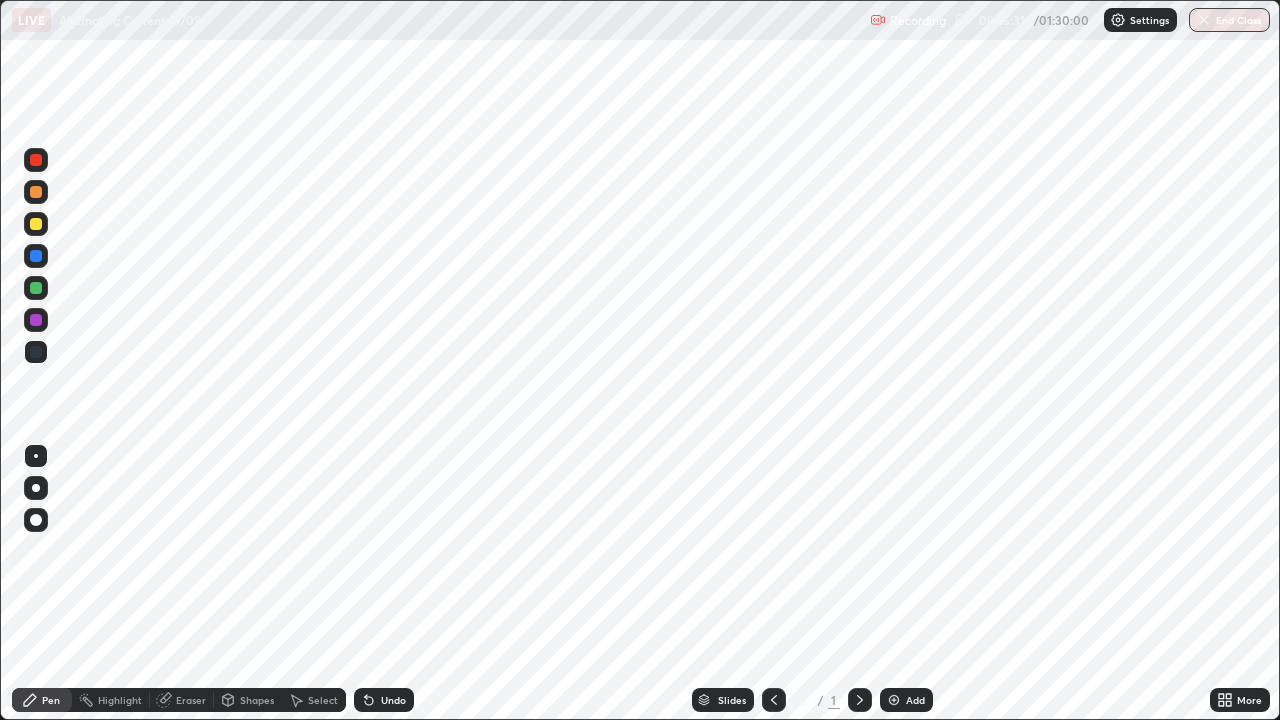 click 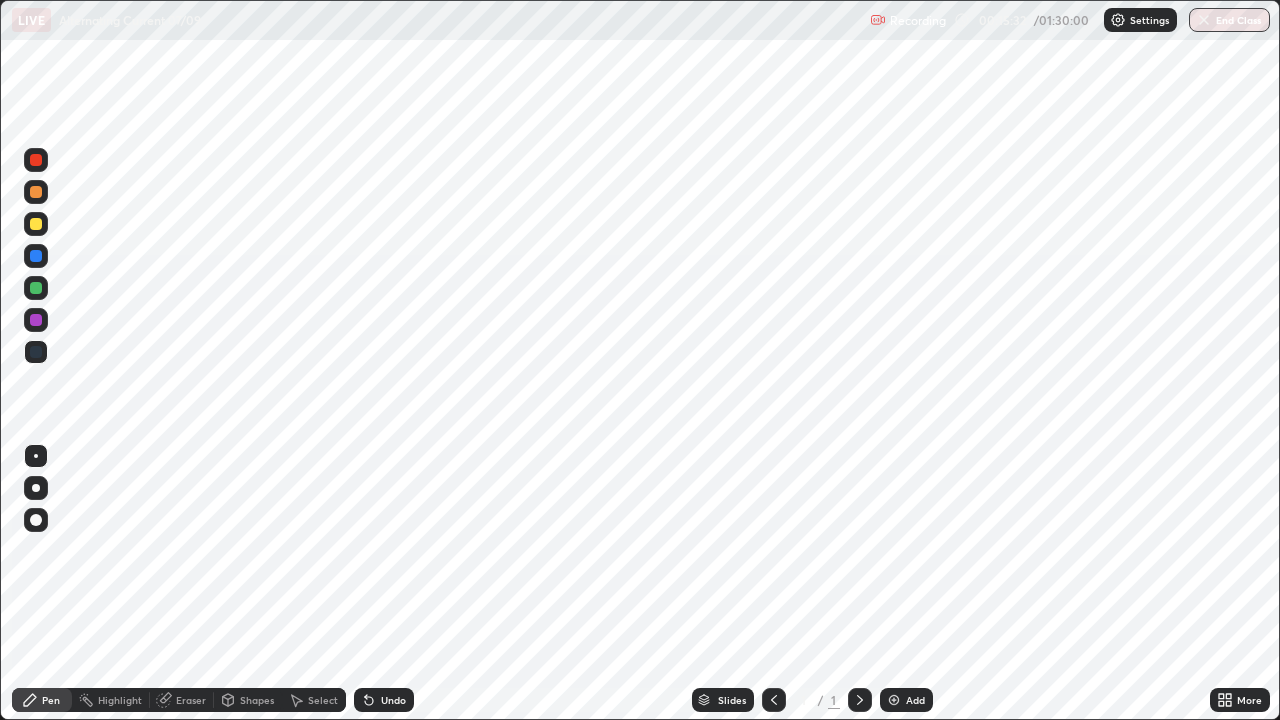 click 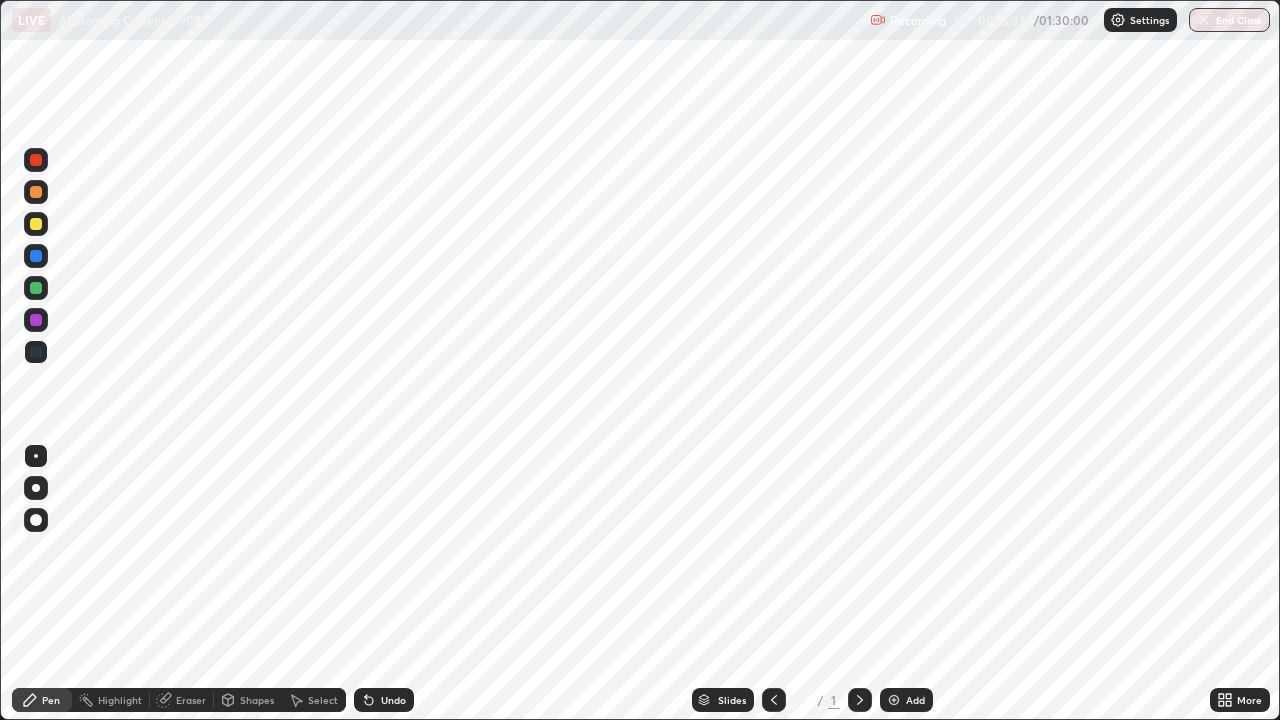 click at bounding box center [894, 700] 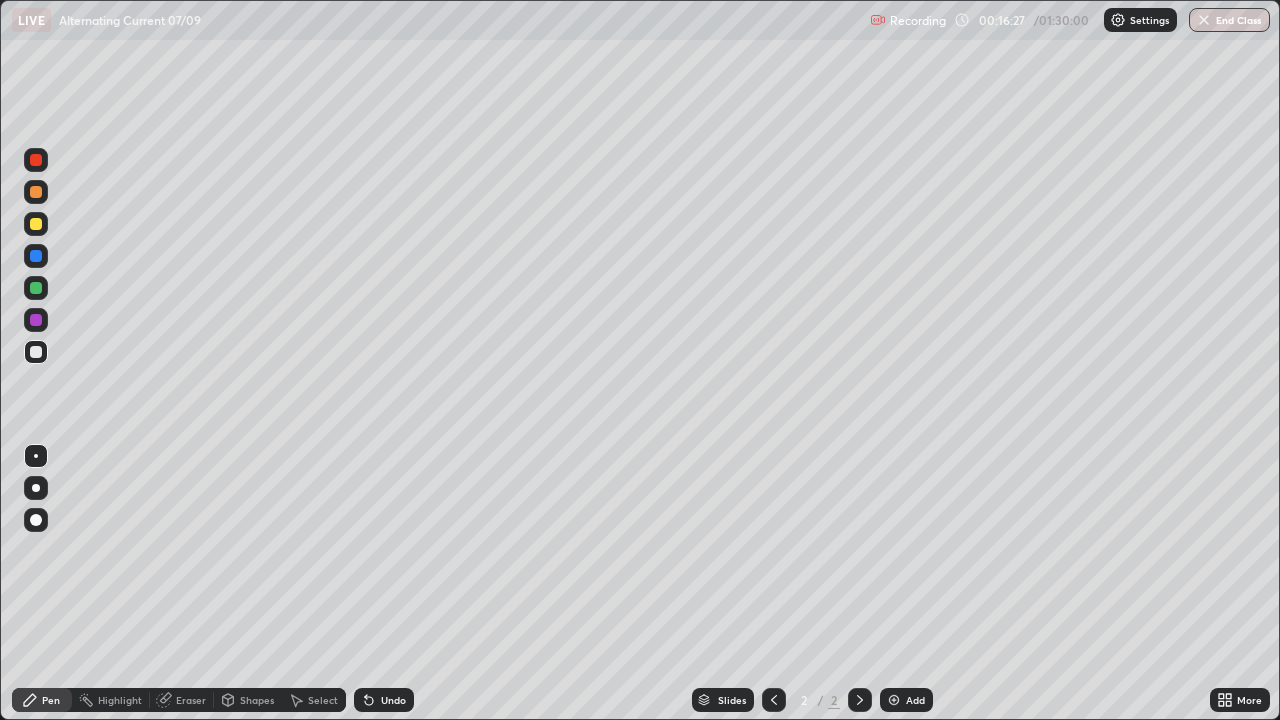 click at bounding box center [36, 224] 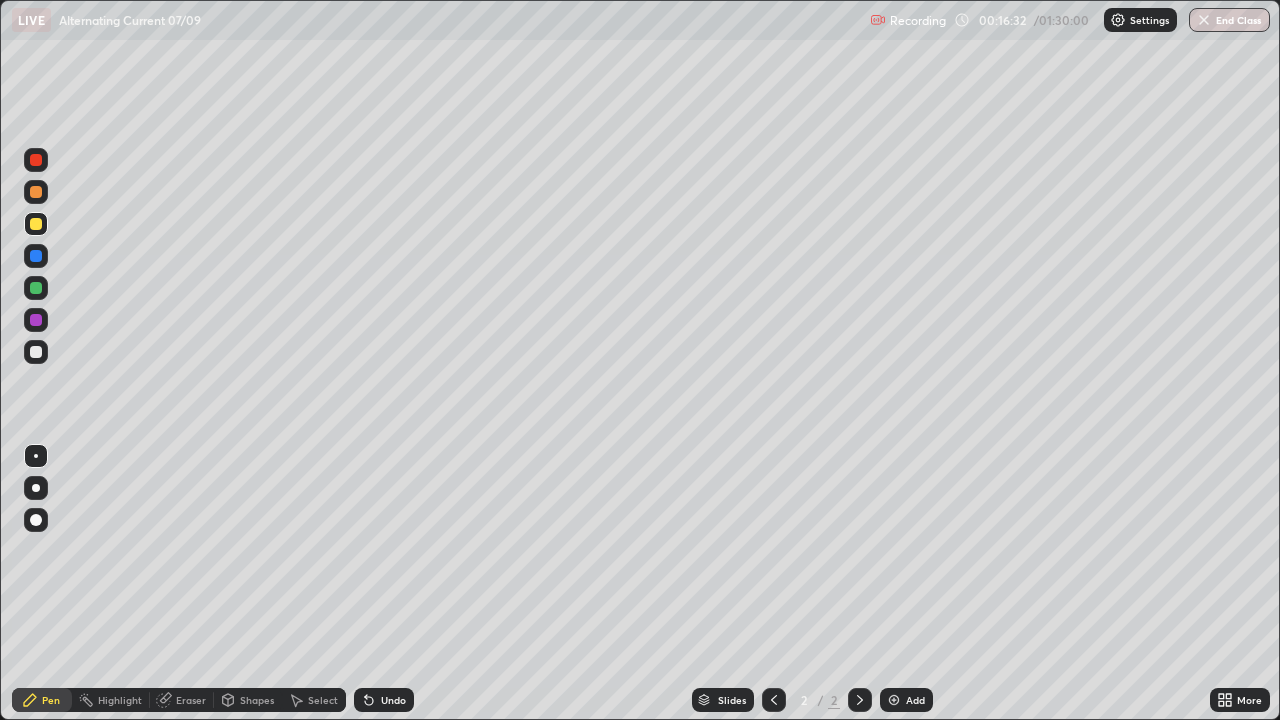 click on "Settings" at bounding box center [1140, 20] 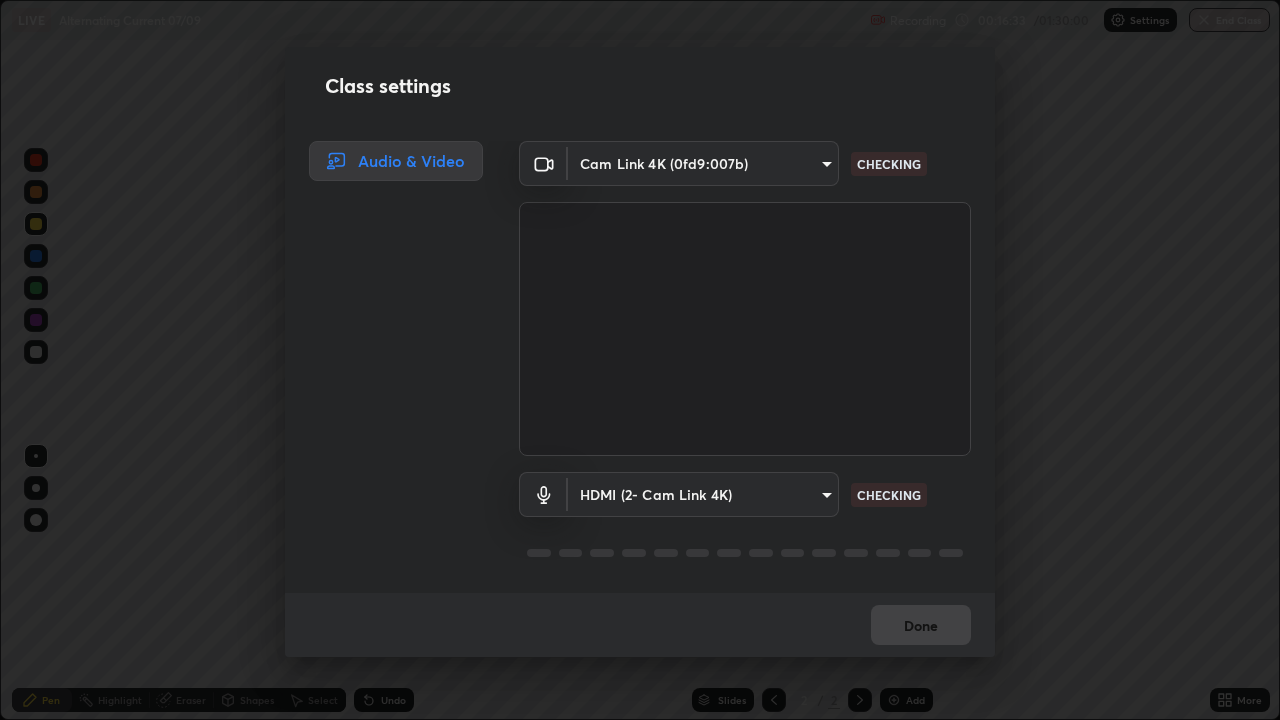 scroll, scrollTop: 2, scrollLeft: 0, axis: vertical 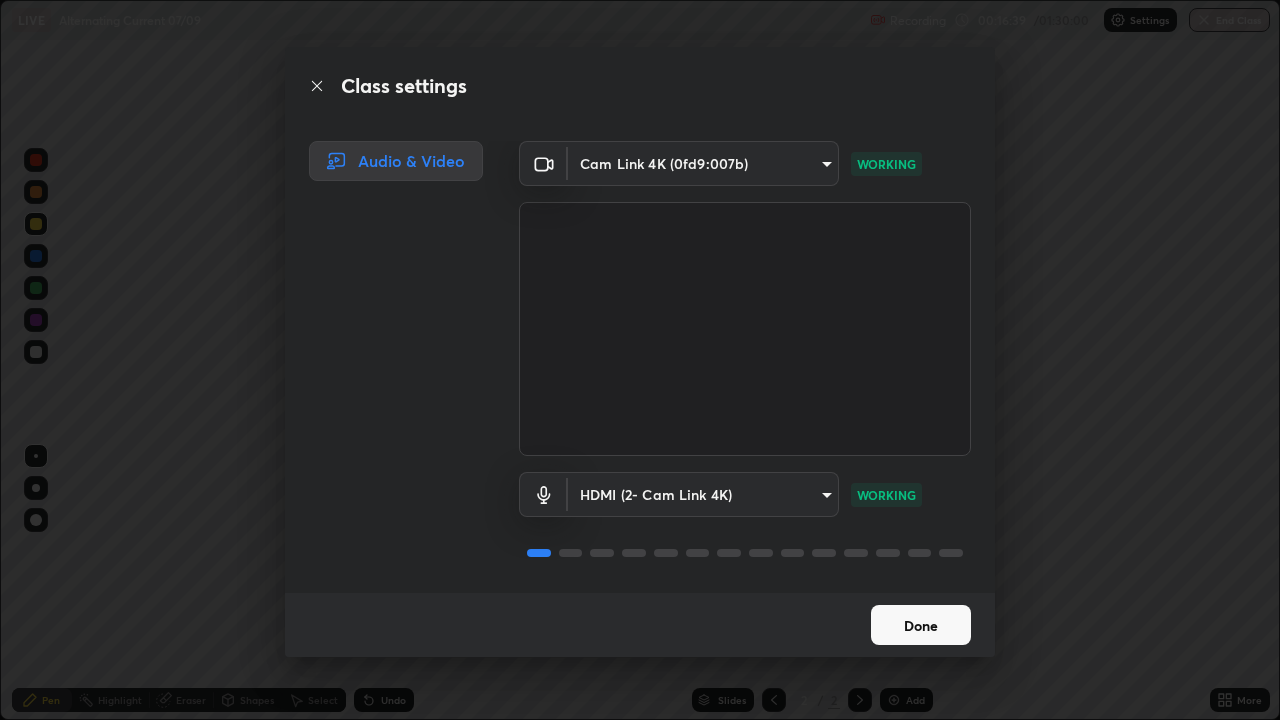 click on "Done" at bounding box center [921, 625] 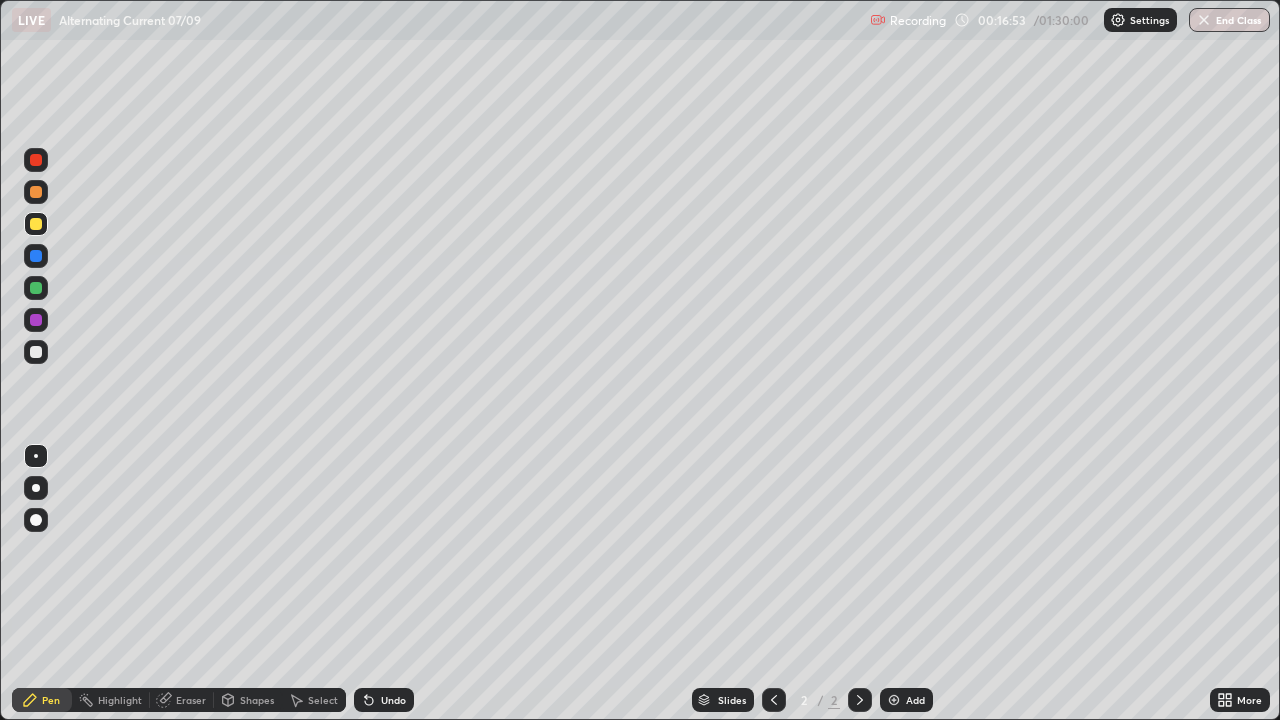click on "Undo" at bounding box center (393, 700) 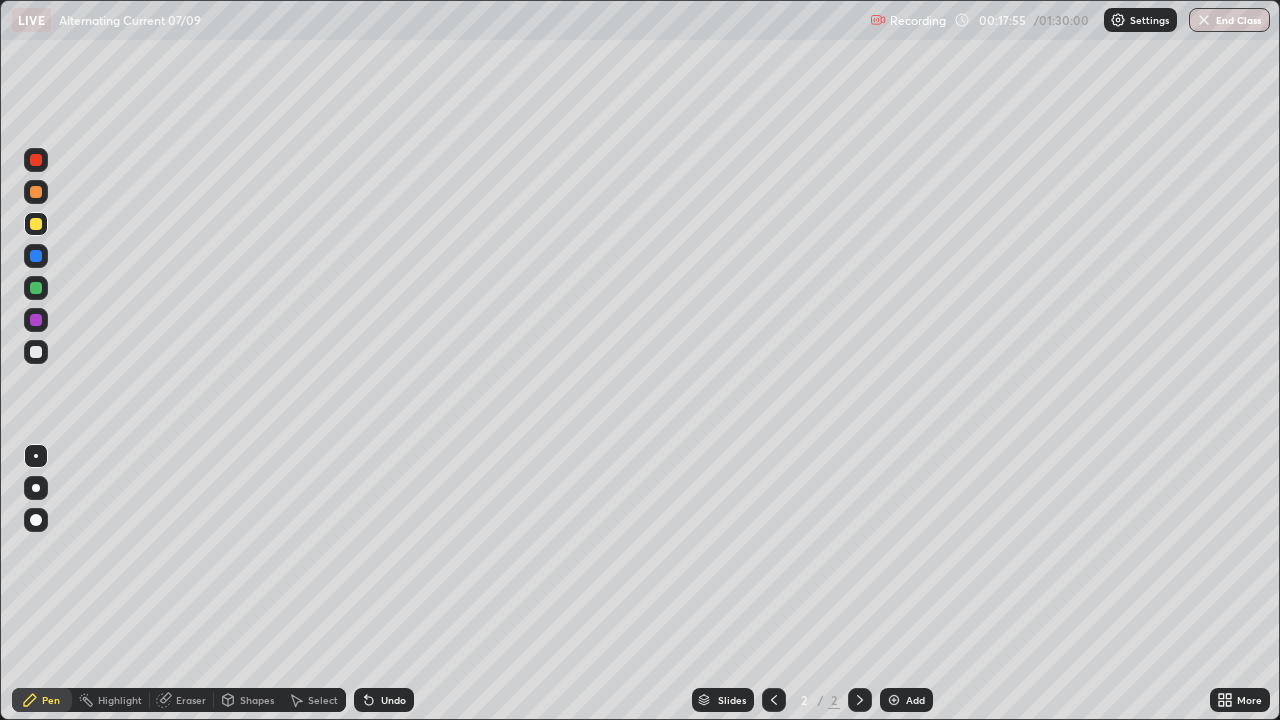 click on "Undo" at bounding box center (393, 700) 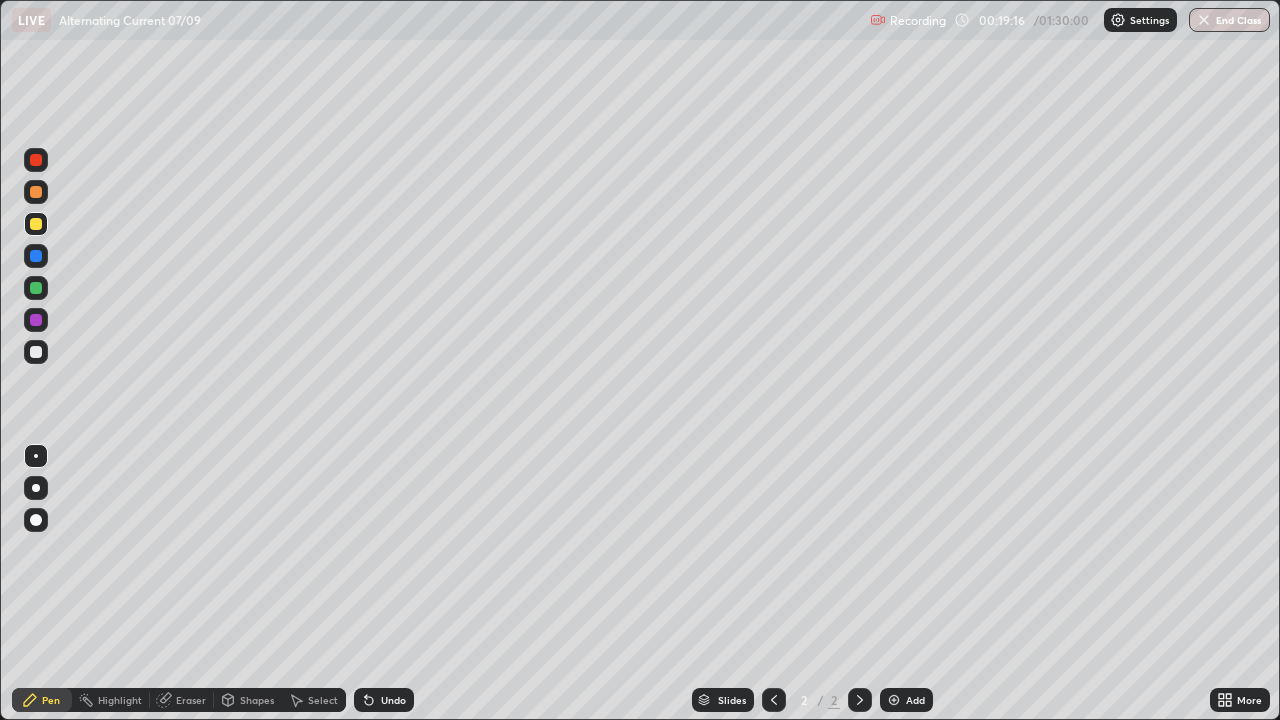 click at bounding box center [36, 352] 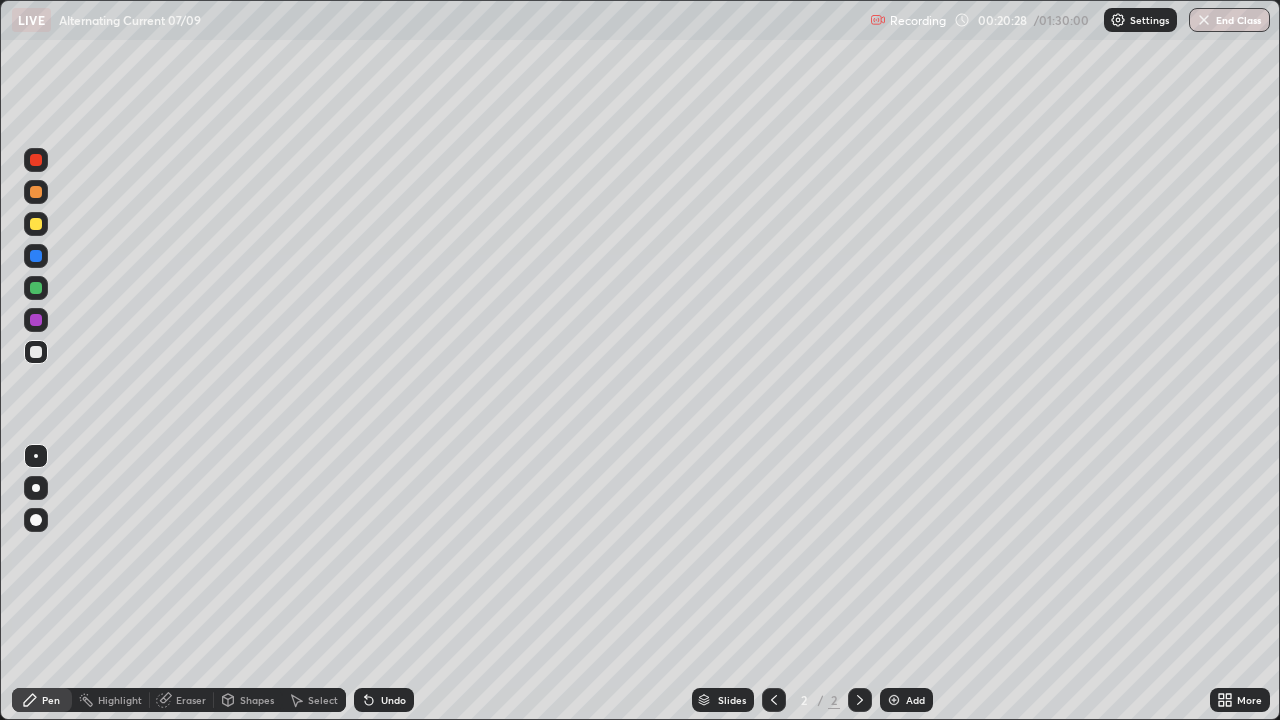 click at bounding box center [36, 224] 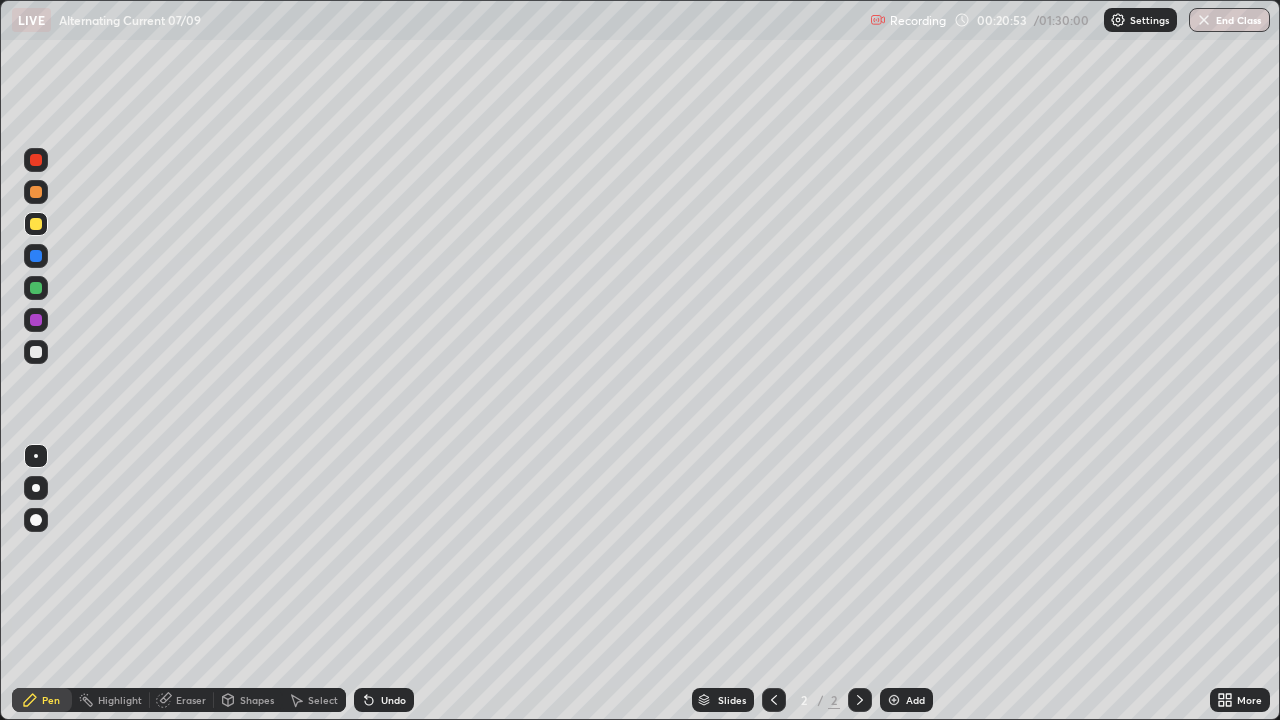 click on "Eraser" at bounding box center [191, 700] 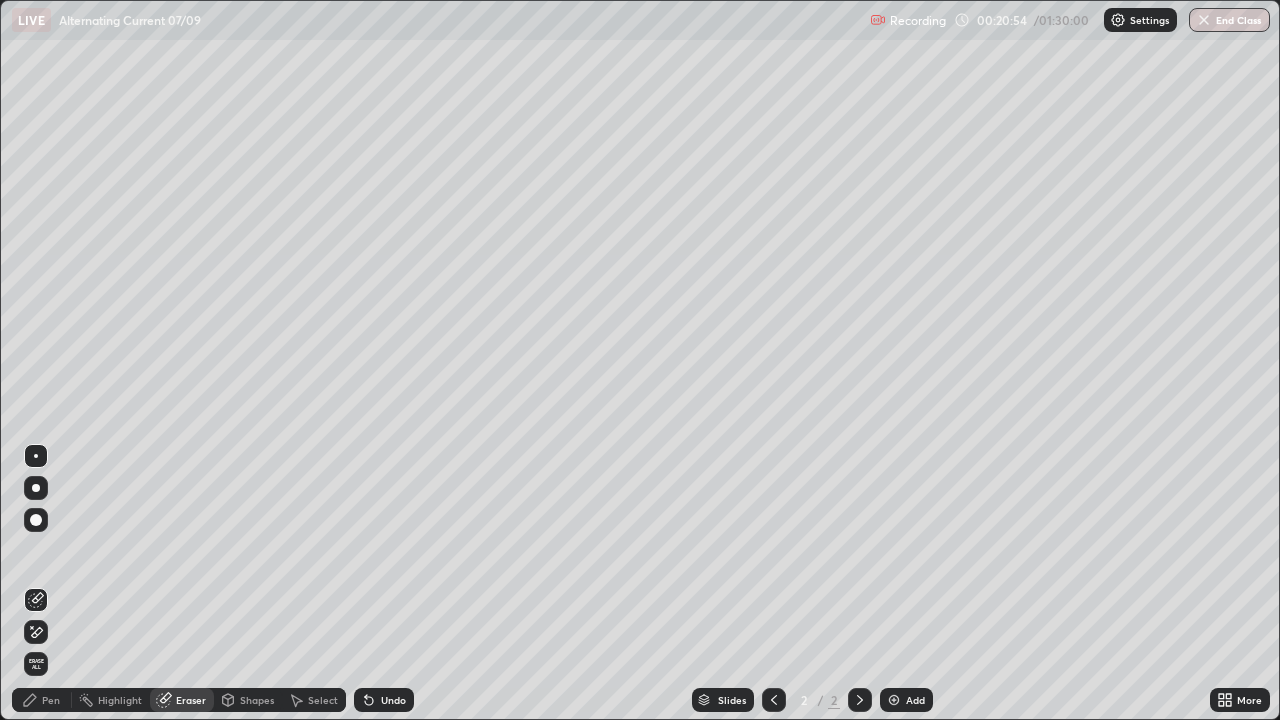click 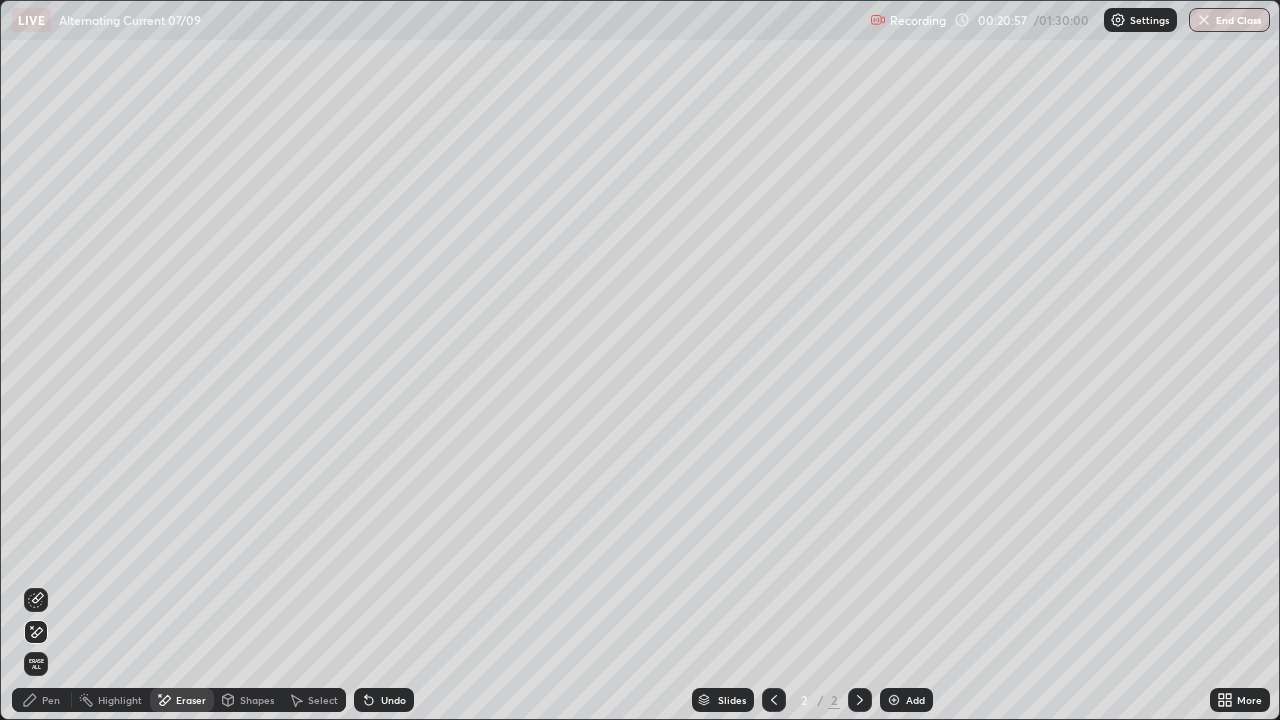 click on "Pen" at bounding box center [42, 700] 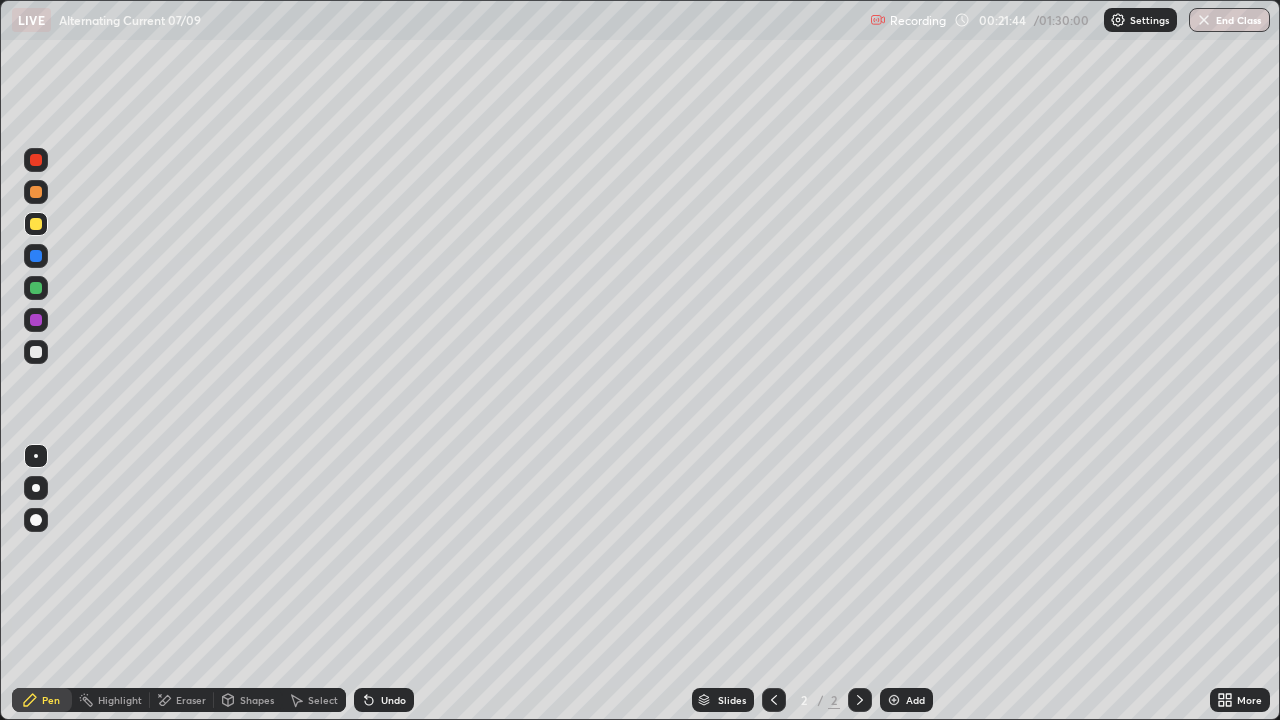 click on "Undo" at bounding box center [393, 700] 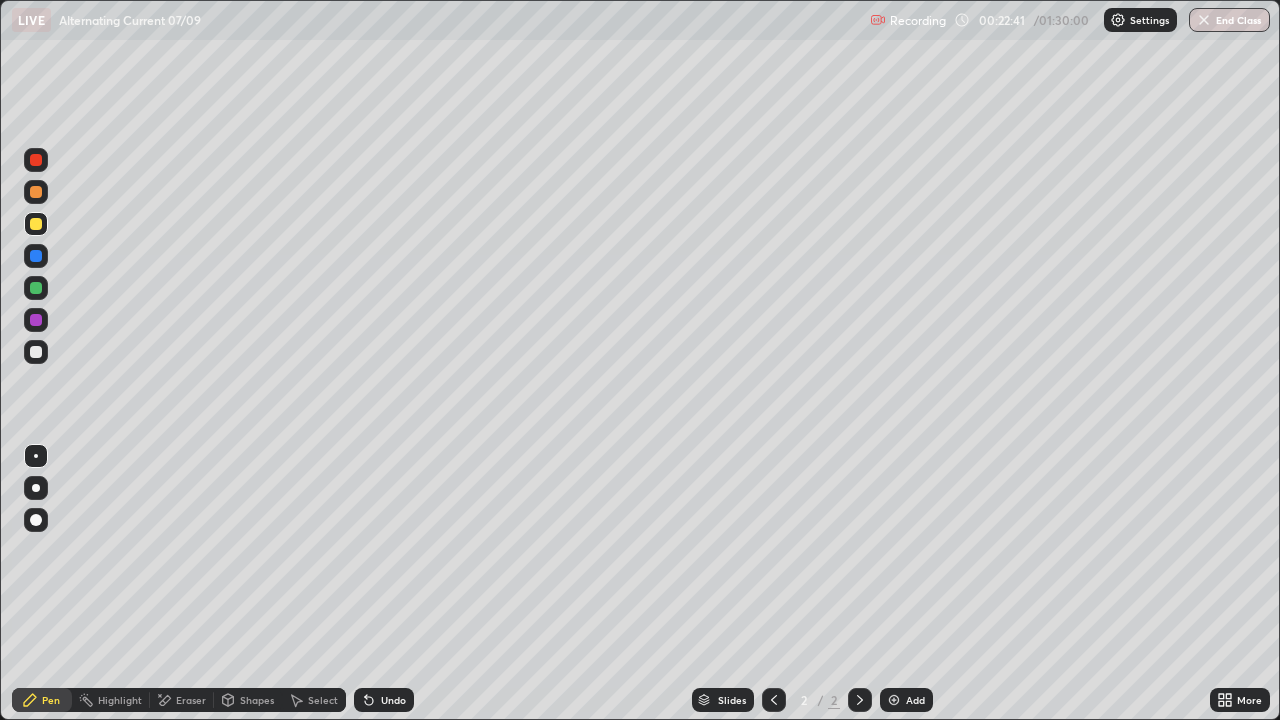 click on "Undo" at bounding box center (393, 700) 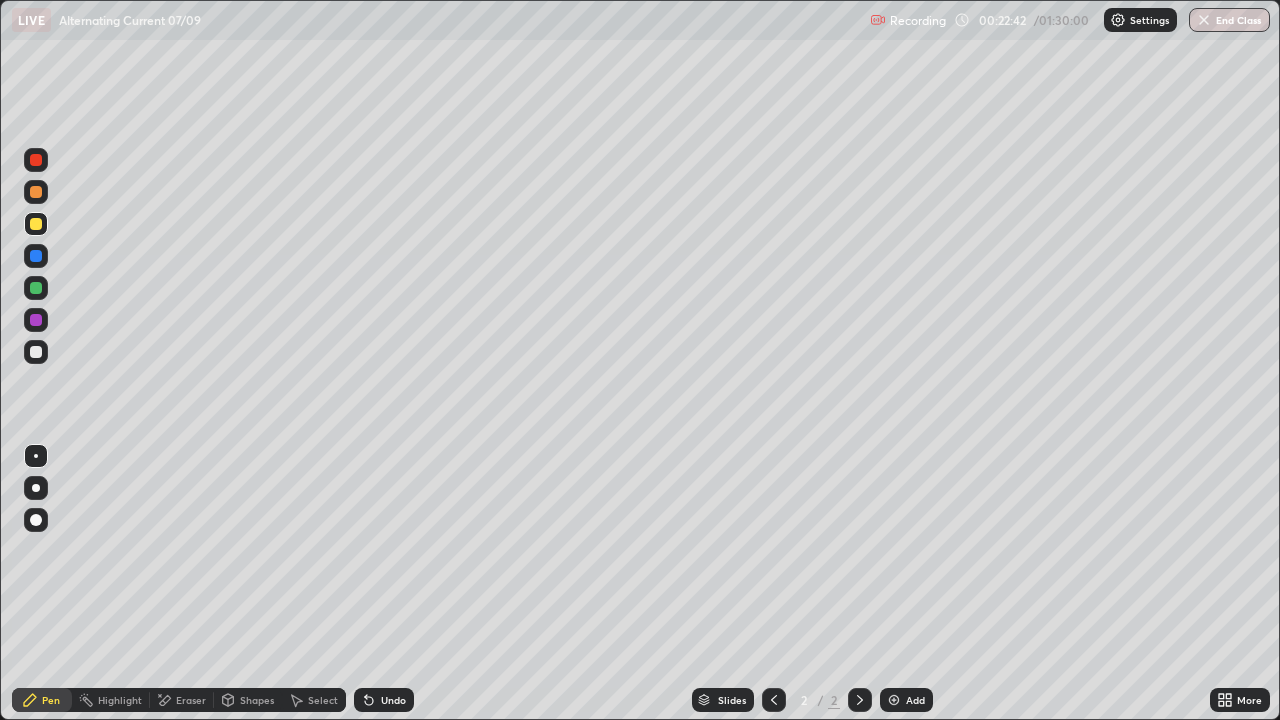 click on "Undo" at bounding box center (393, 700) 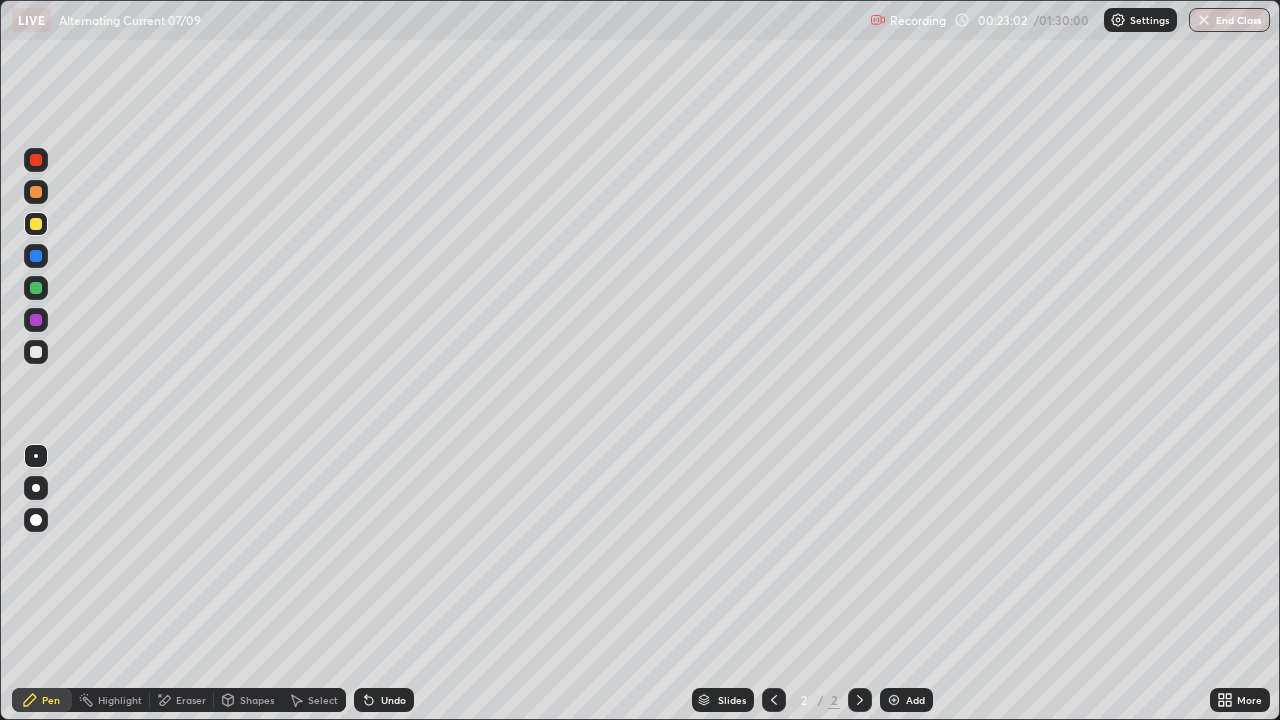 click on "Undo" at bounding box center [393, 700] 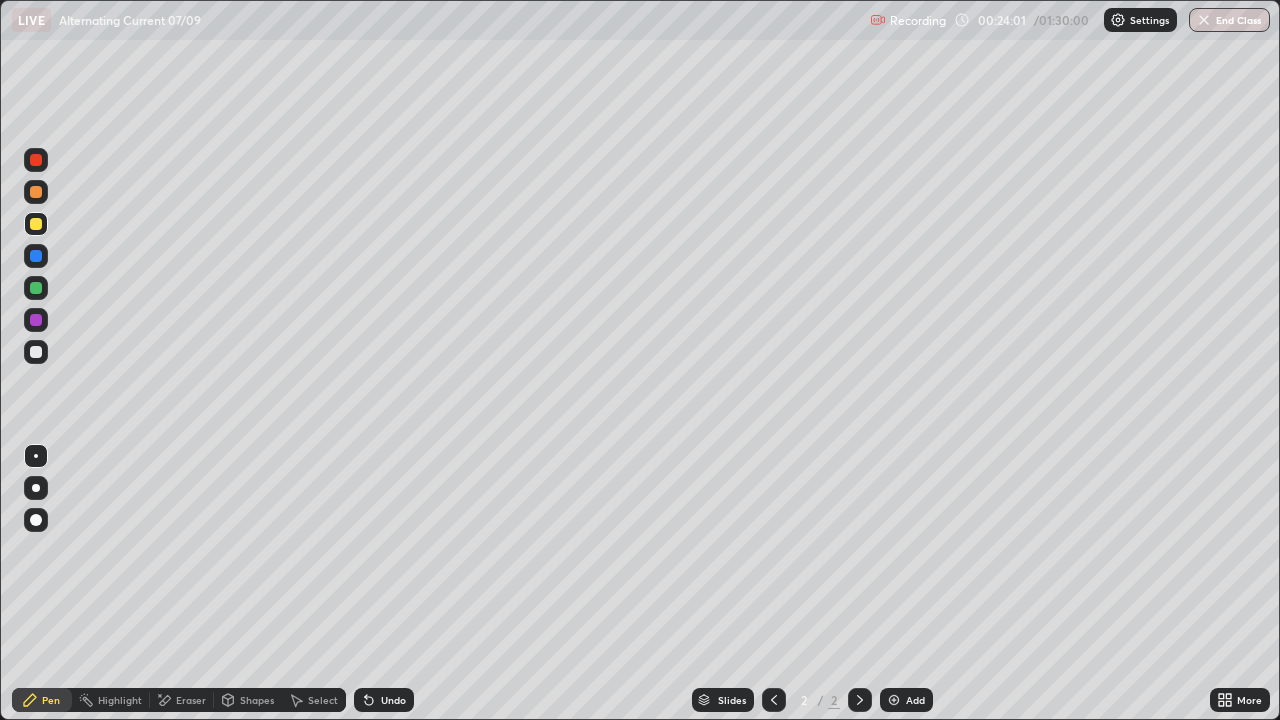 click on "Eraser" at bounding box center (191, 700) 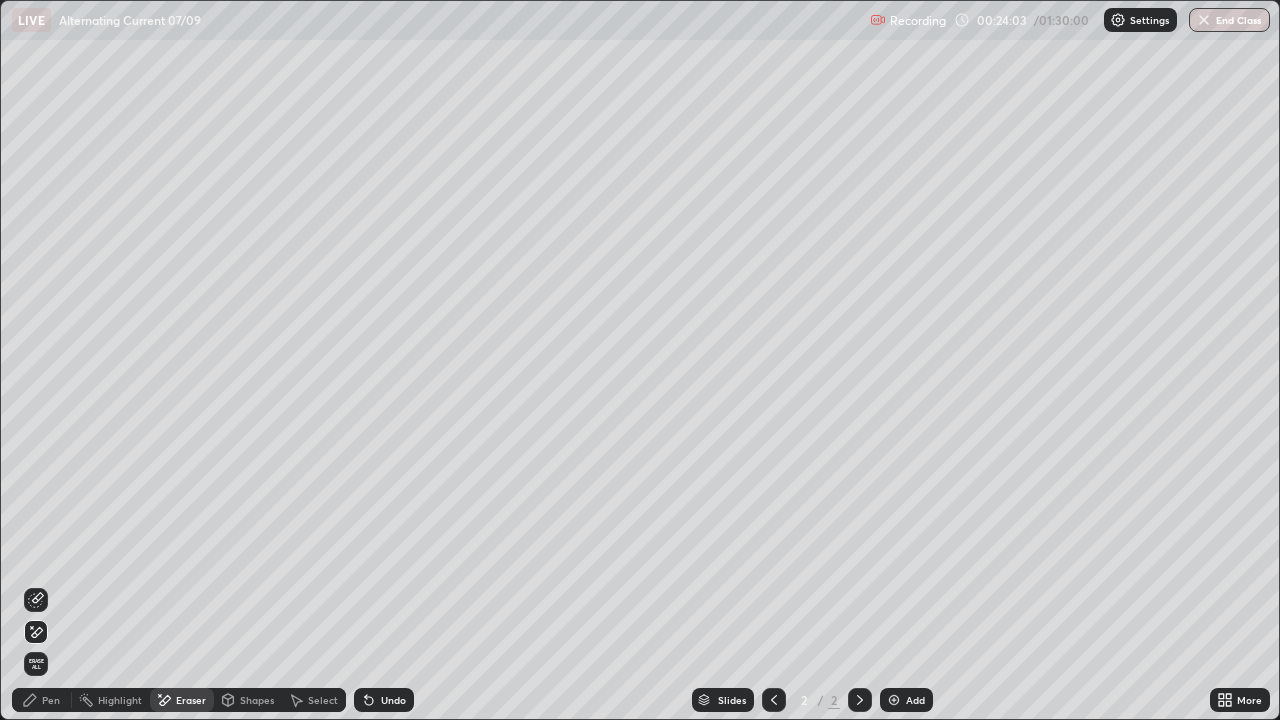 click on "Pen" at bounding box center (51, 700) 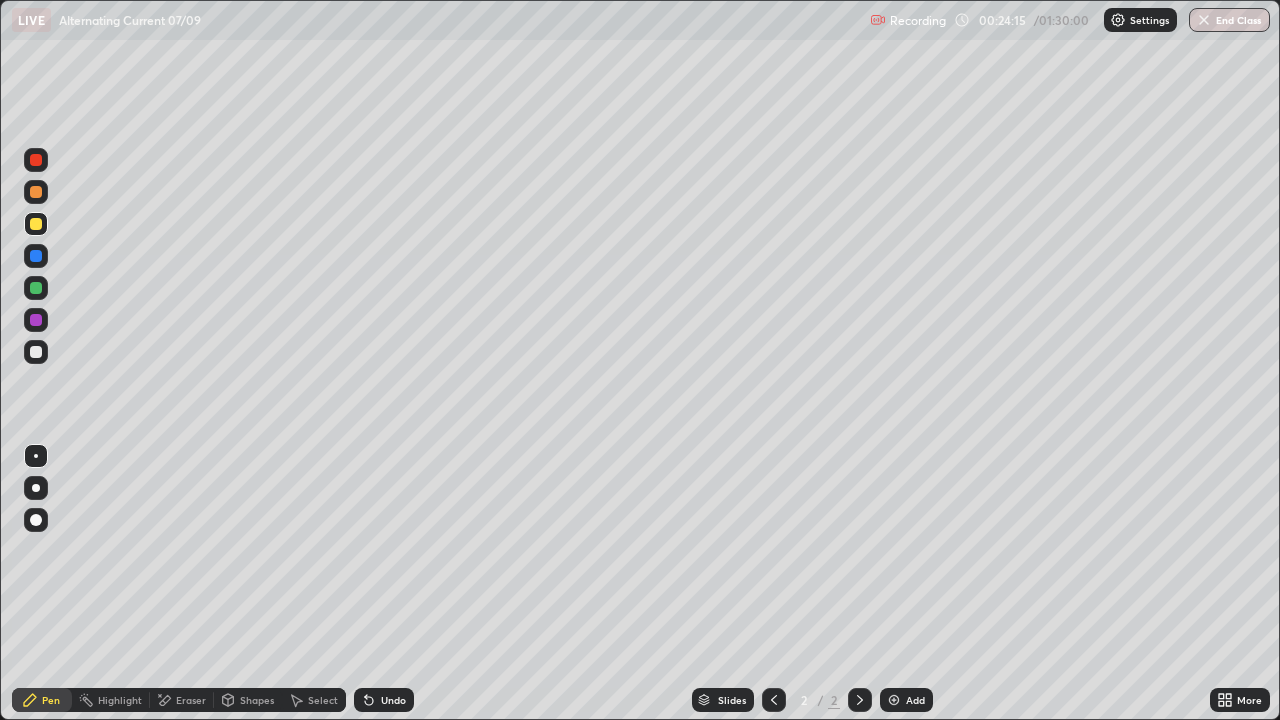 click 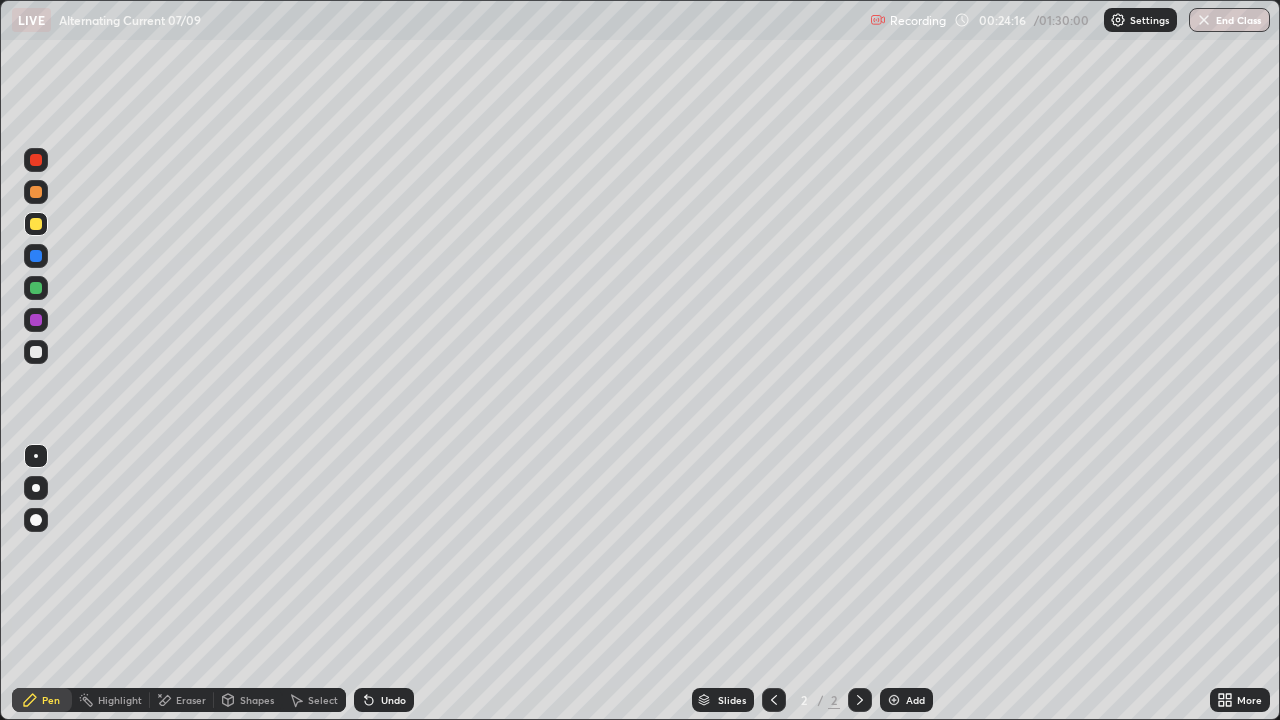 click on "Undo" at bounding box center [393, 700] 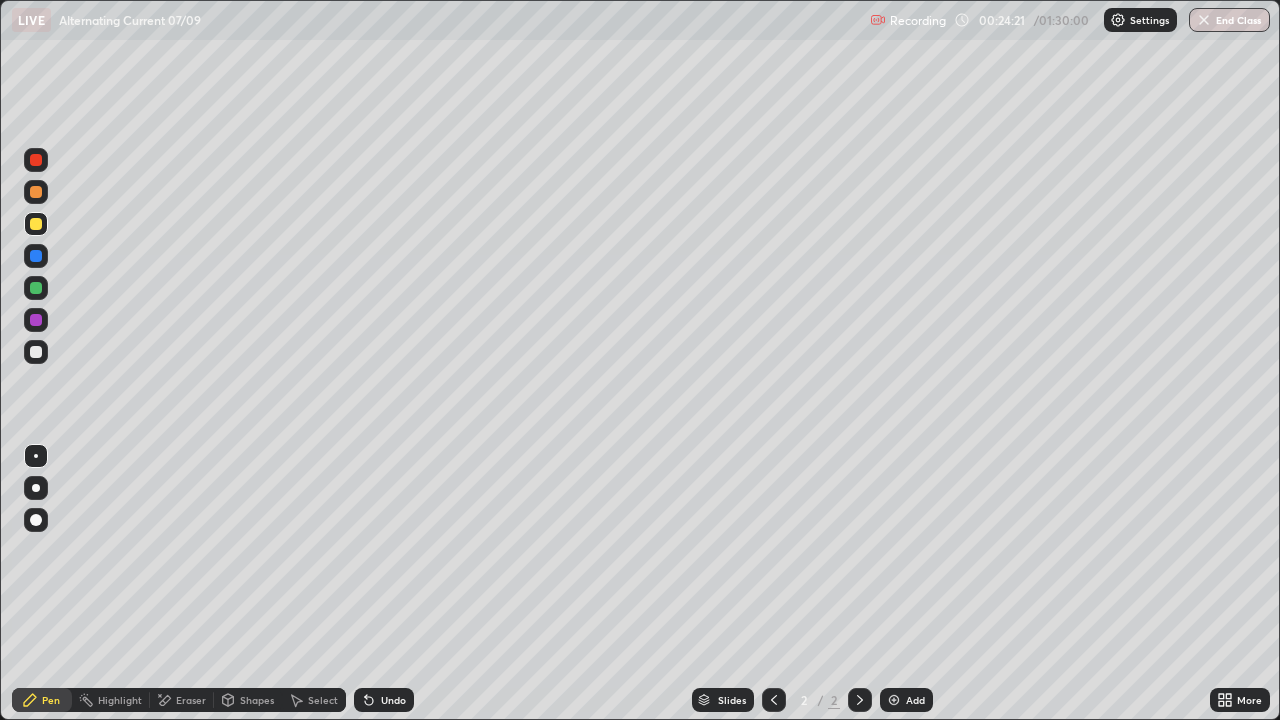 click on "Undo" at bounding box center (393, 700) 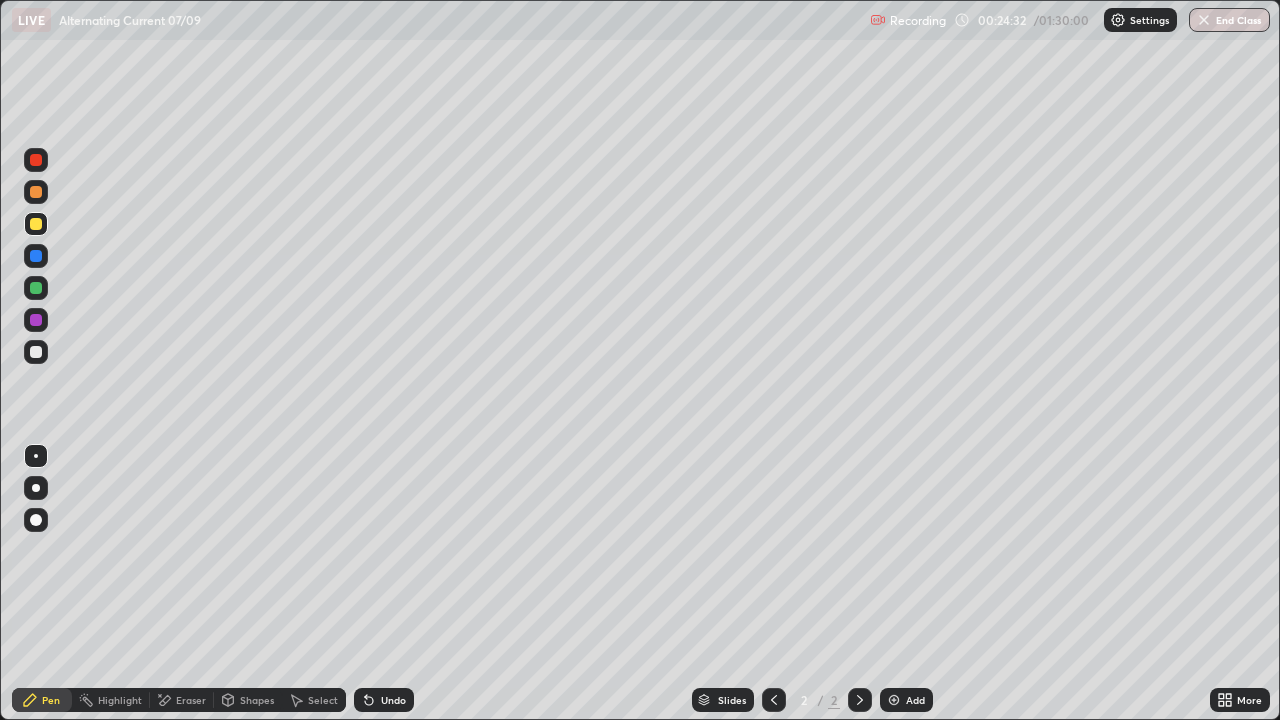 click at bounding box center (36, 352) 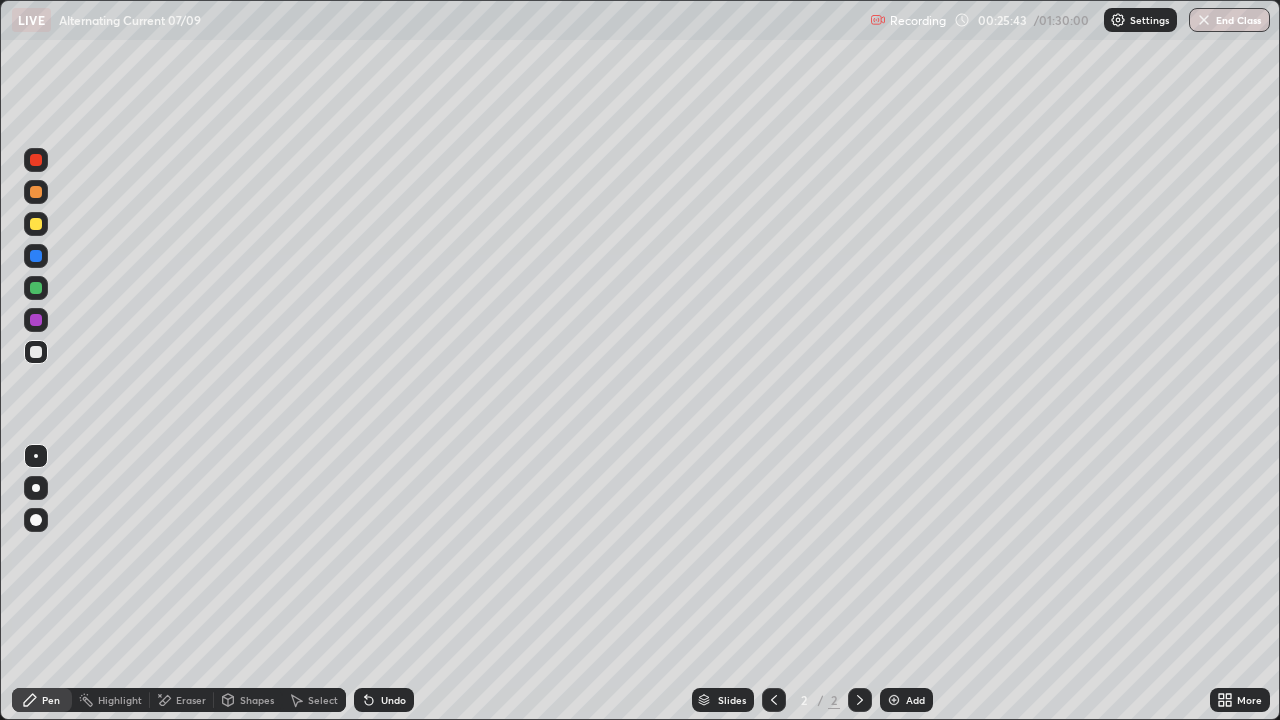 click on "Undo" at bounding box center [393, 700] 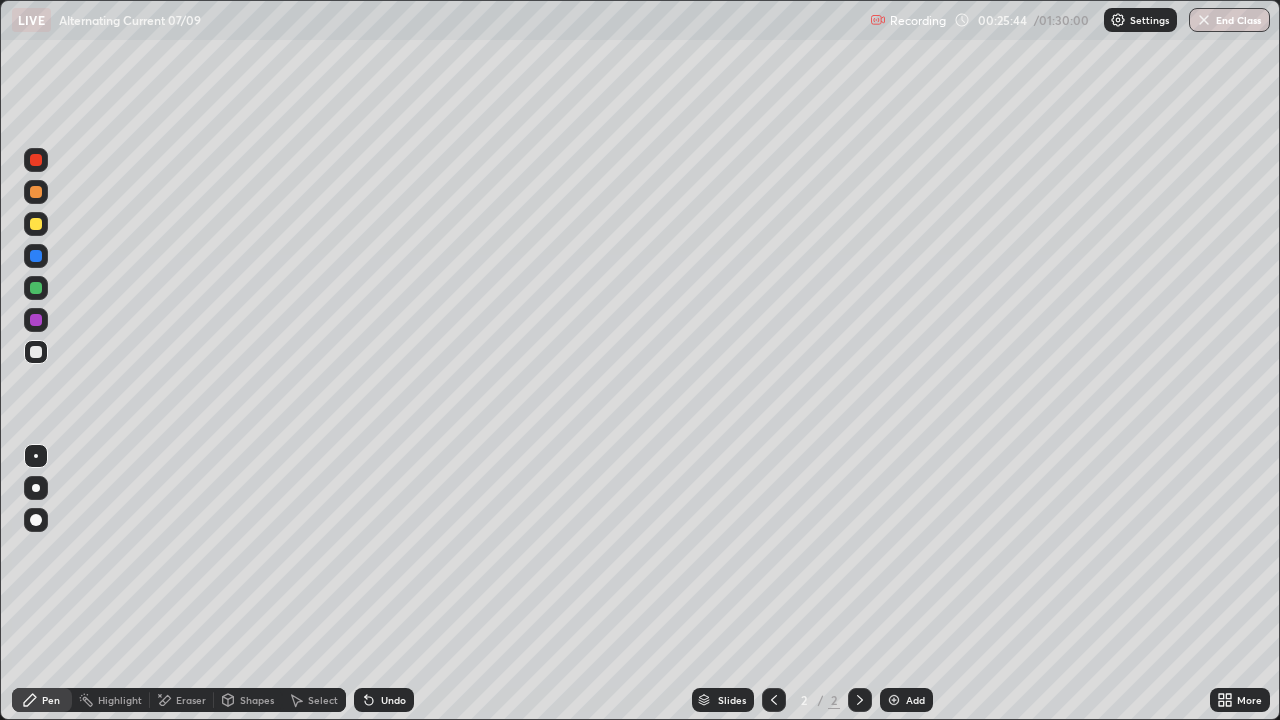 click 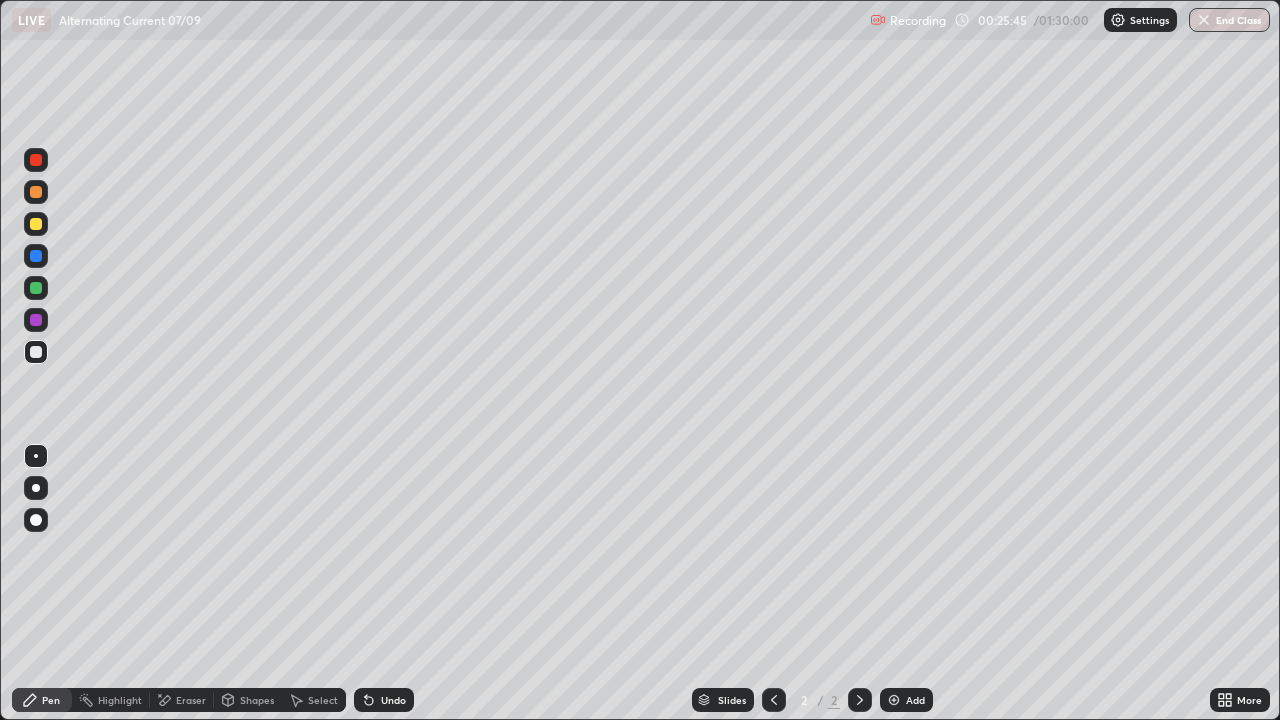 click on "Undo" at bounding box center [384, 700] 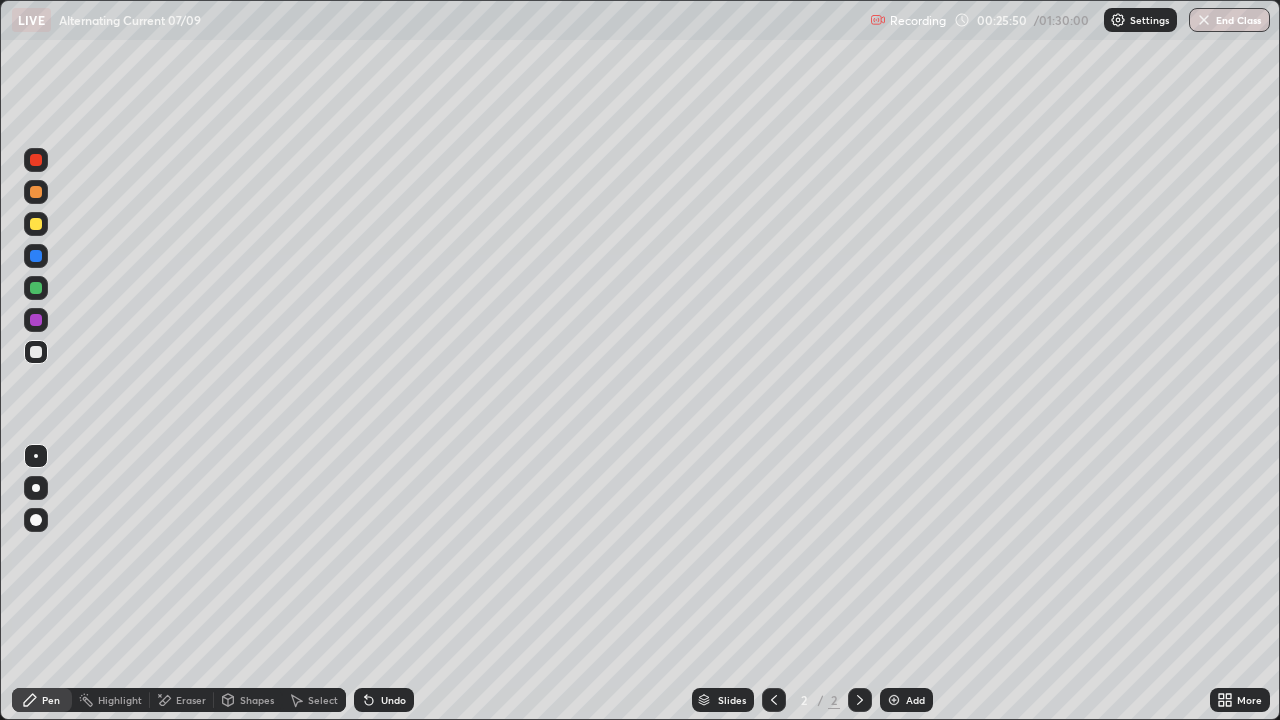 click on "Undo" at bounding box center [393, 700] 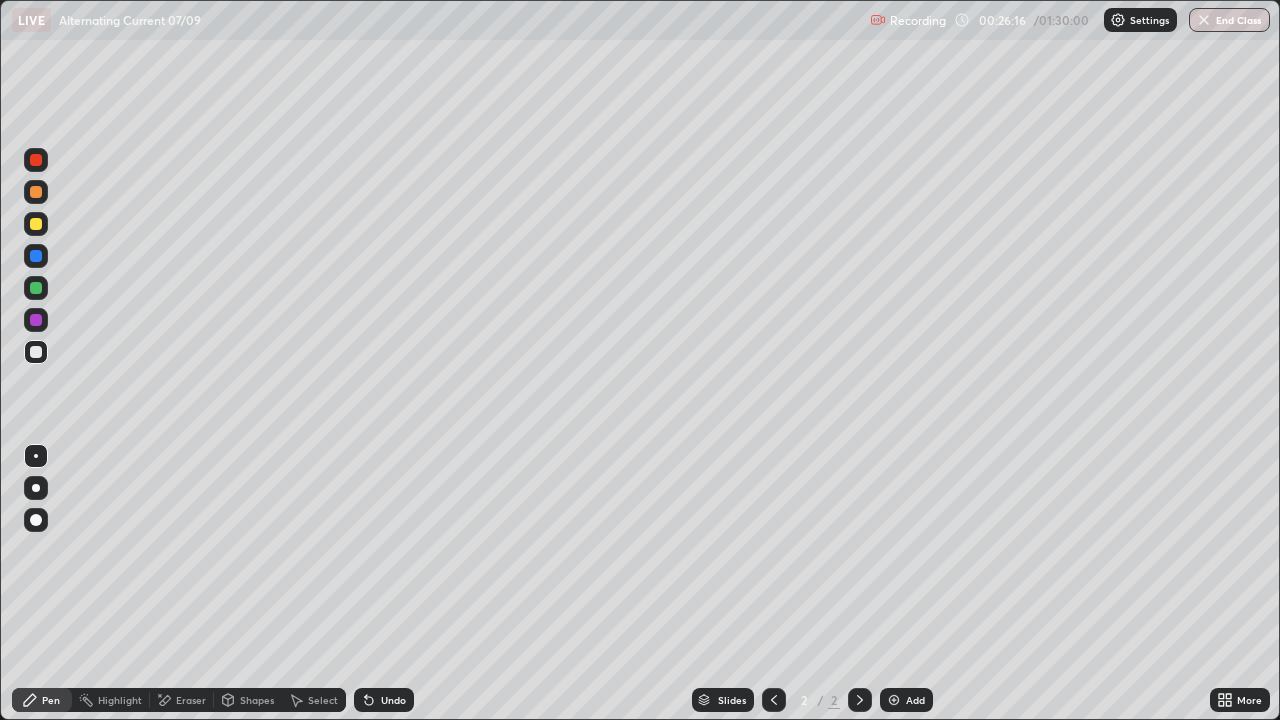 click on "Undo" at bounding box center [393, 700] 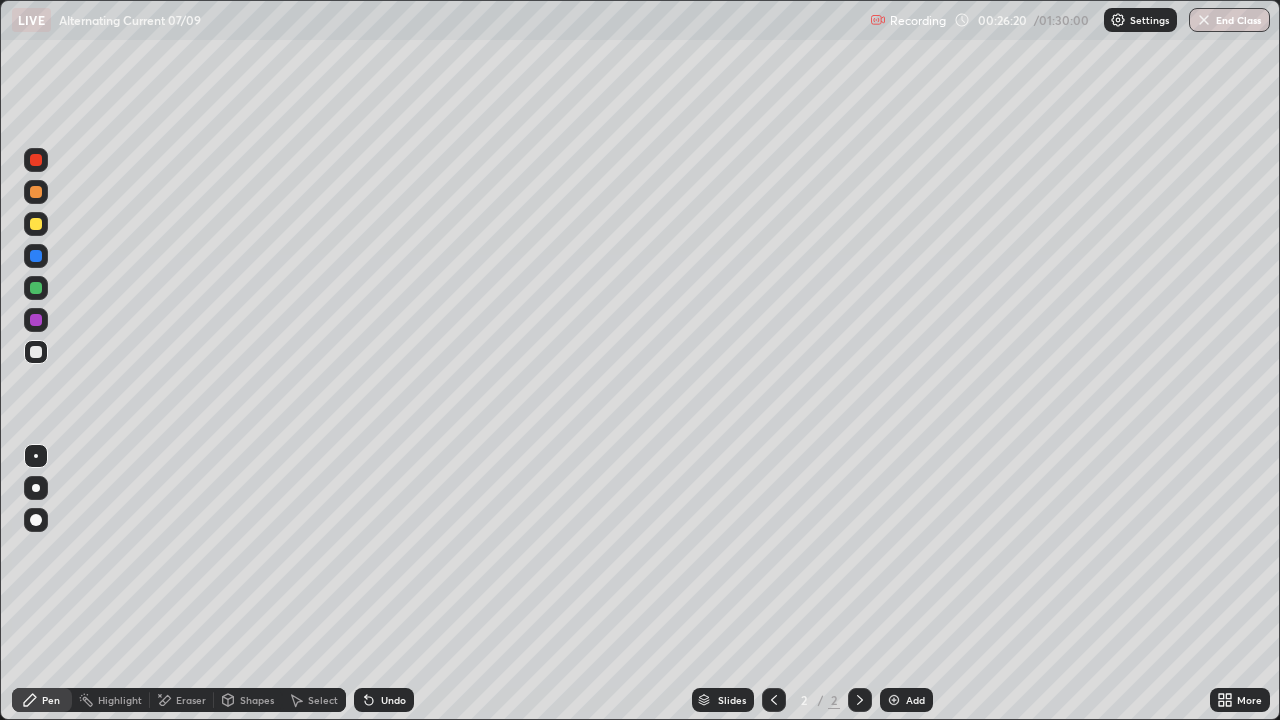 click on "Undo" at bounding box center [384, 700] 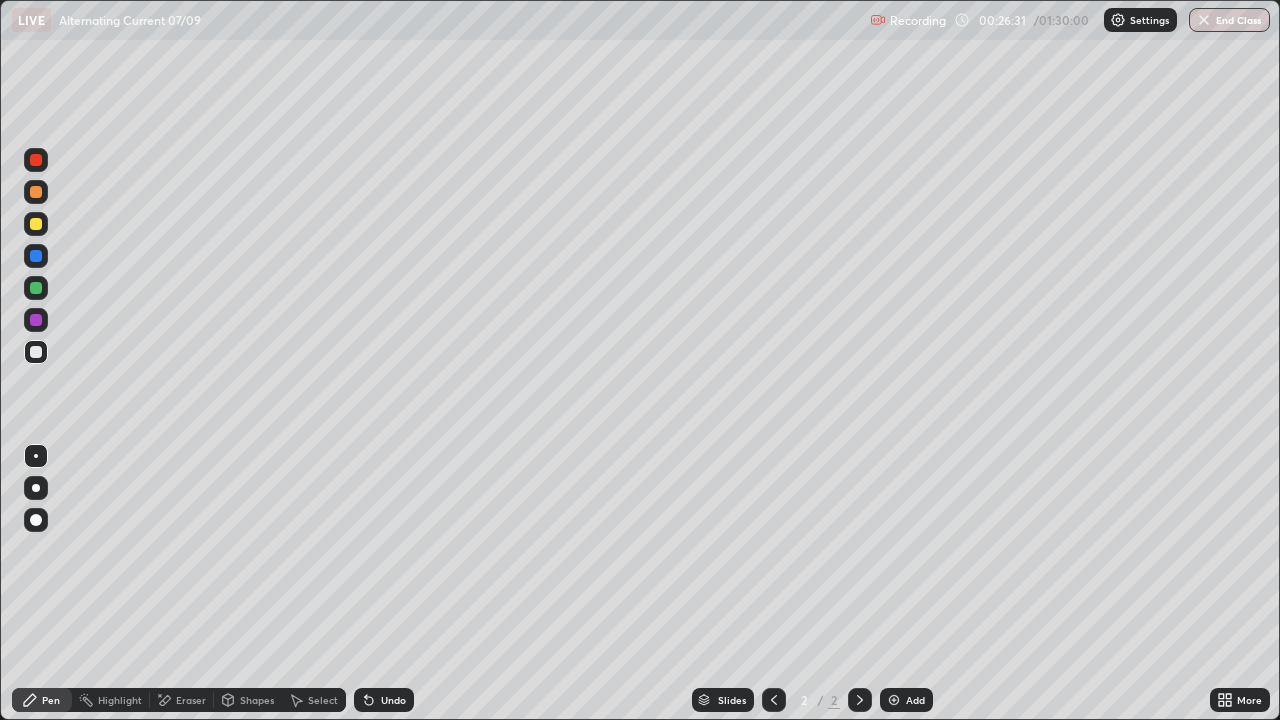 click on "Eraser" at bounding box center [191, 700] 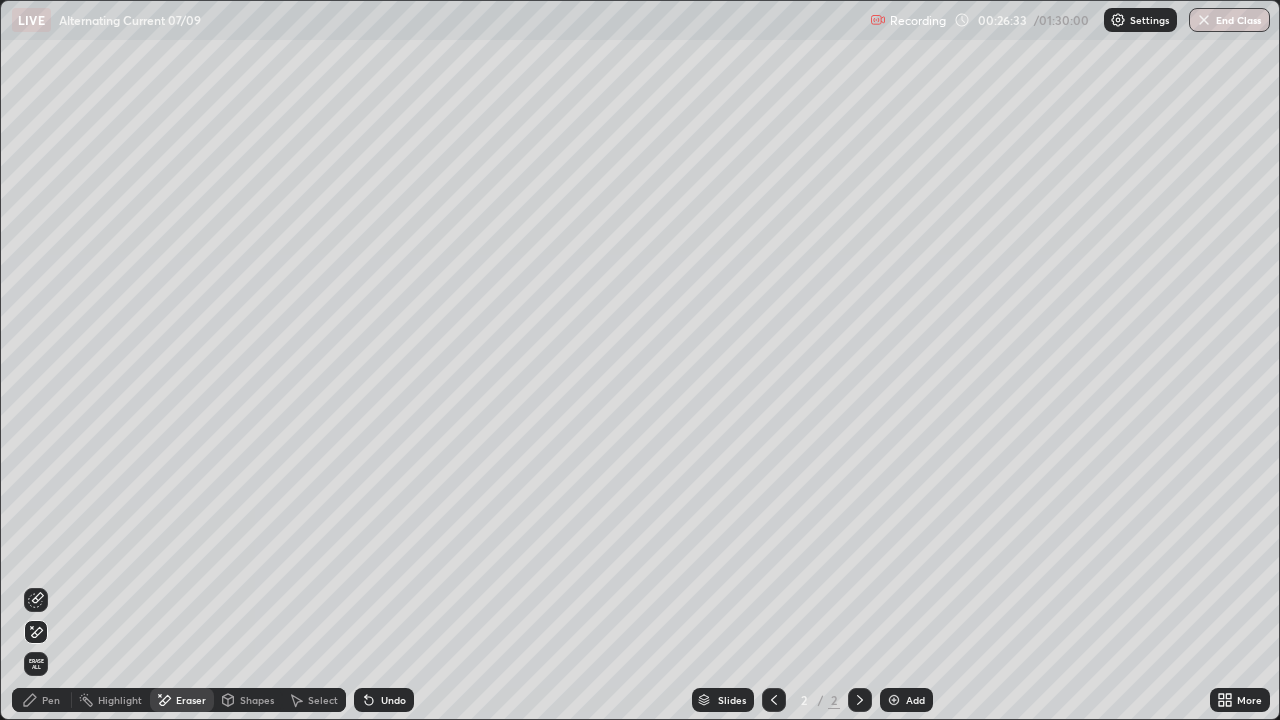 click on "Pen" at bounding box center [42, 700] 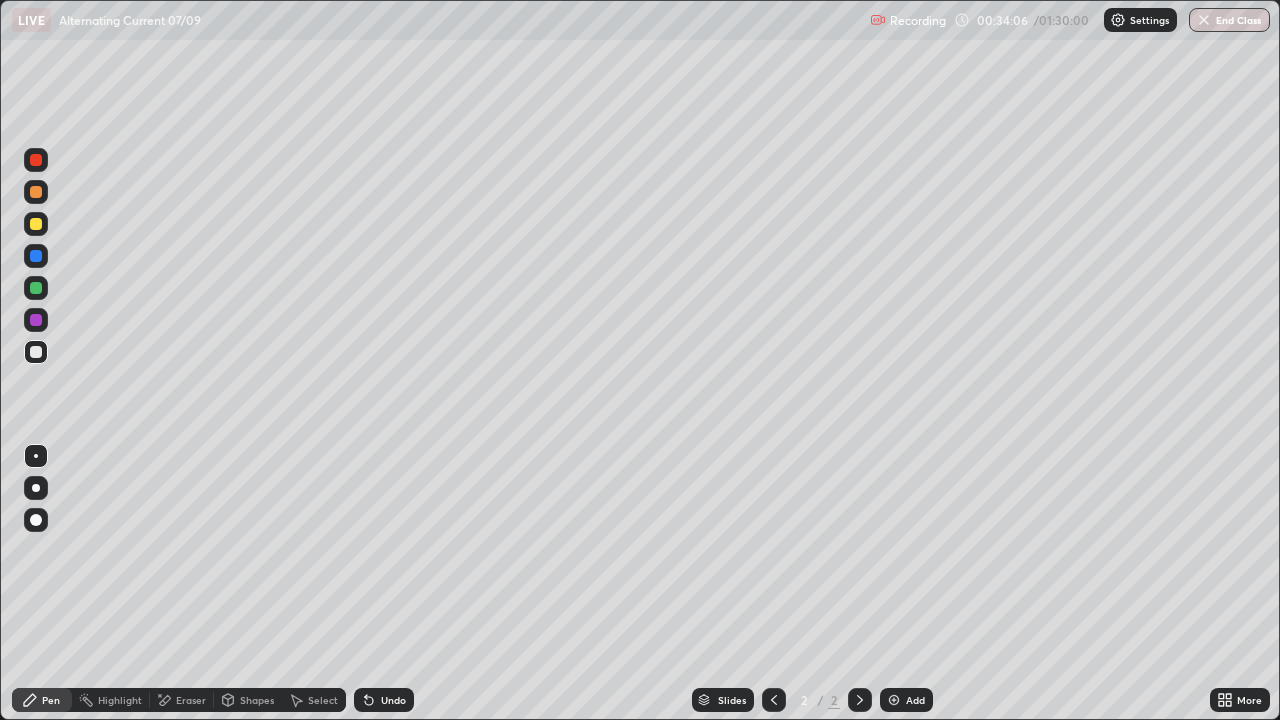 click at bounding box center (36, 288) 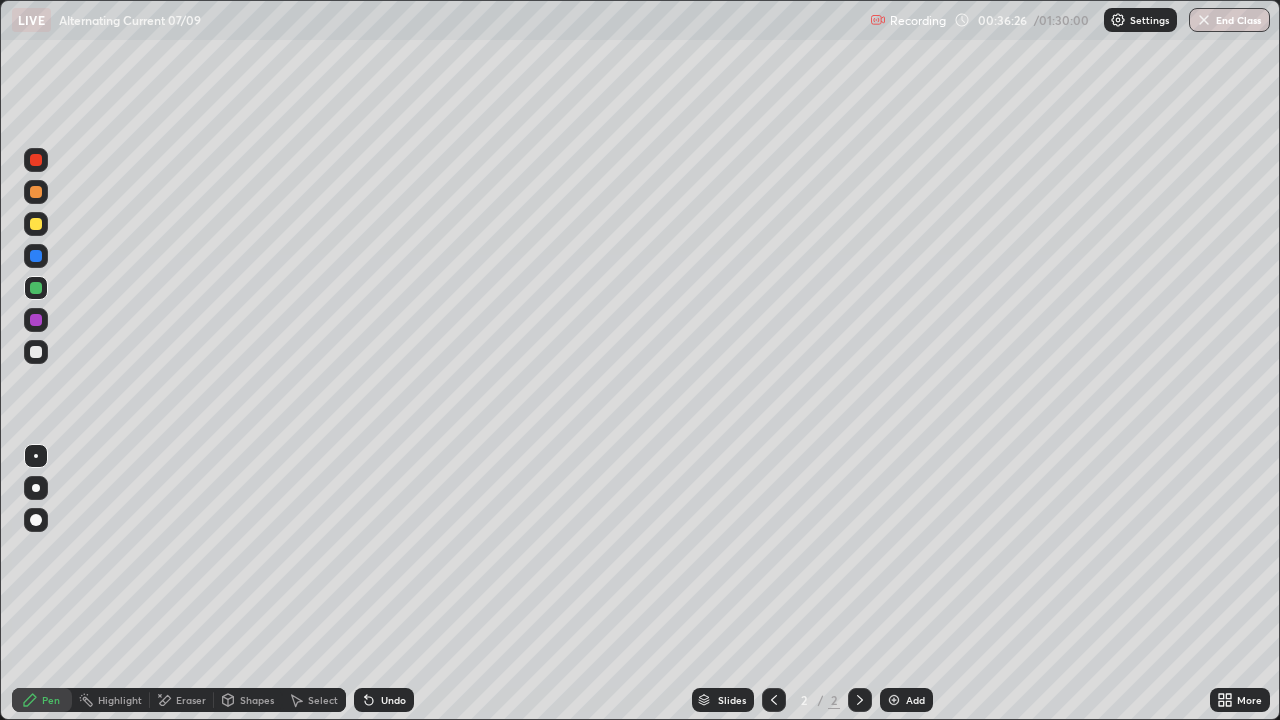 click on "Shapes" at bounding box center (257, 700) 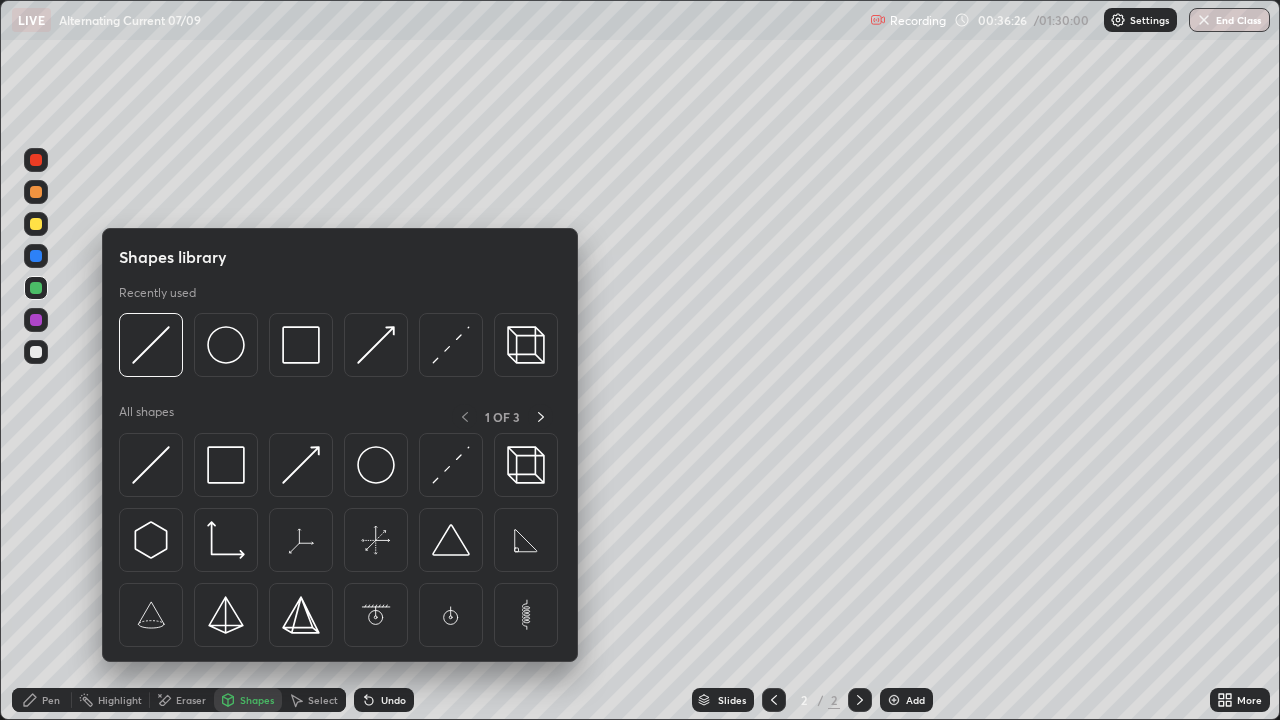 click on "Select" at bounding box center (323, 700) 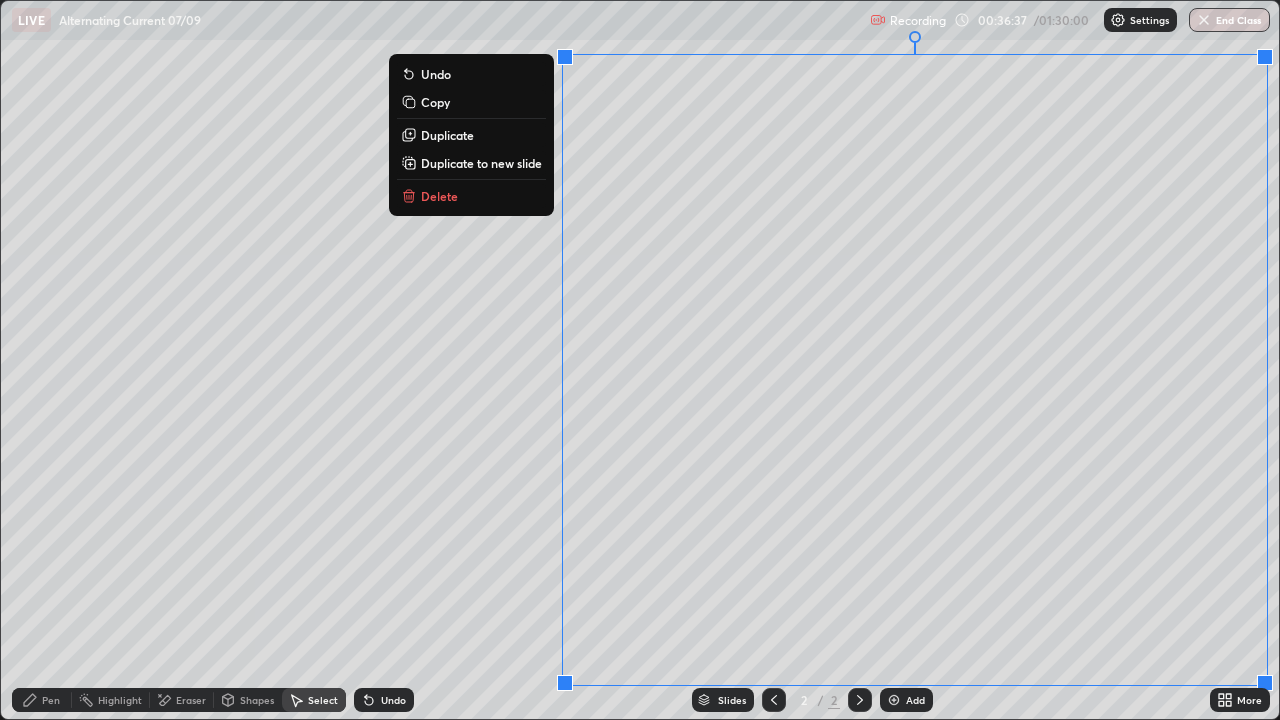 click on "Duplicate to new slide" at bounding box center (481, 163) 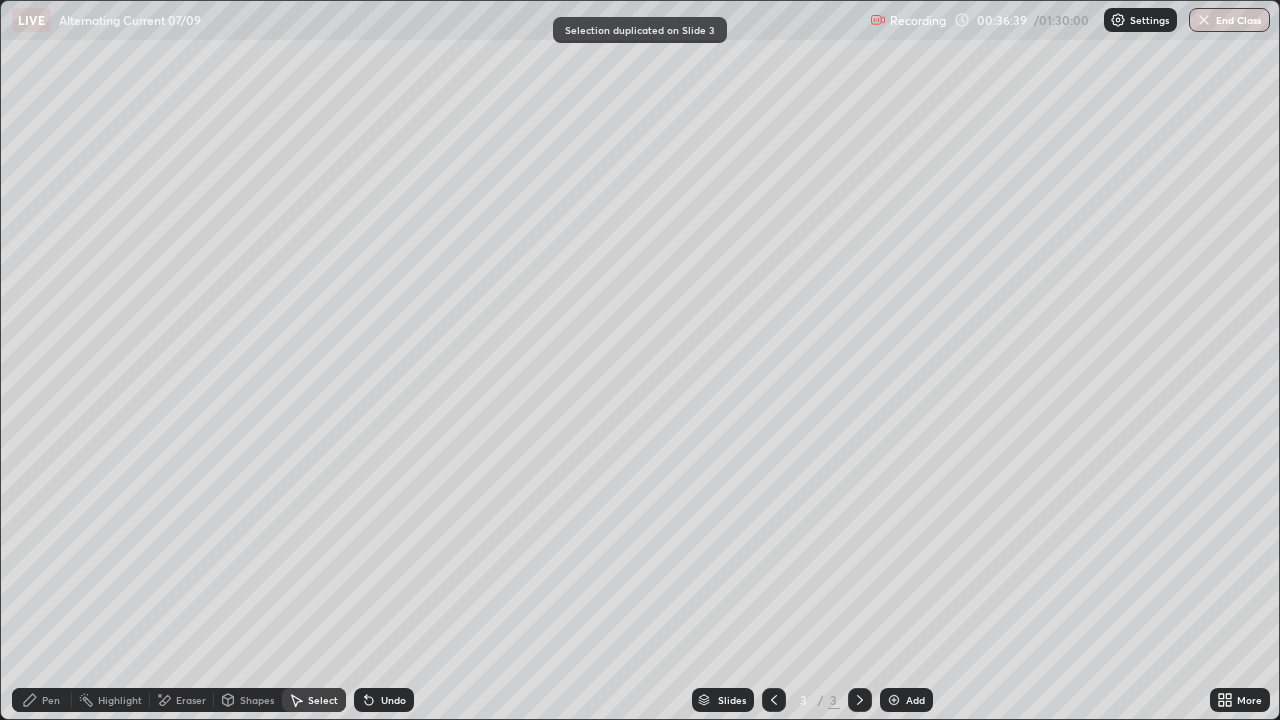 click 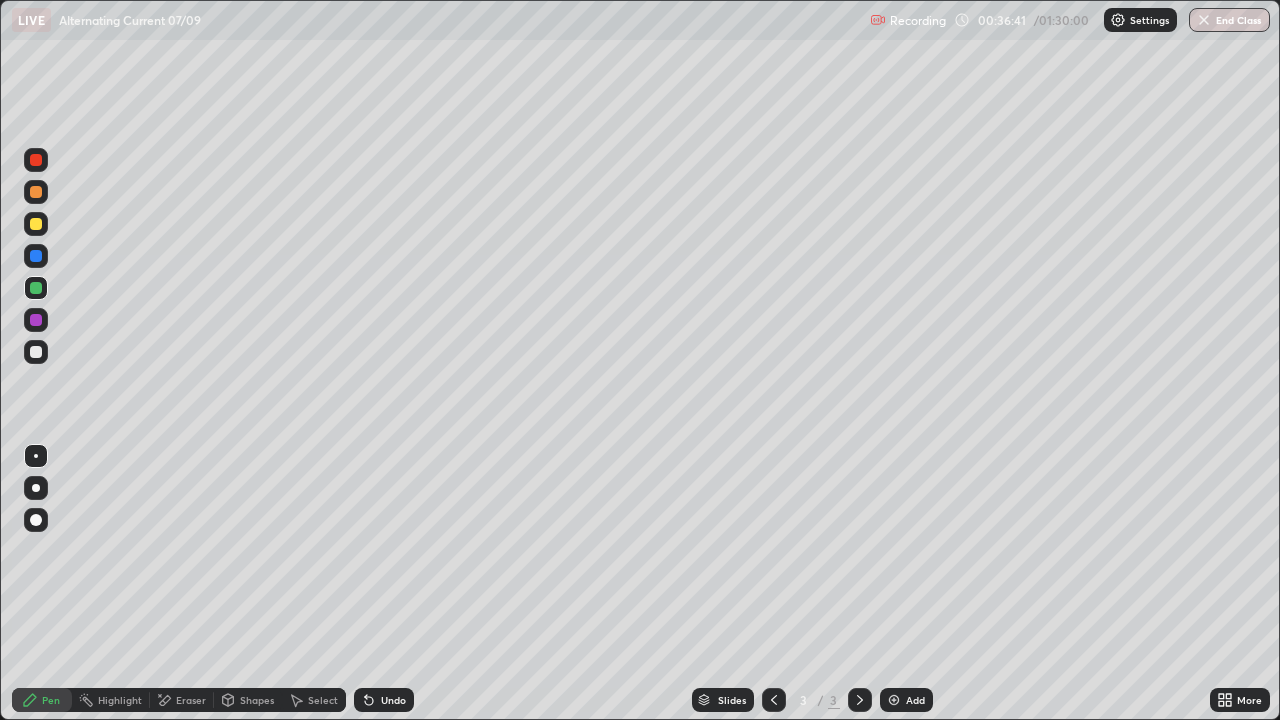 click on "Eraser" at bounding box center [191, 700] 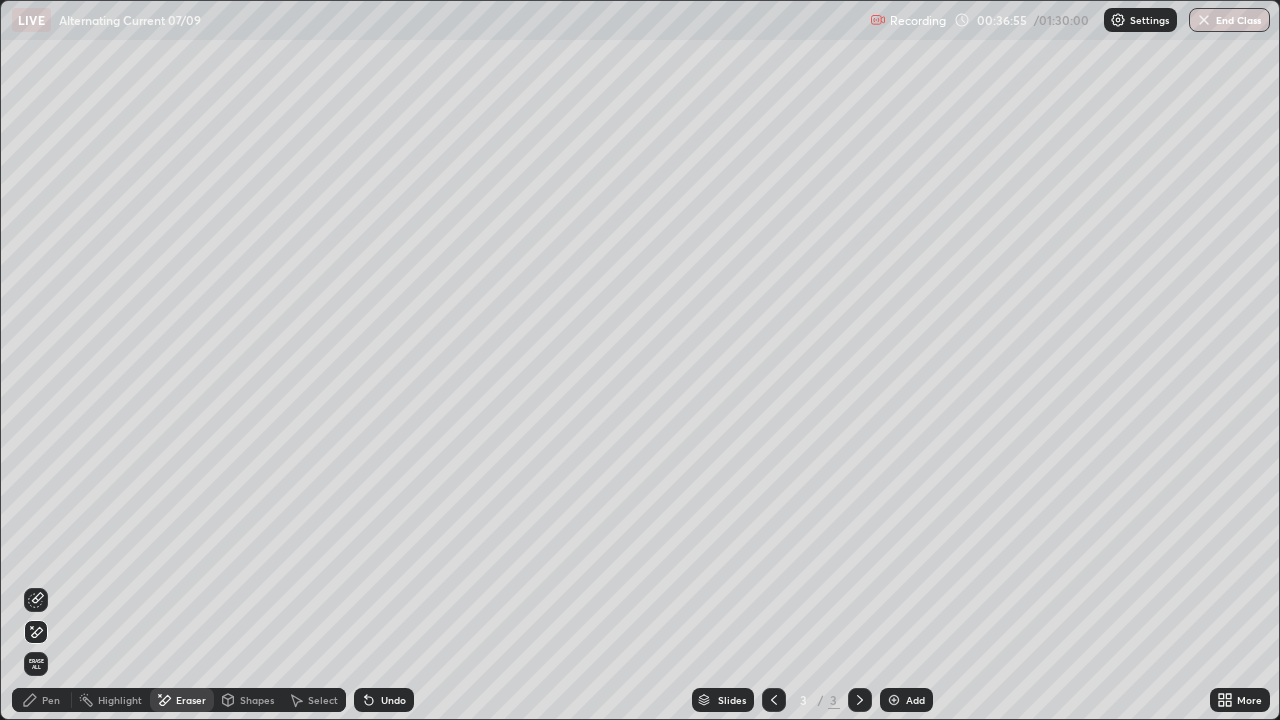 click 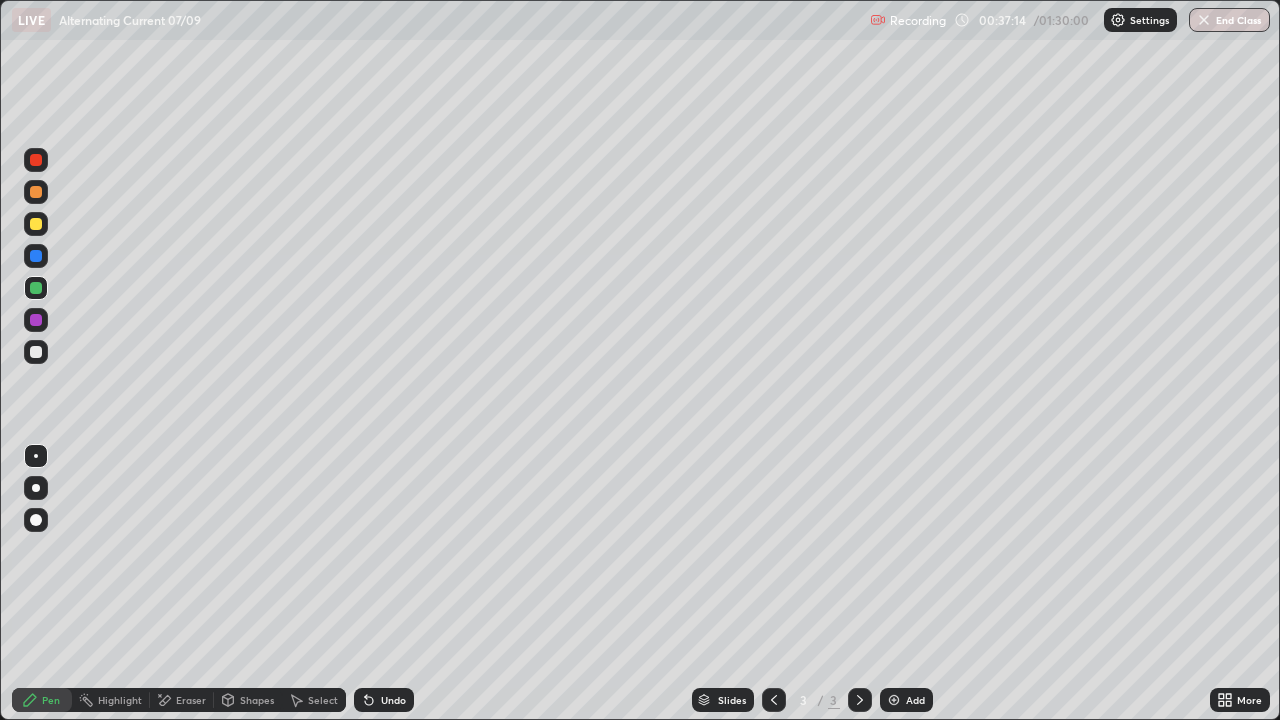click on "Eraser" at bounding box center (191, 700) 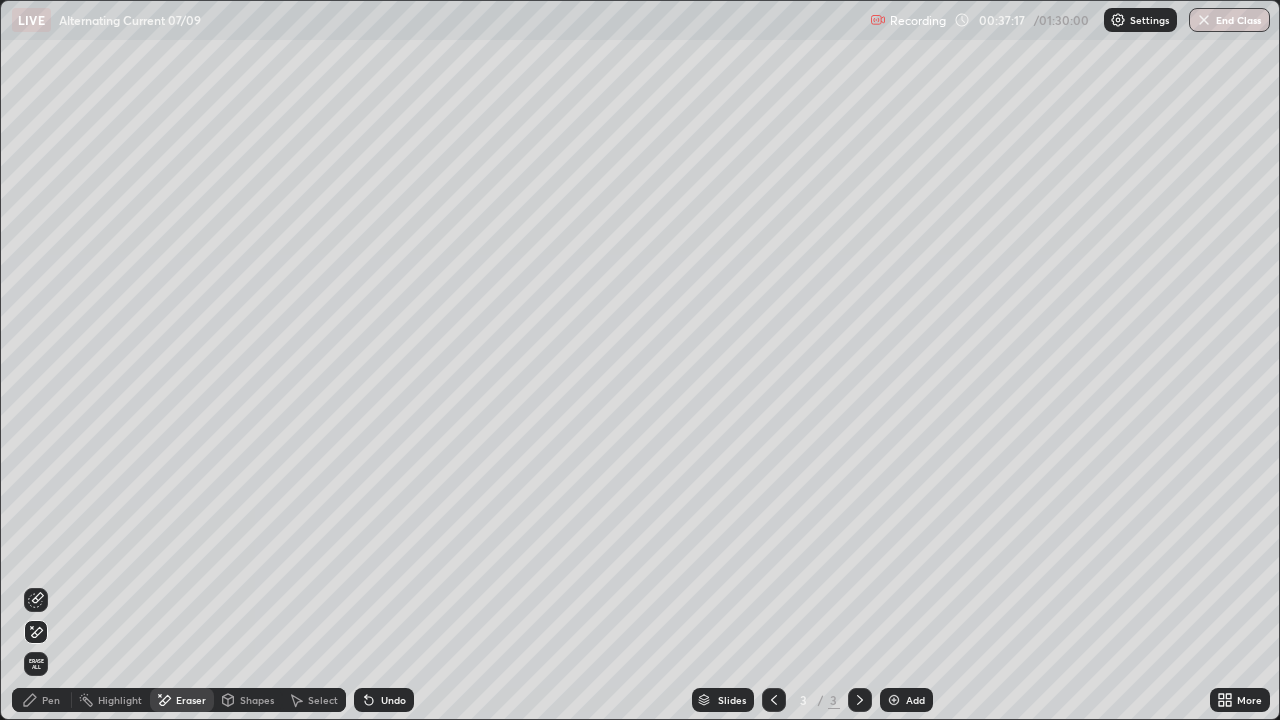 click on "Pen" at bounding box center [42, 700] 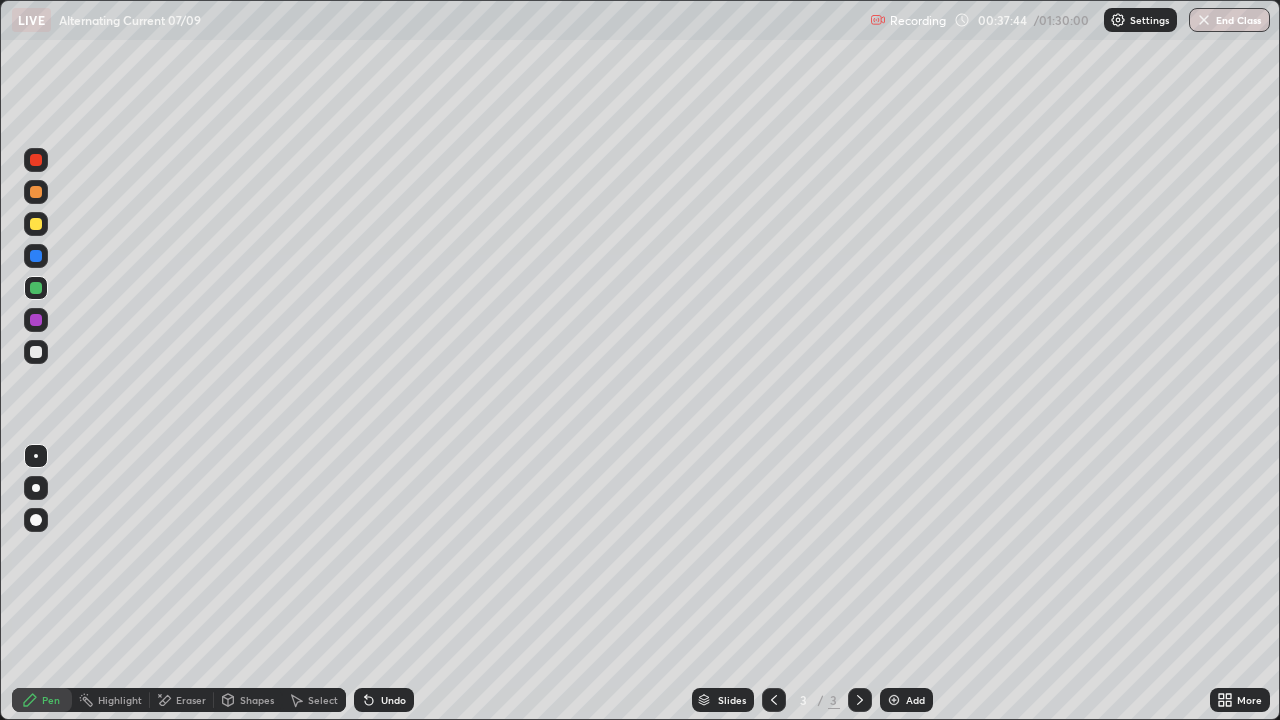click on "Eraser" at bounding box center (191, 700) 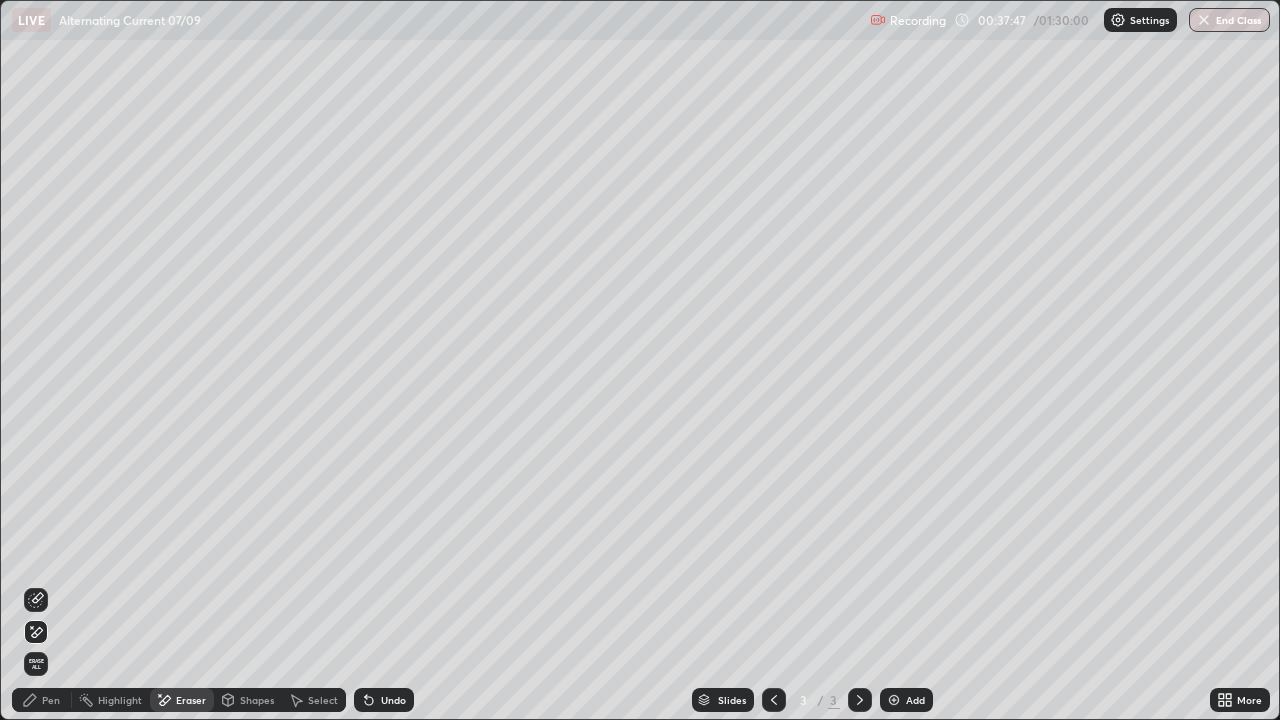 click 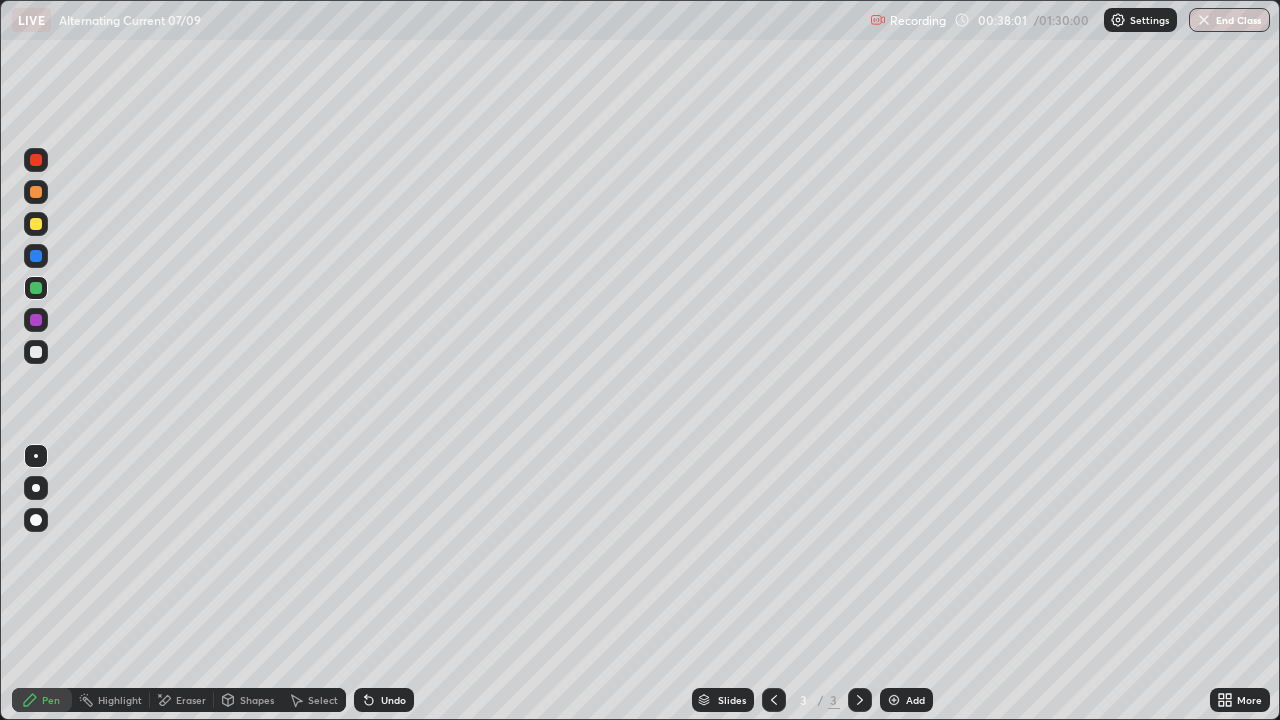 click on "Eraser" at bounding box center [182, 700] 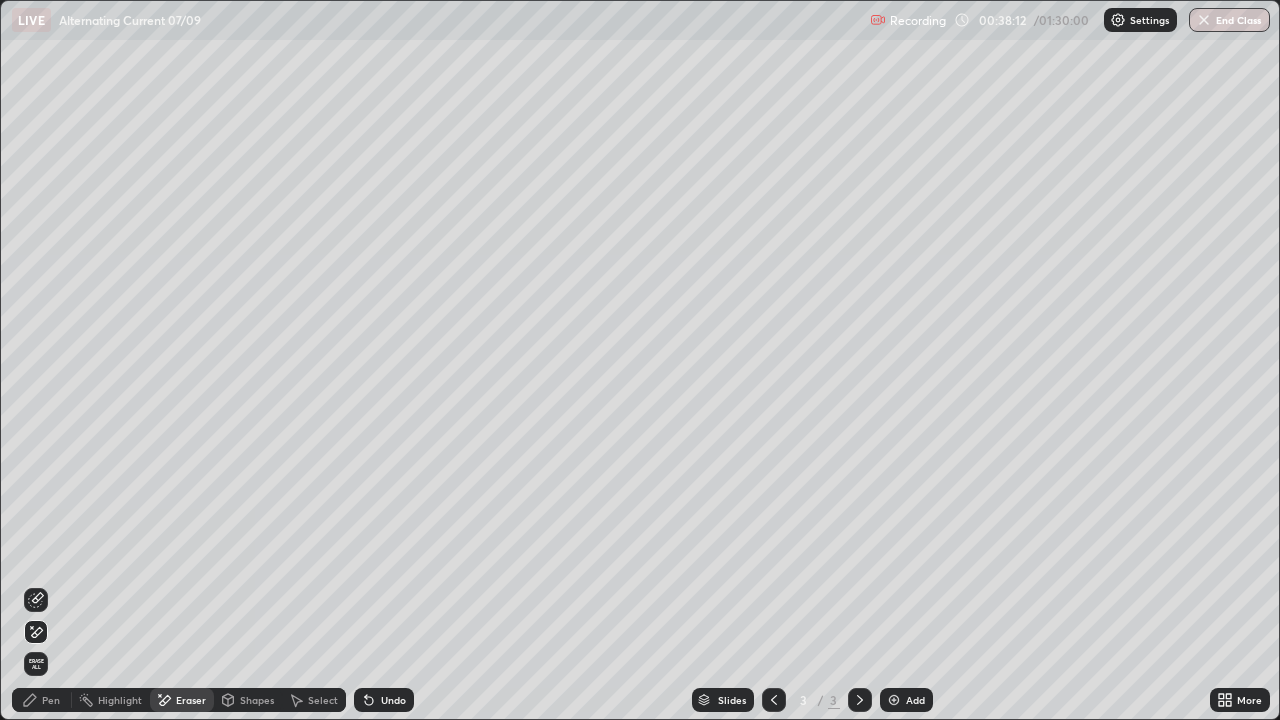 click on "Undo" at bounding box center [393, 700] 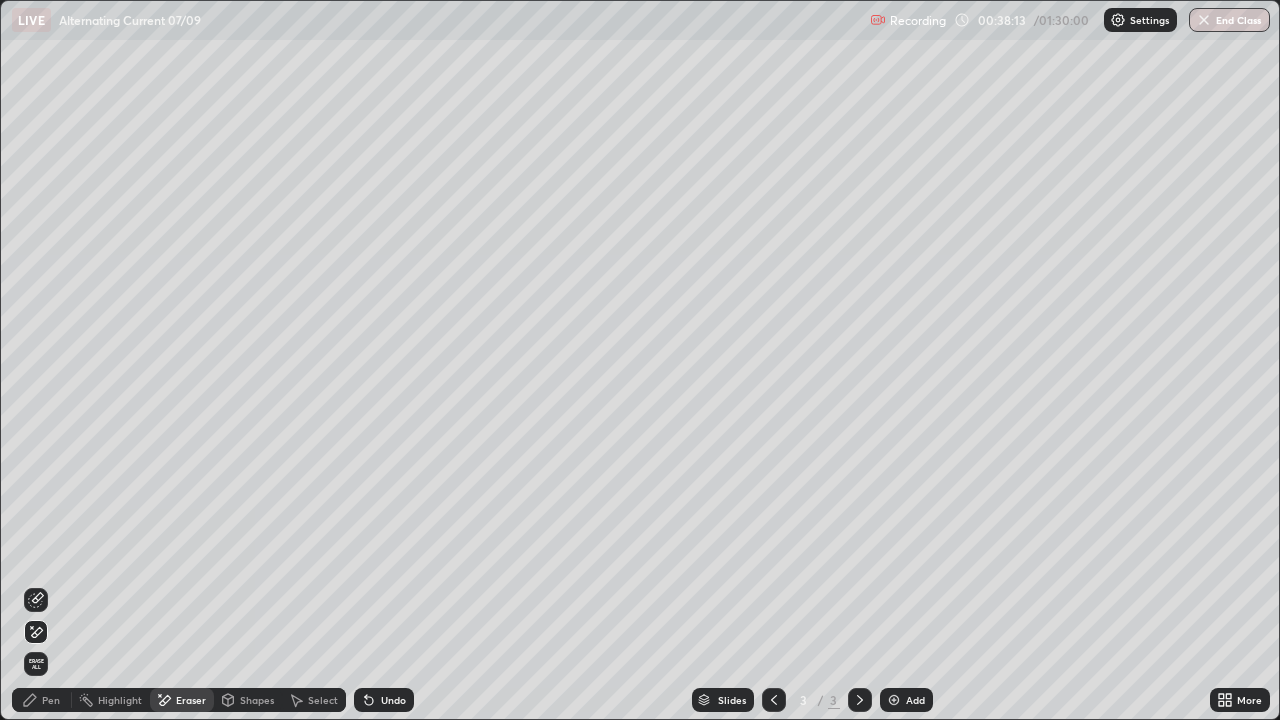 click 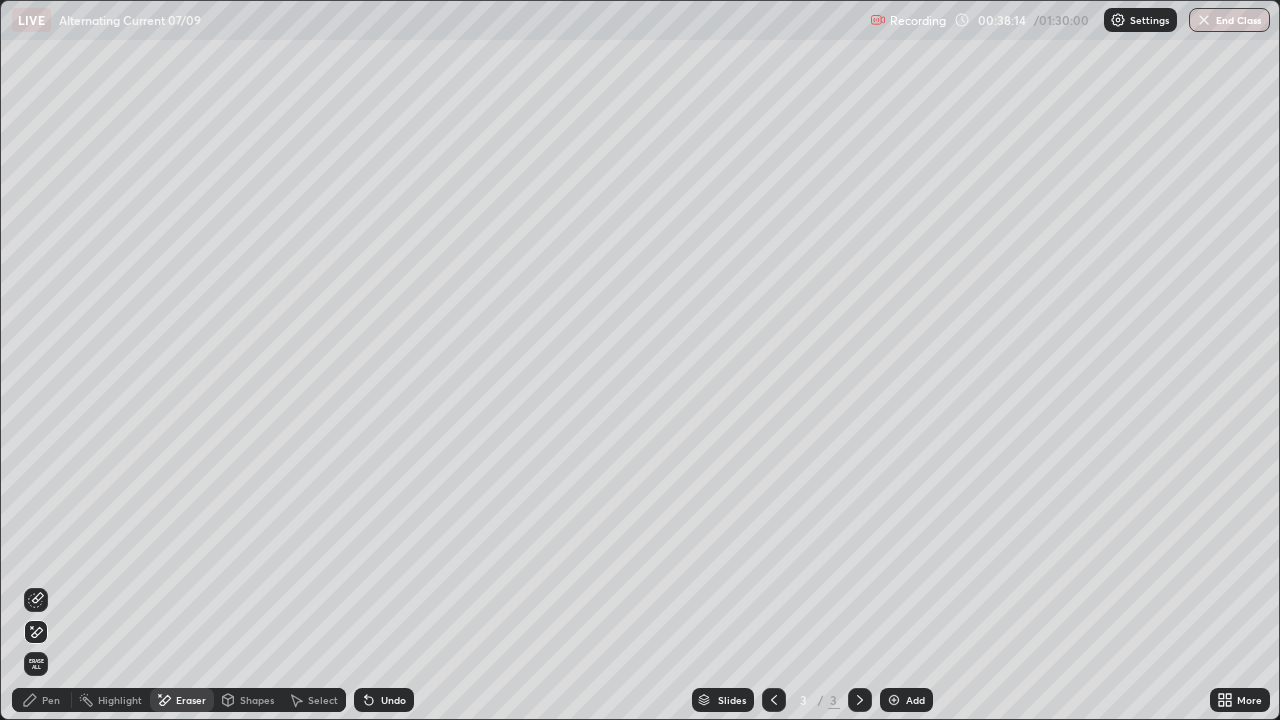 click on "Undo" at bounding box center (384, 700) 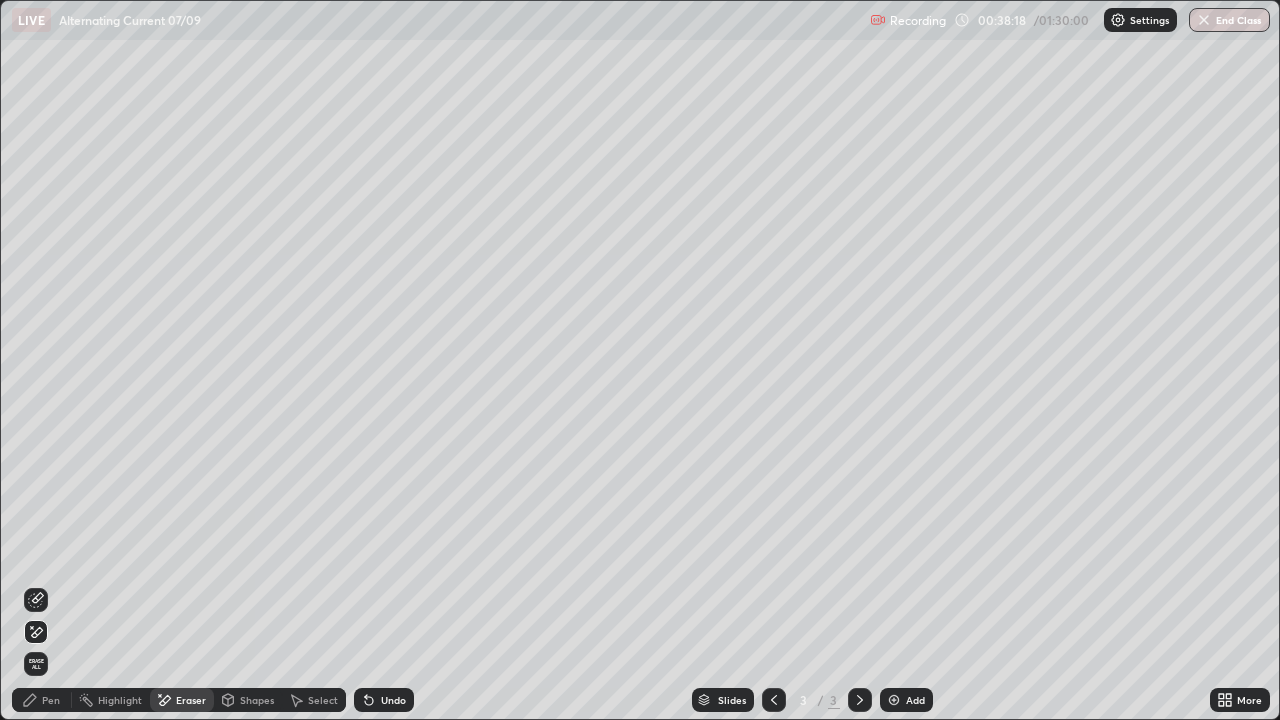 click on "Eraser" at bounding box center (191, 700) 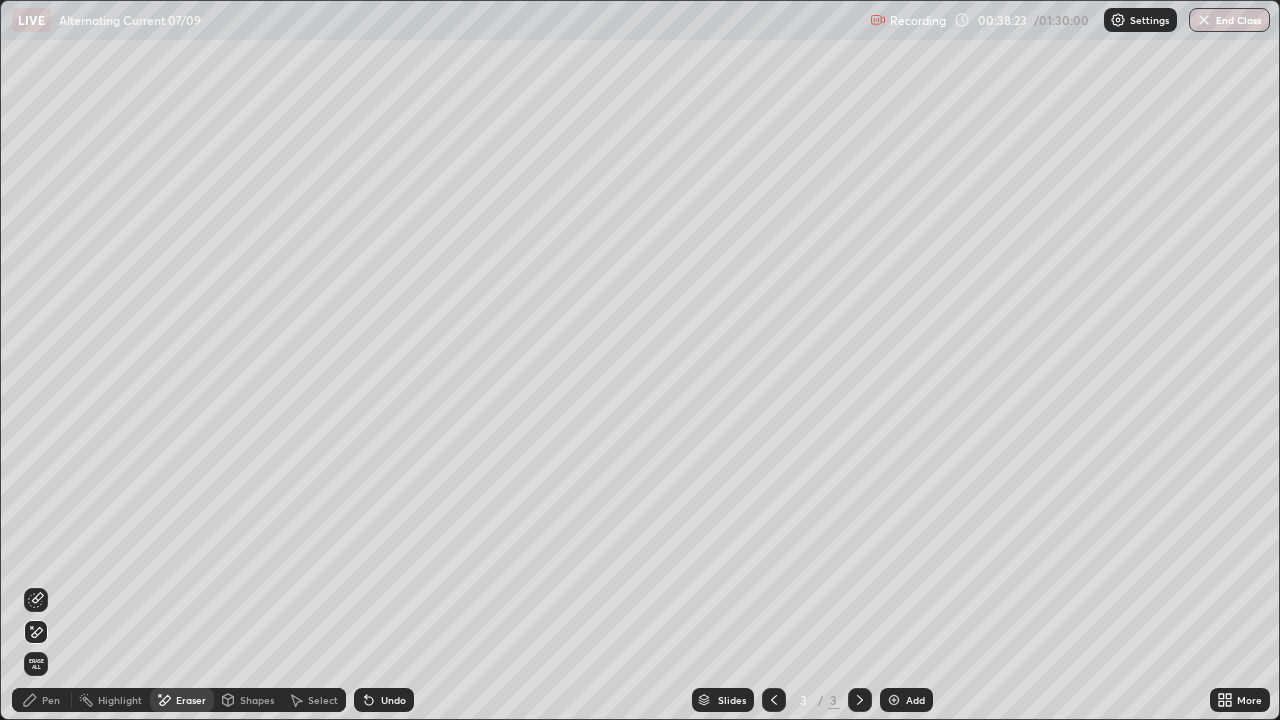 click on "Pen" at bounding box center [51, 700] 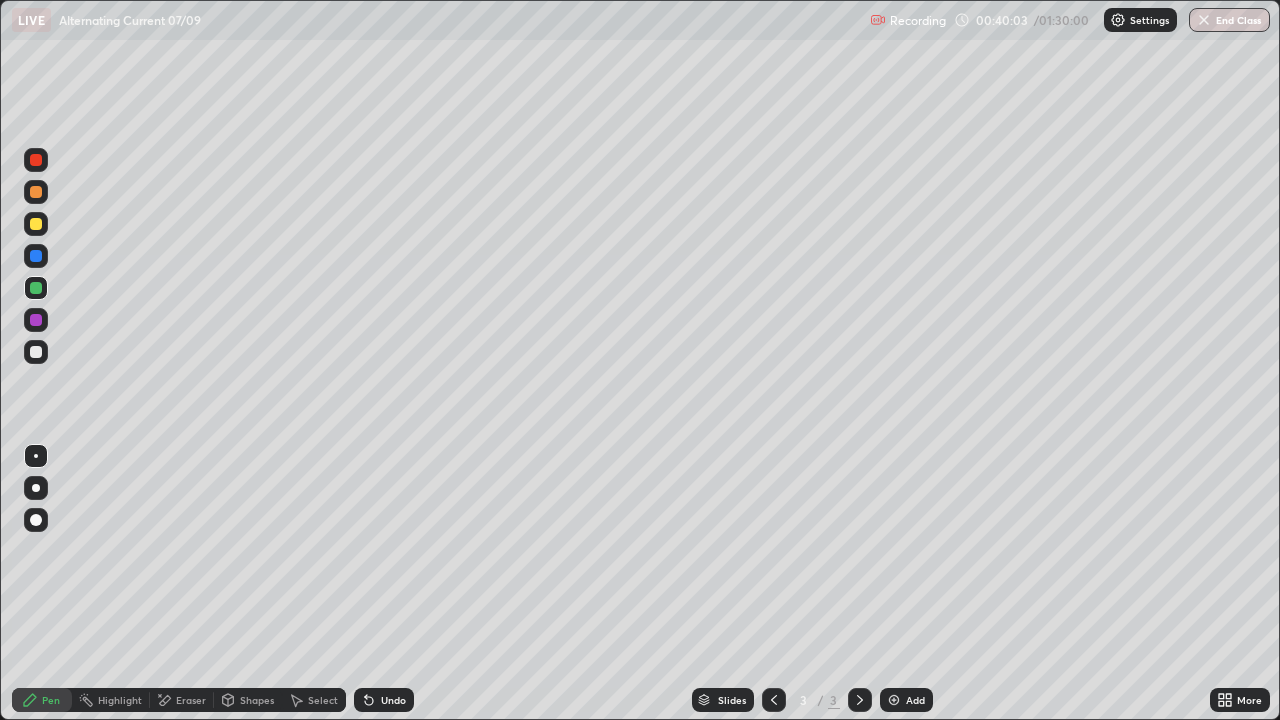 click at bounding box center [36, 224] 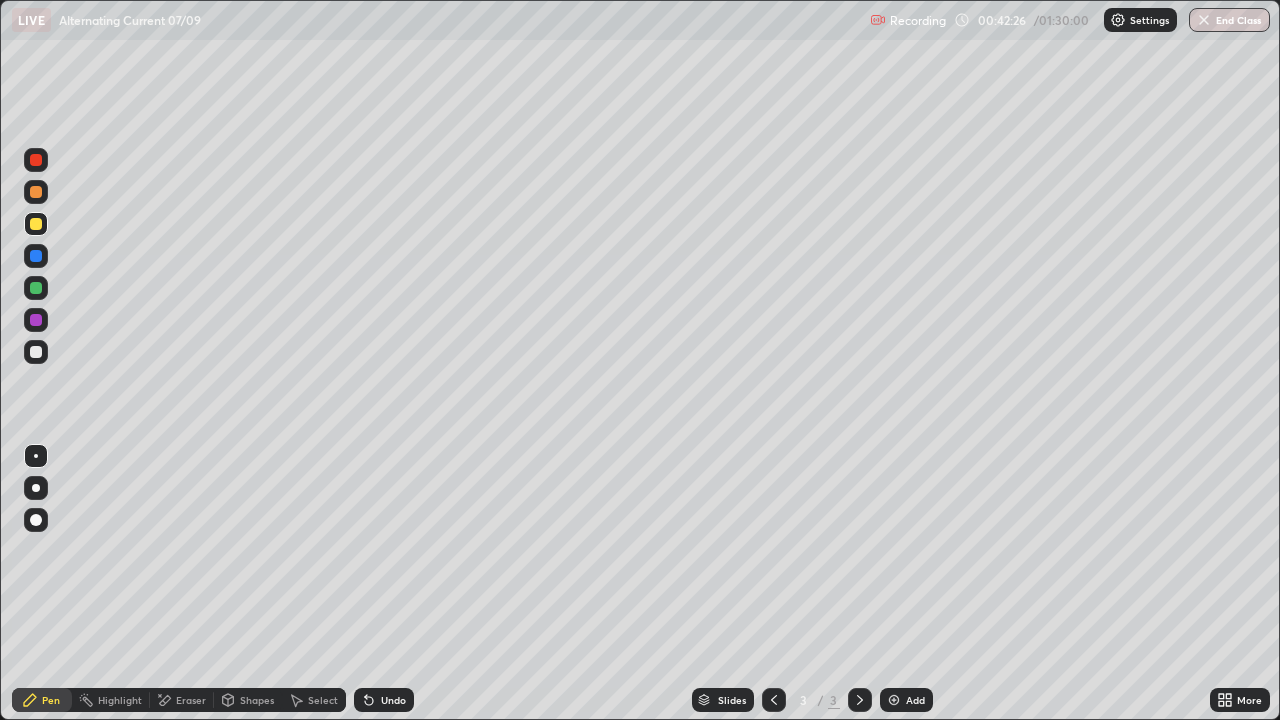 click 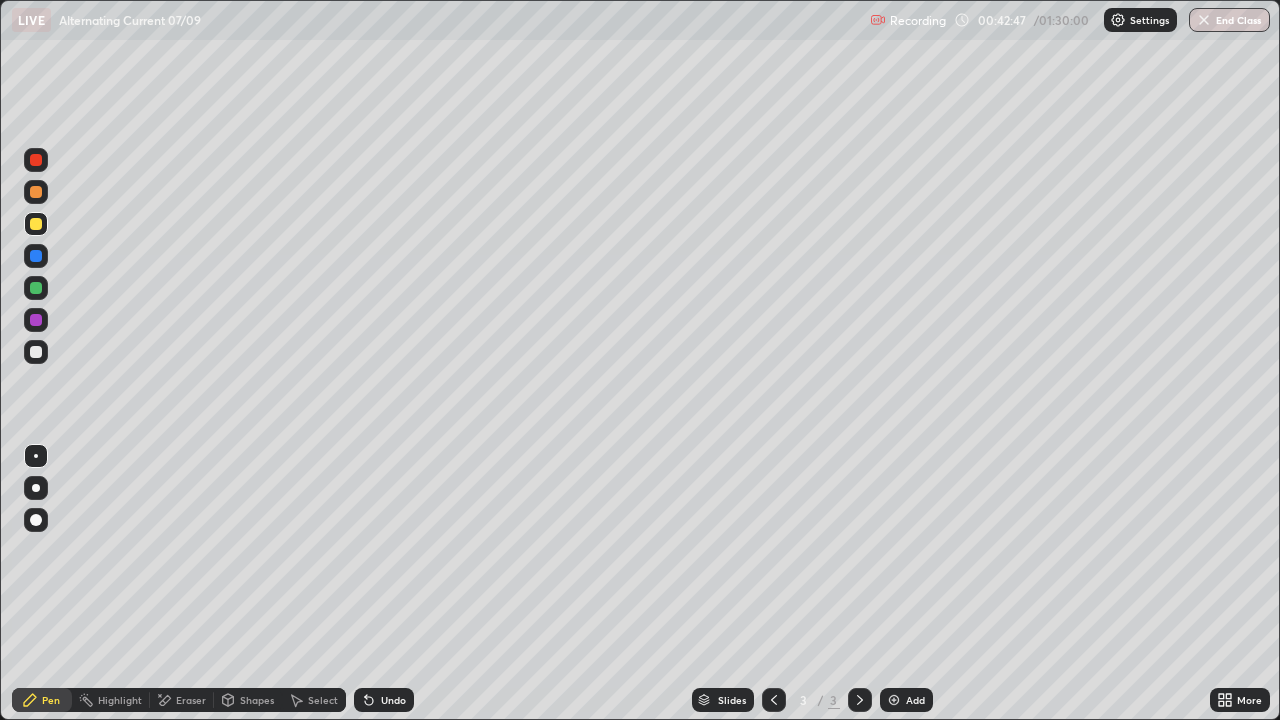 click on "Eraser" at bounding box center (191, 700) 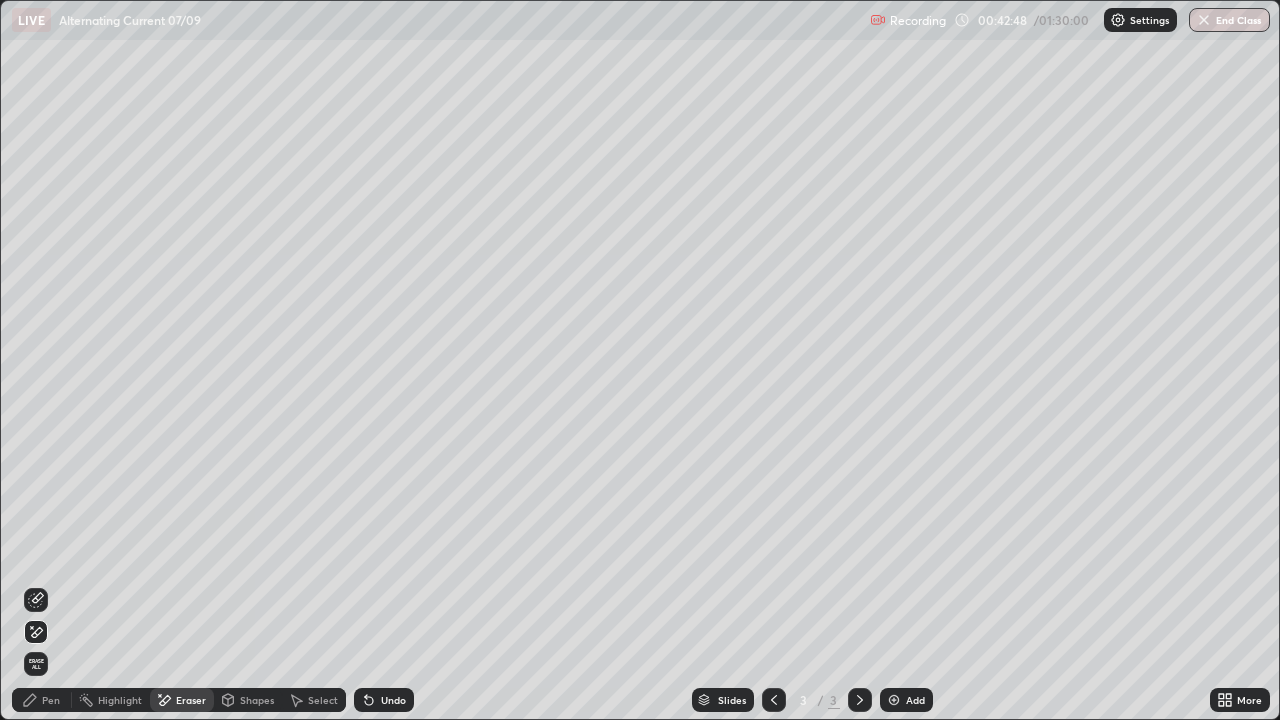 click on "Pen" at bounding box center [51, 700] 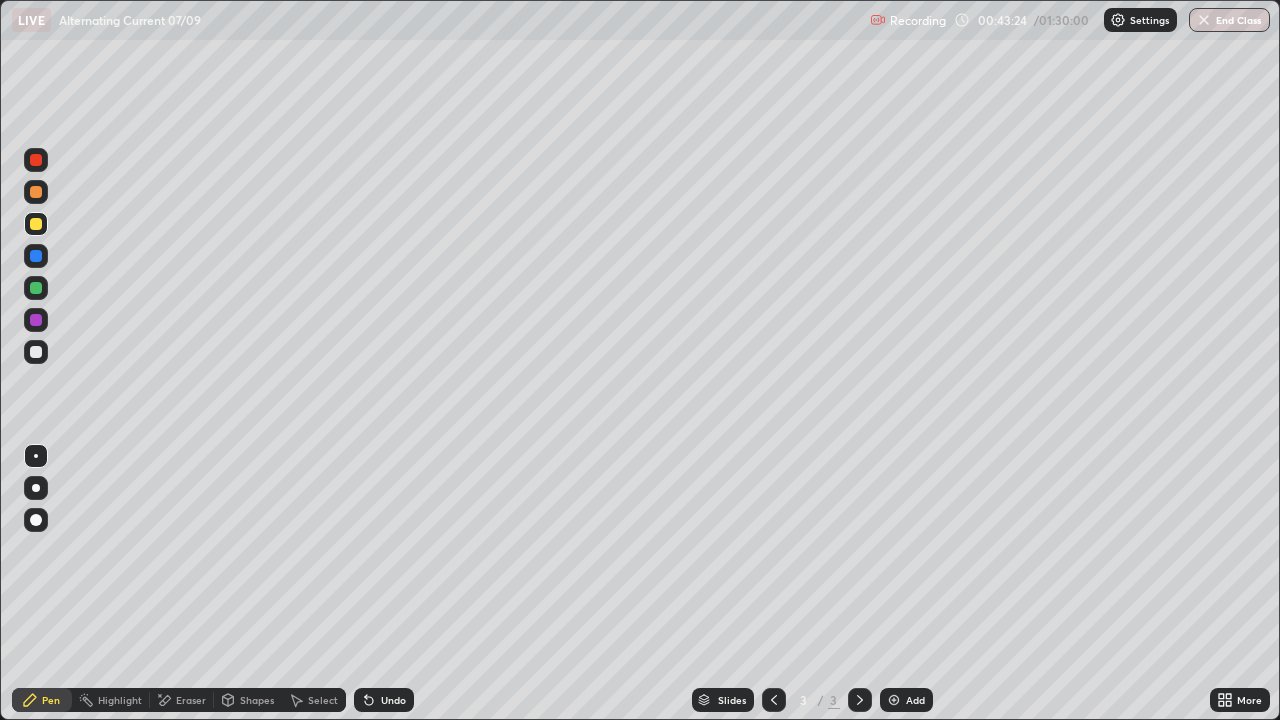 click on "Undo" at bounding box center (384, 700) 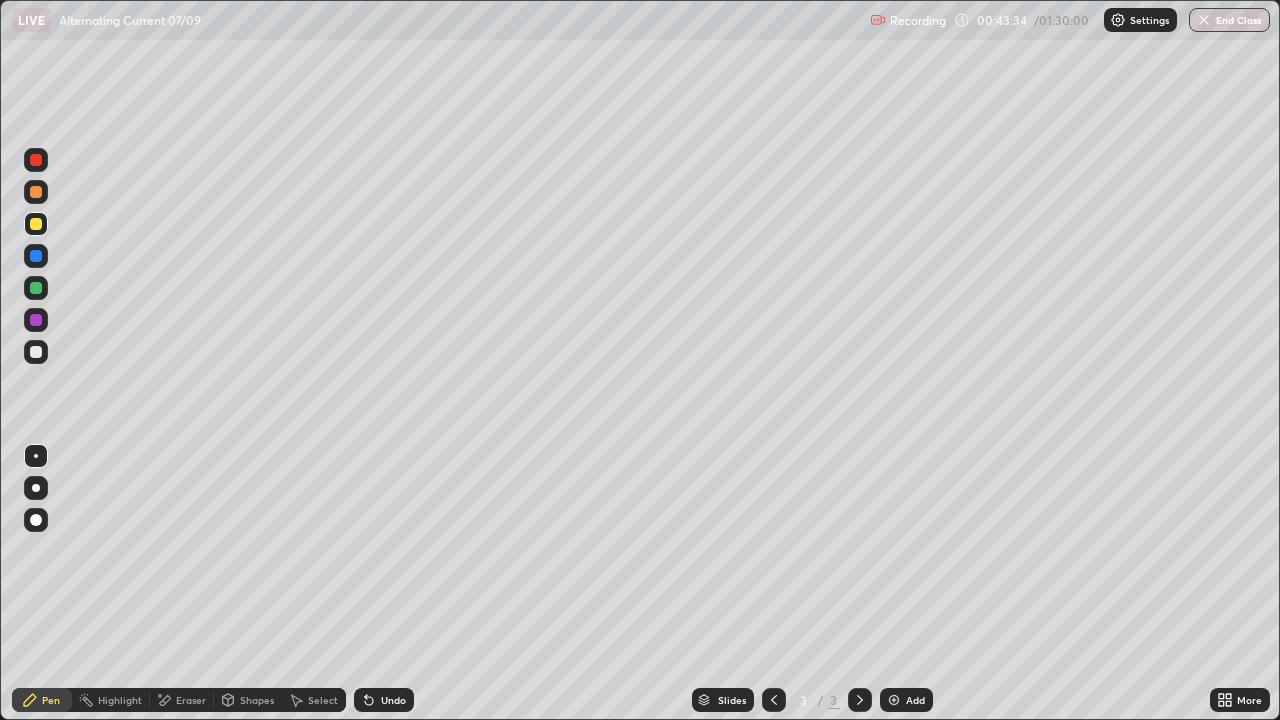 click on "Undo" at bounding box center (393, 700) 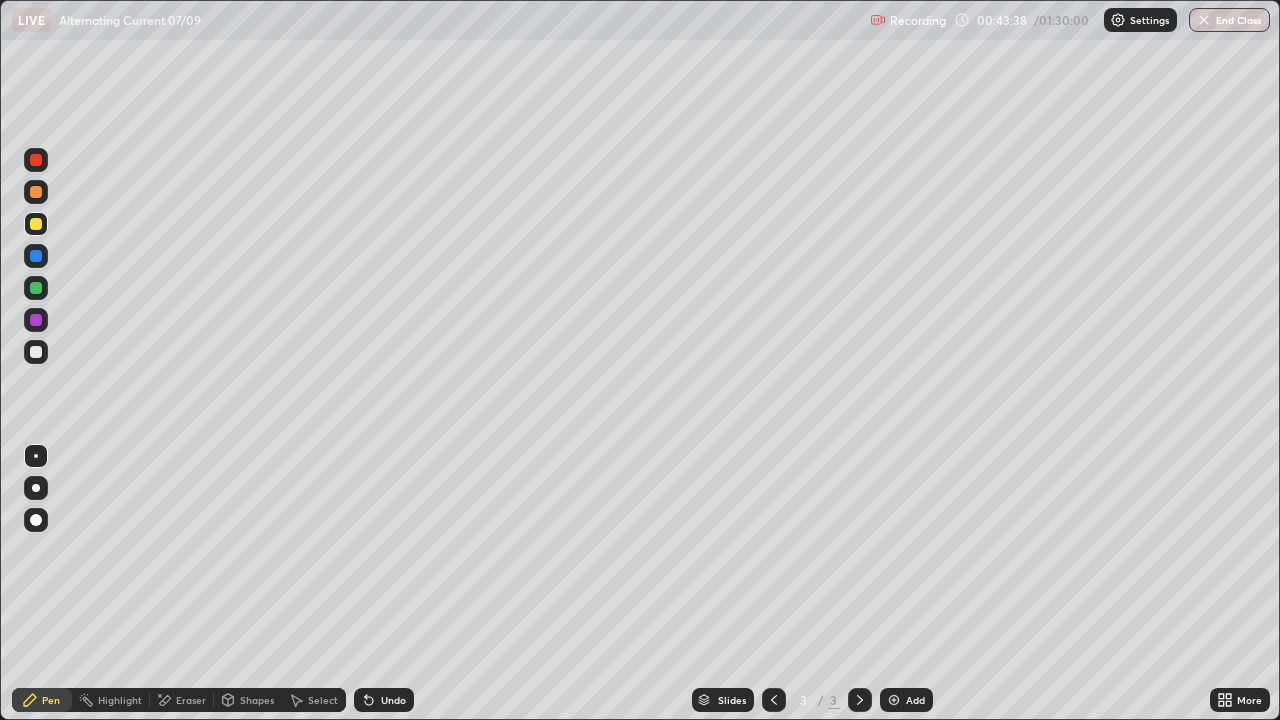click on "Undo" at bounding box center (393, 700) 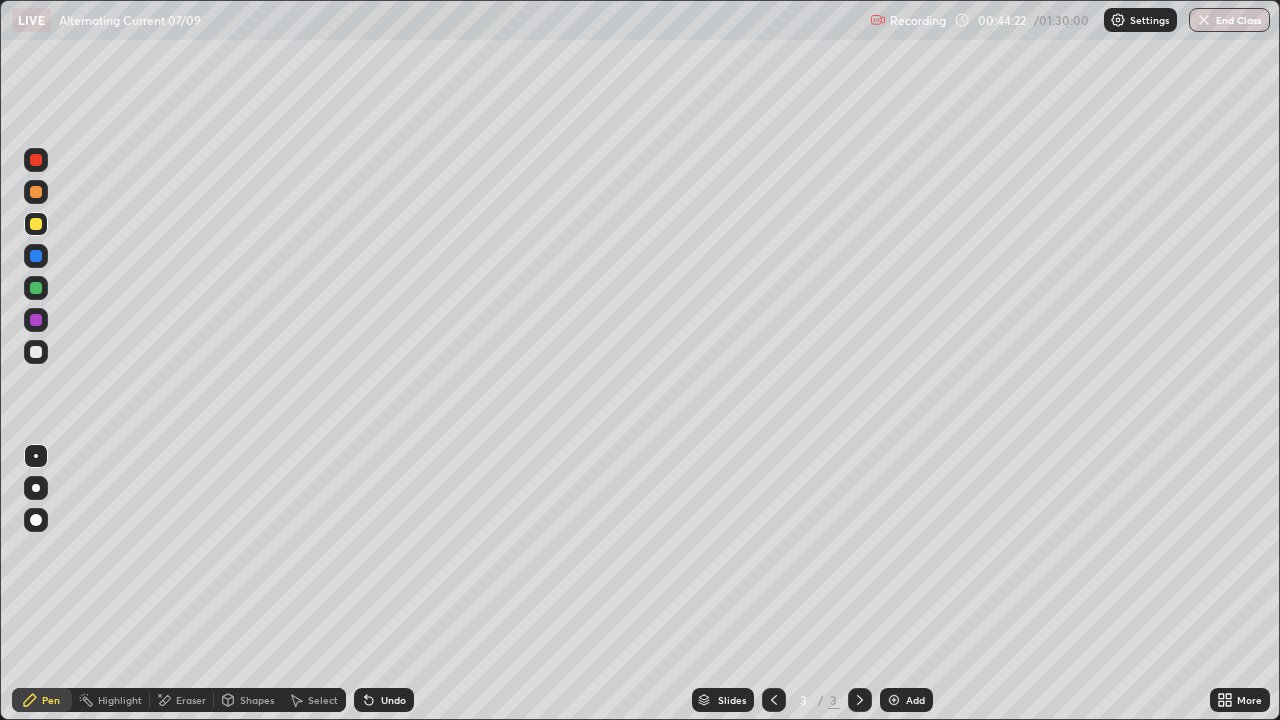 click at bounding box center [36, 352] 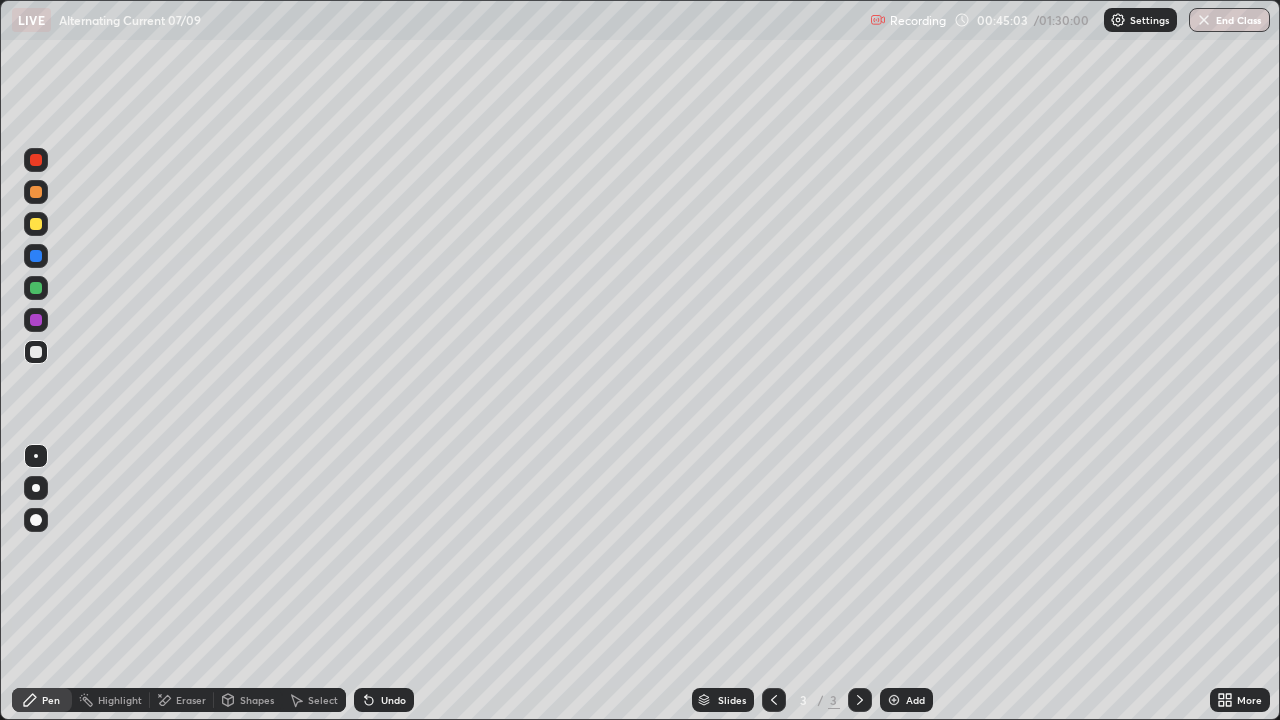 click on "Eraser" at bounding box center [191, 700] 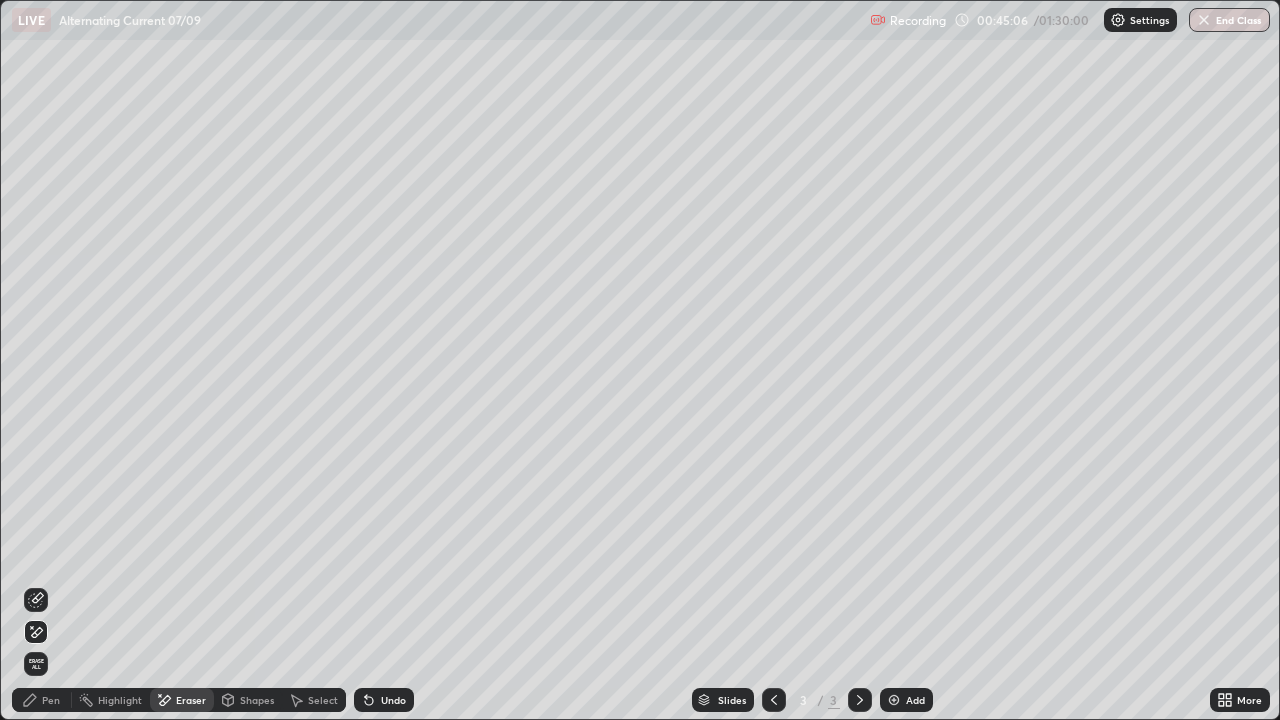 click on "Pen" at bounding box center [51, 700] 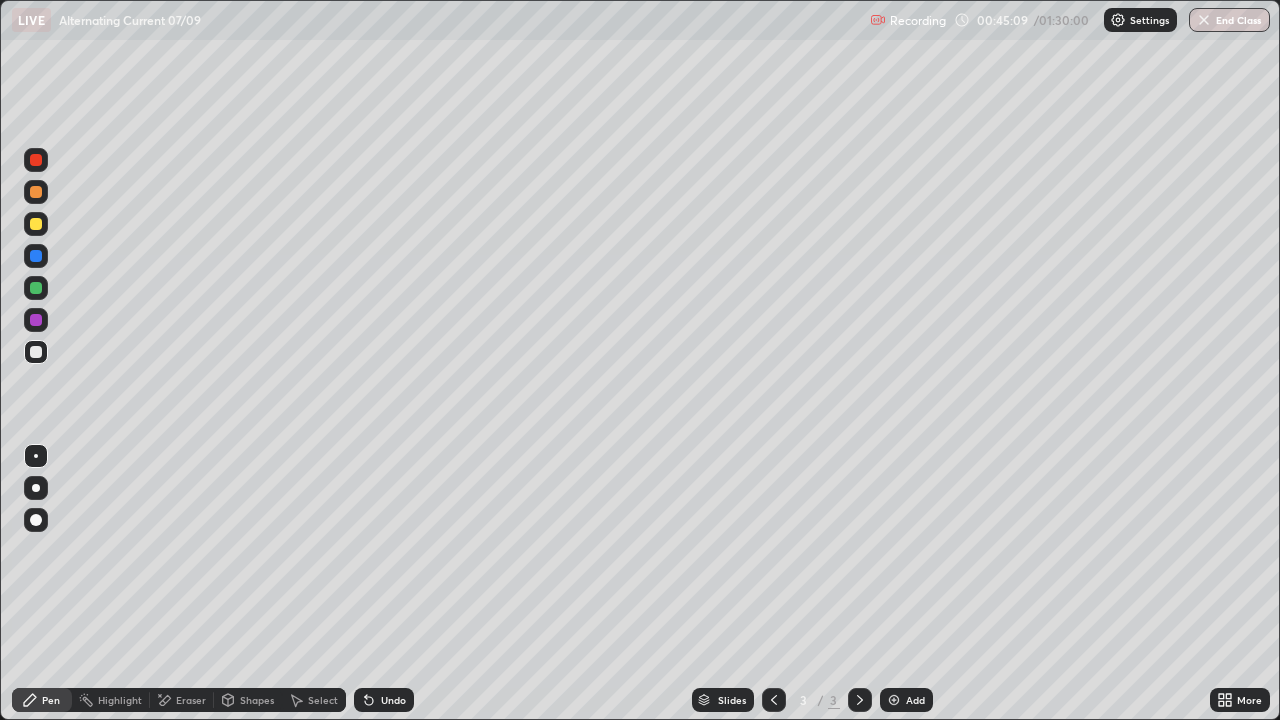 click on "Undo" at bounding box center (393, 700) 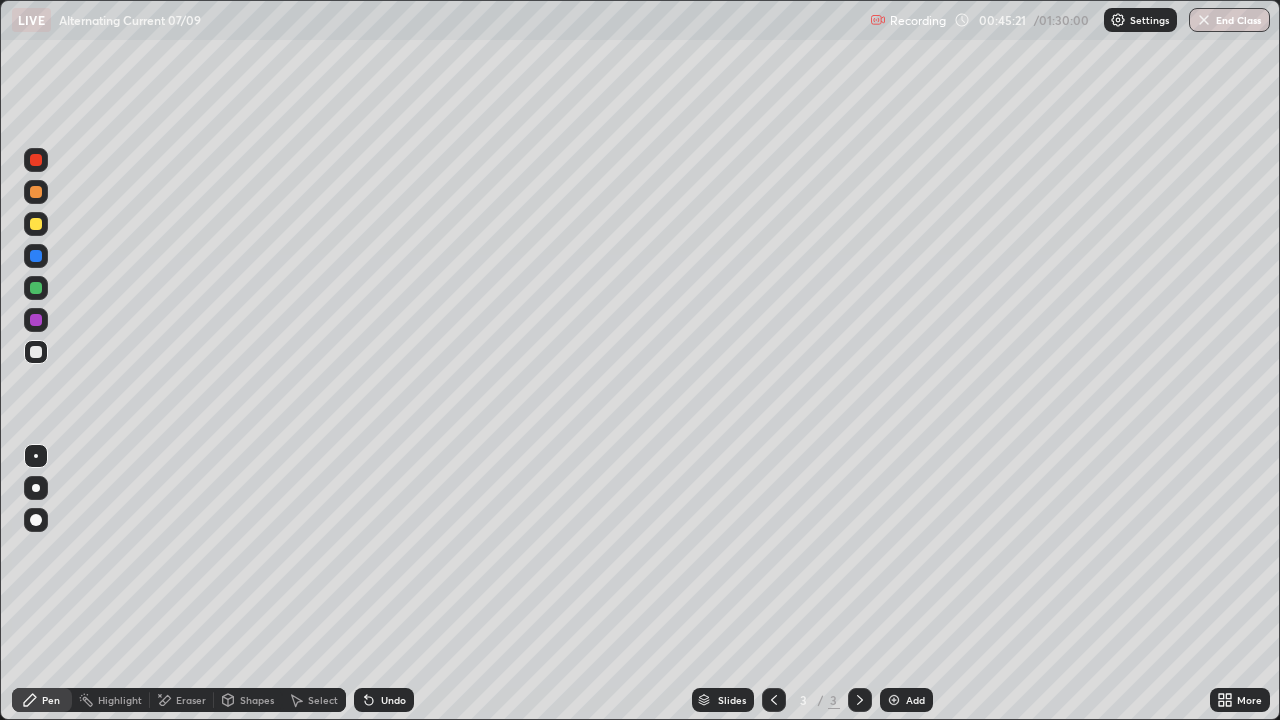 click on "Eraser" at bounding box center [191, 700] 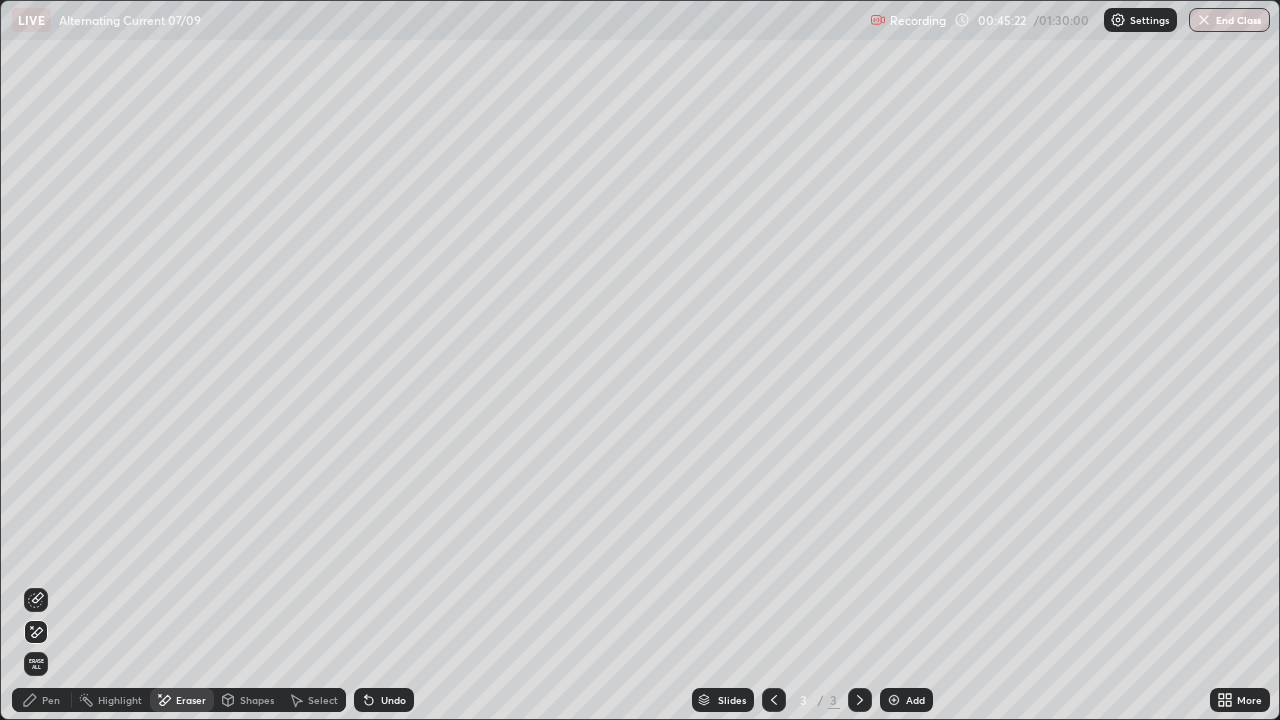 click on "Pen" at bounding box center [42, 700] 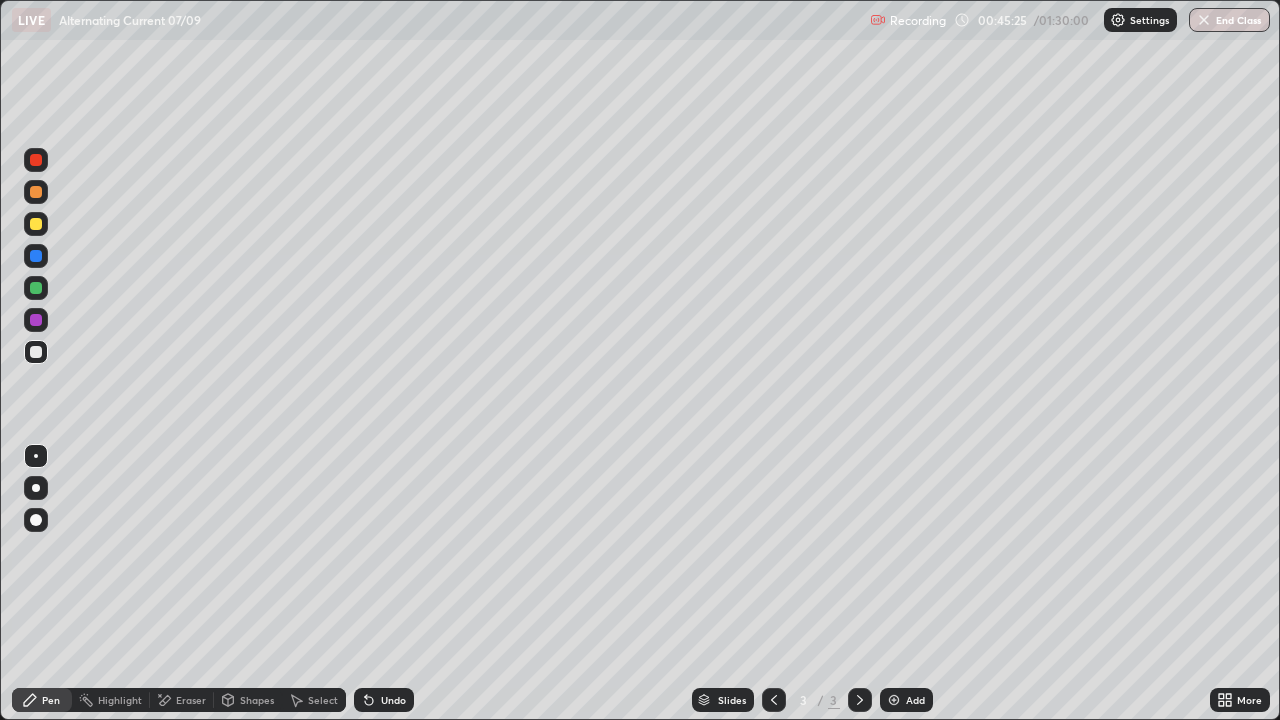 click on "Undo" at bounding box center [393, 700] 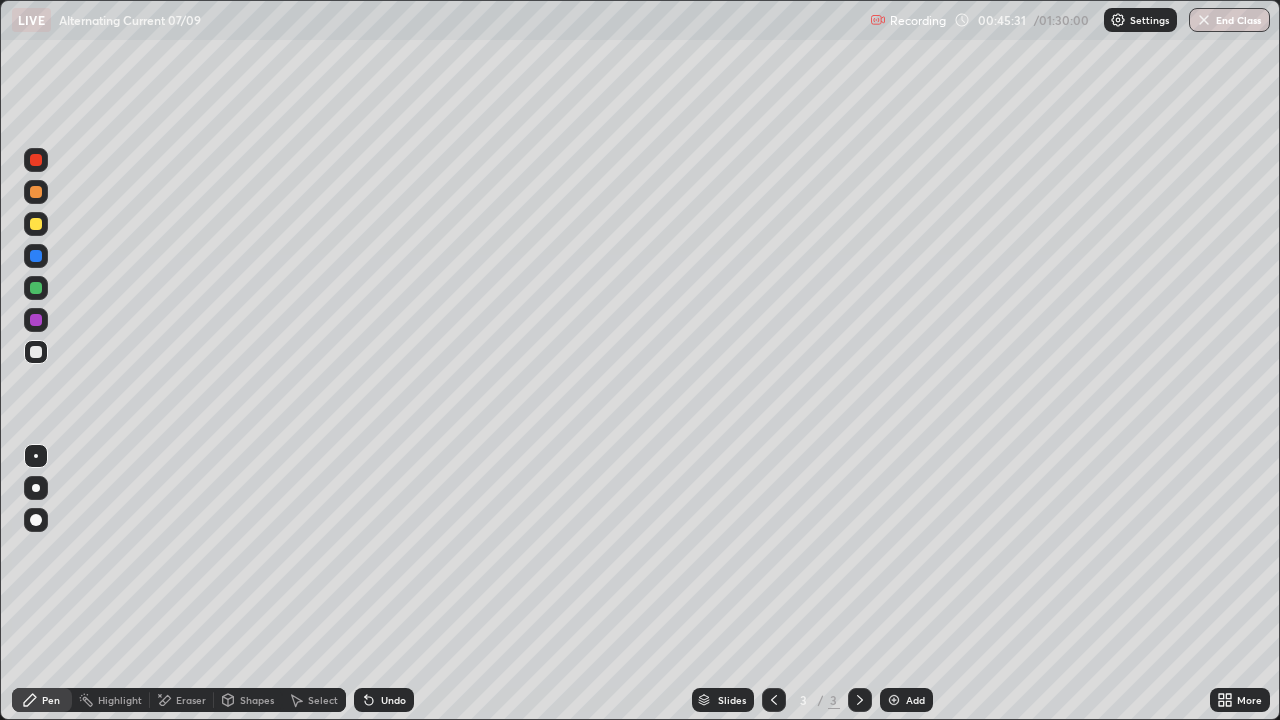 click on "Undo" at bounding box center (393, 700) 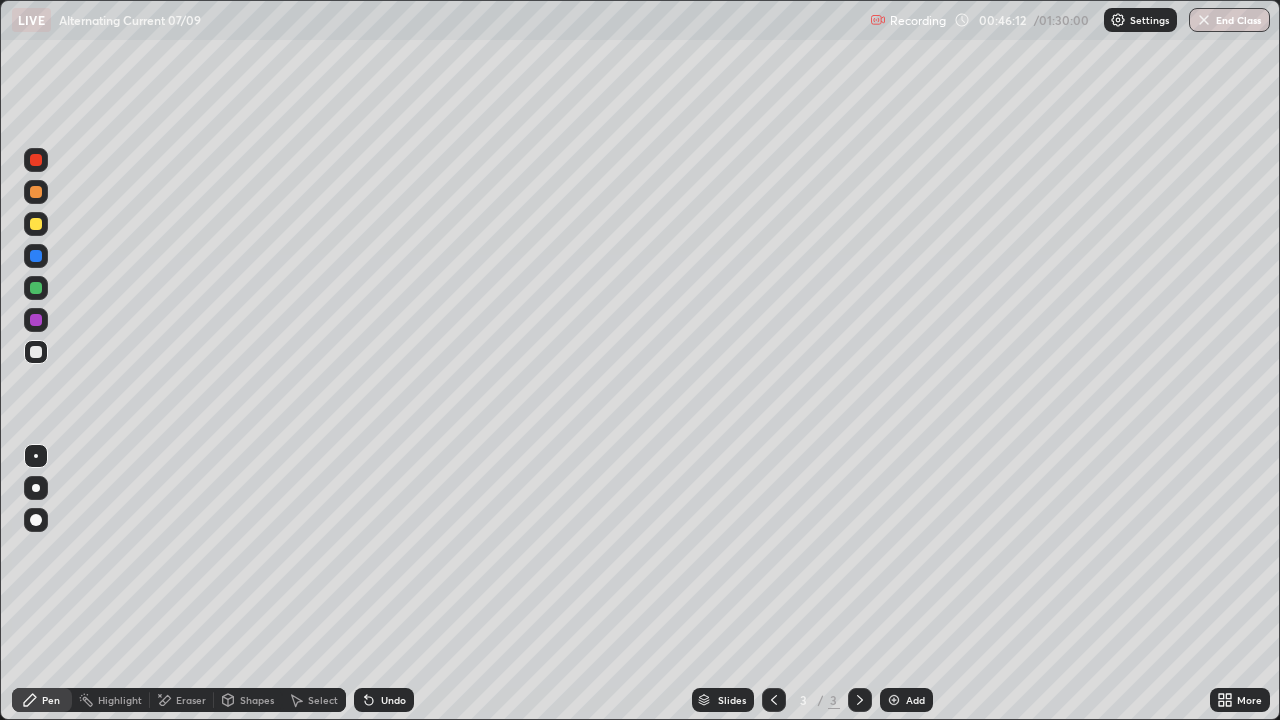 click on "Undo" at bounding box center (393, 700) 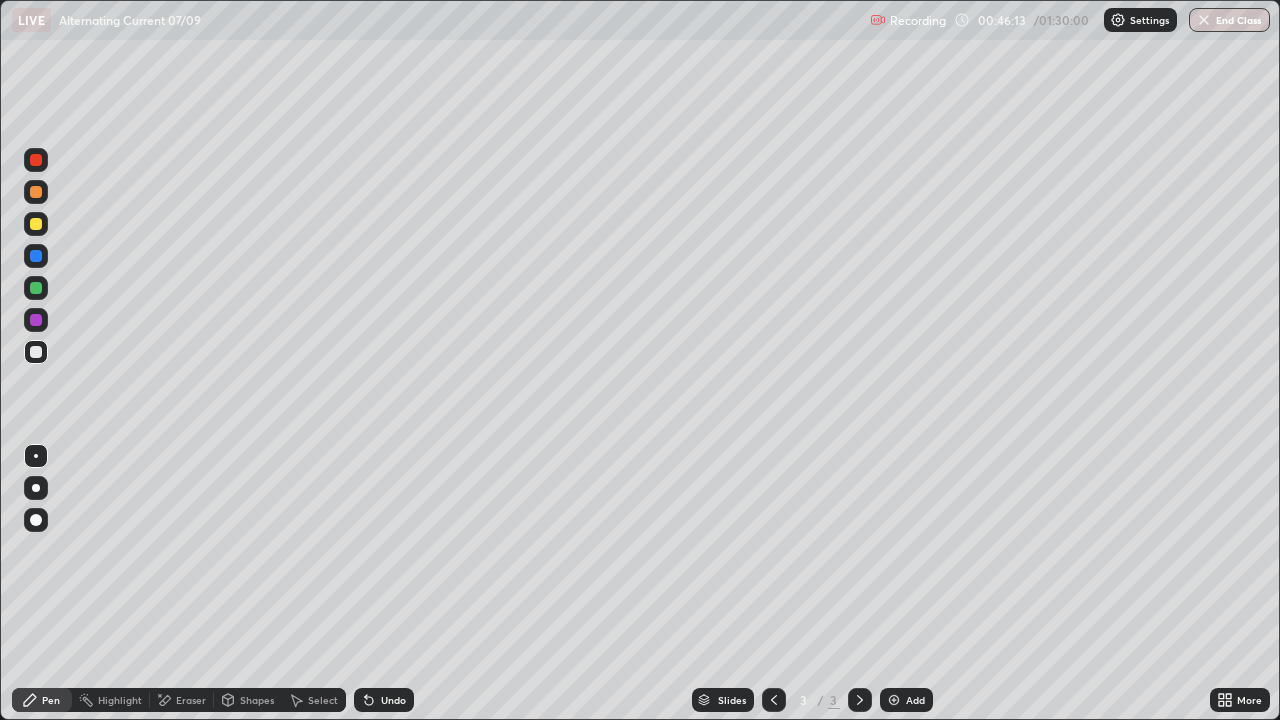 click on "Undo" at bounding box center [384, 700] 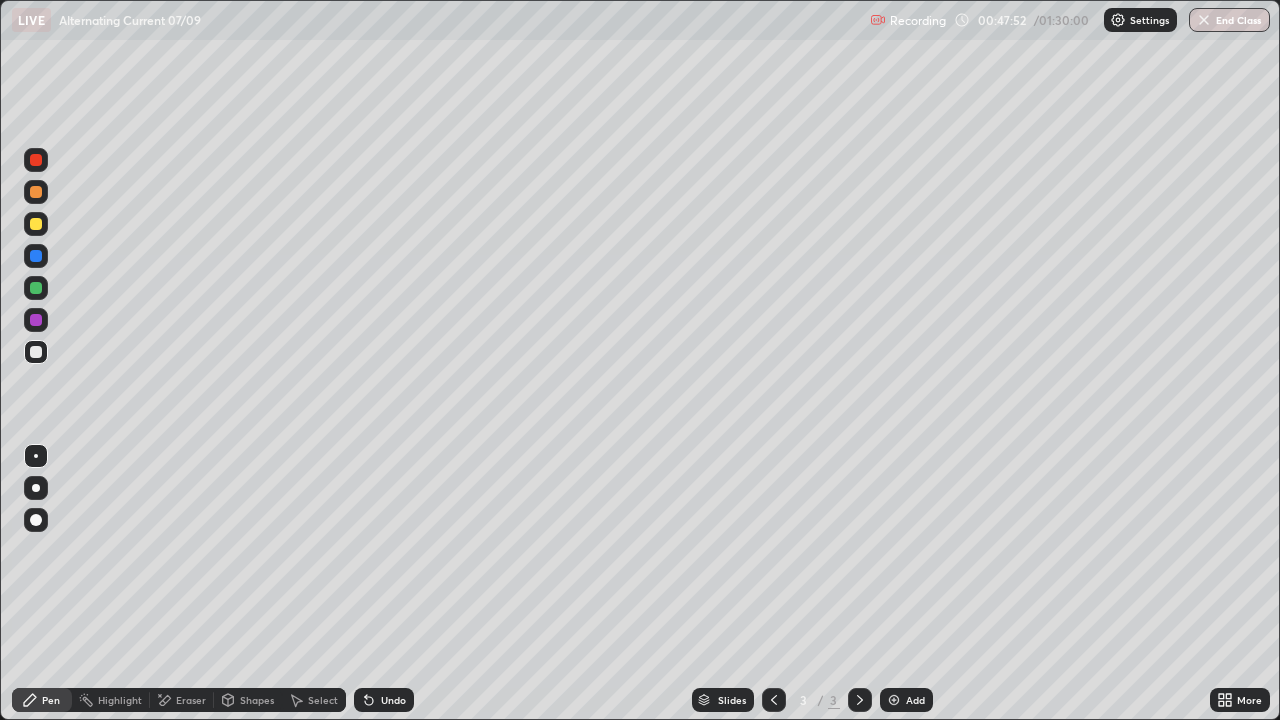 click 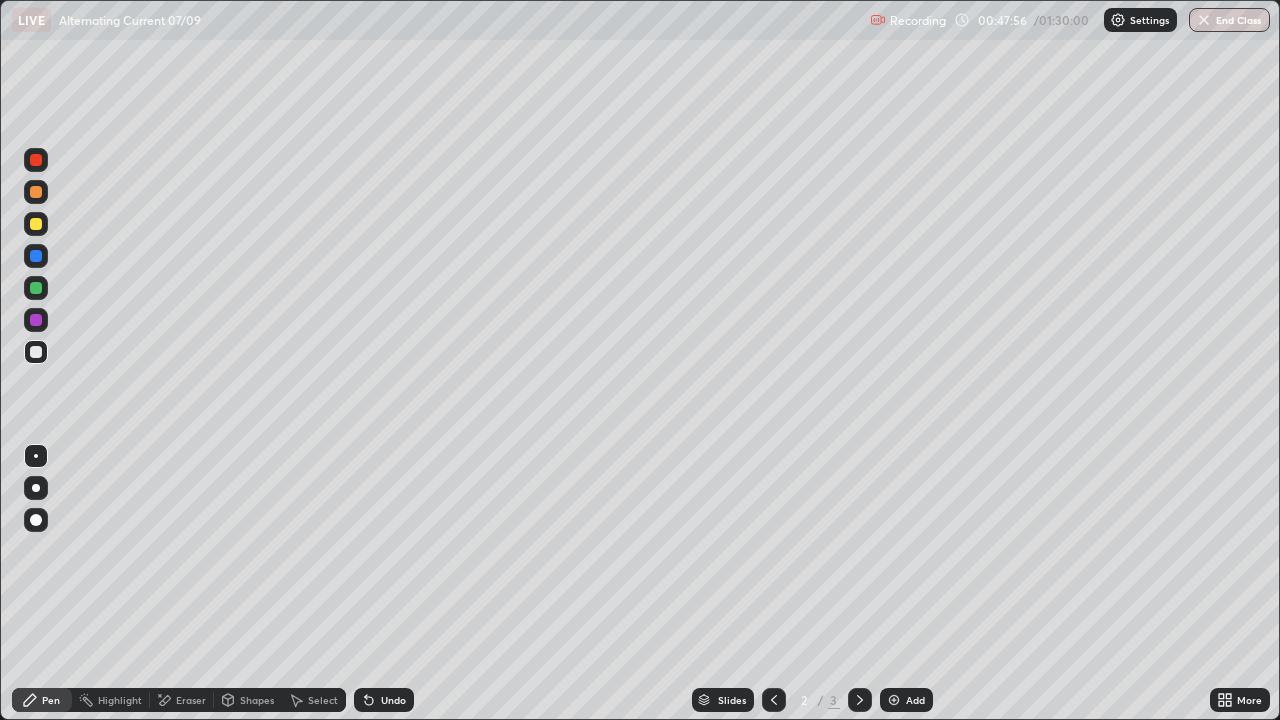 click at bounding box center (860, 700) 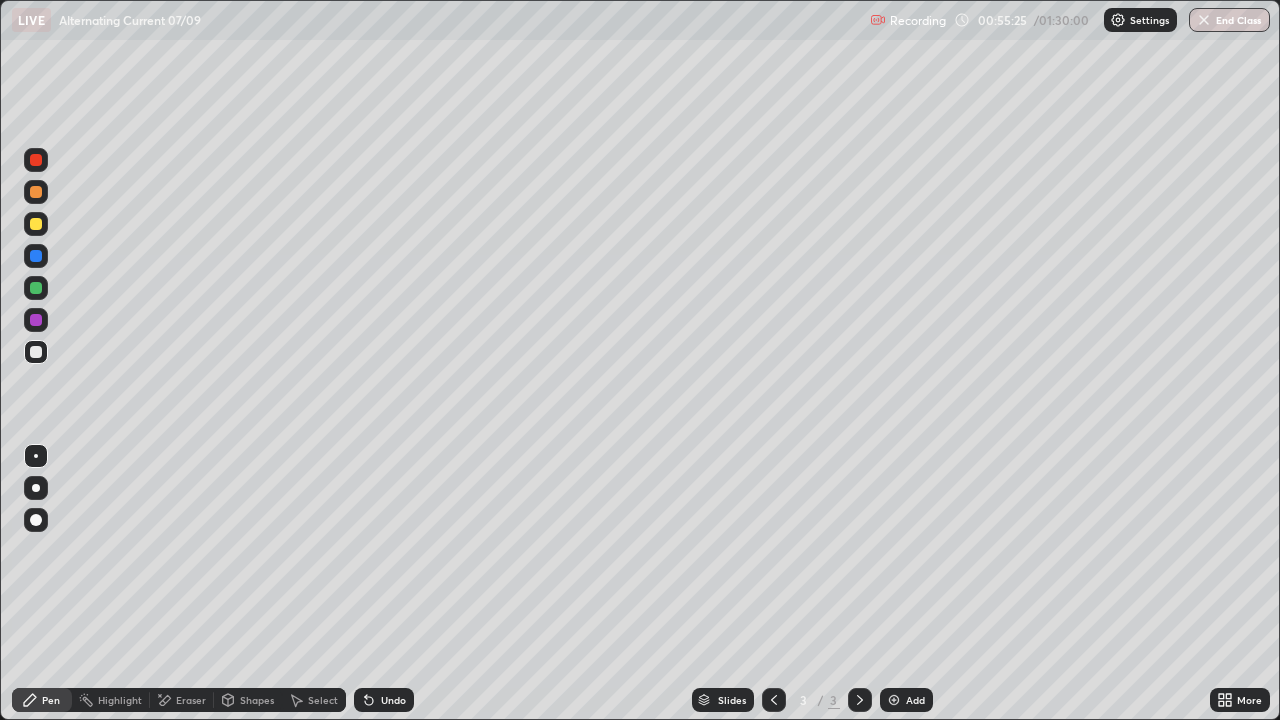 click 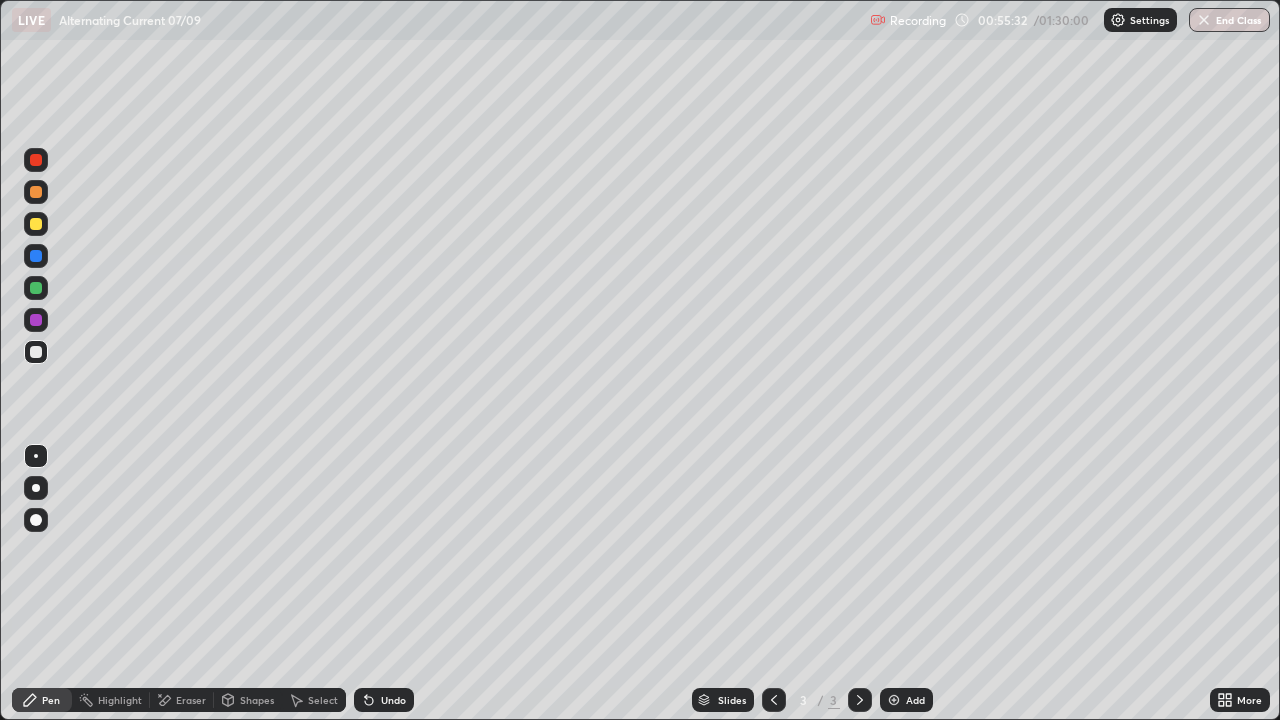 click on "Select" at bounding box center [323, 700] 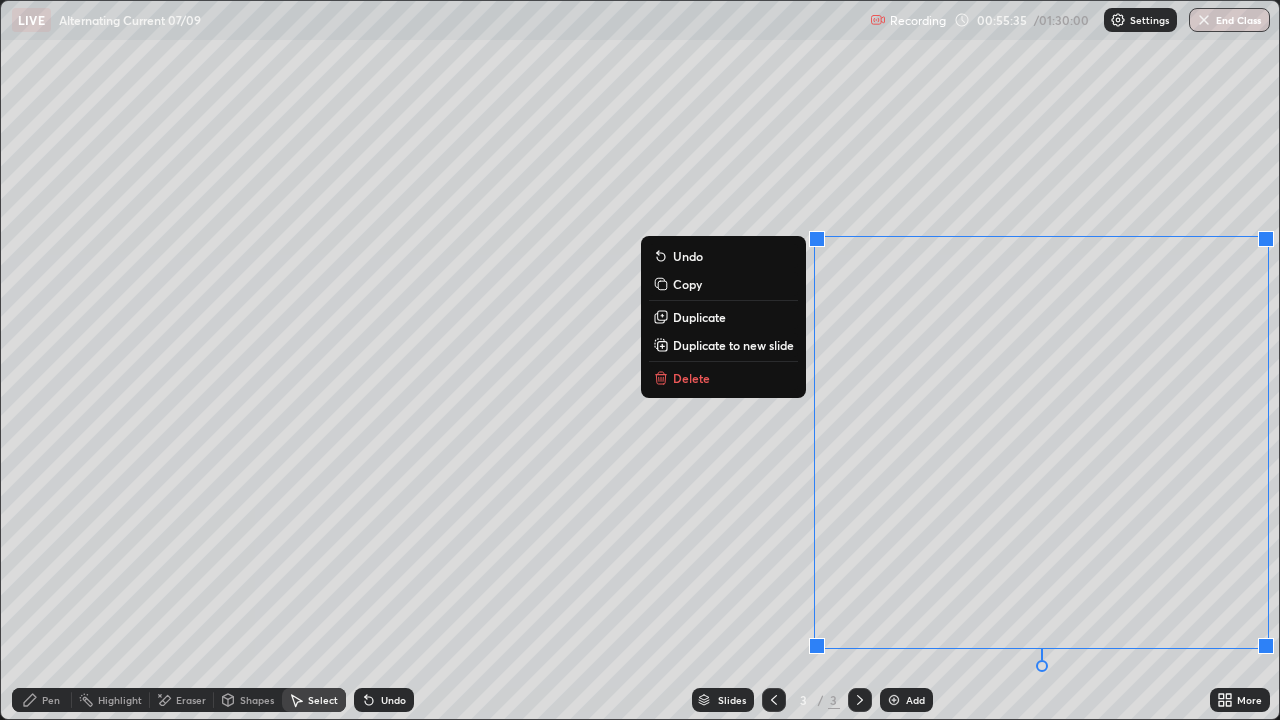 click on "Duplicate to new slide" at bounding box center [733, 345] 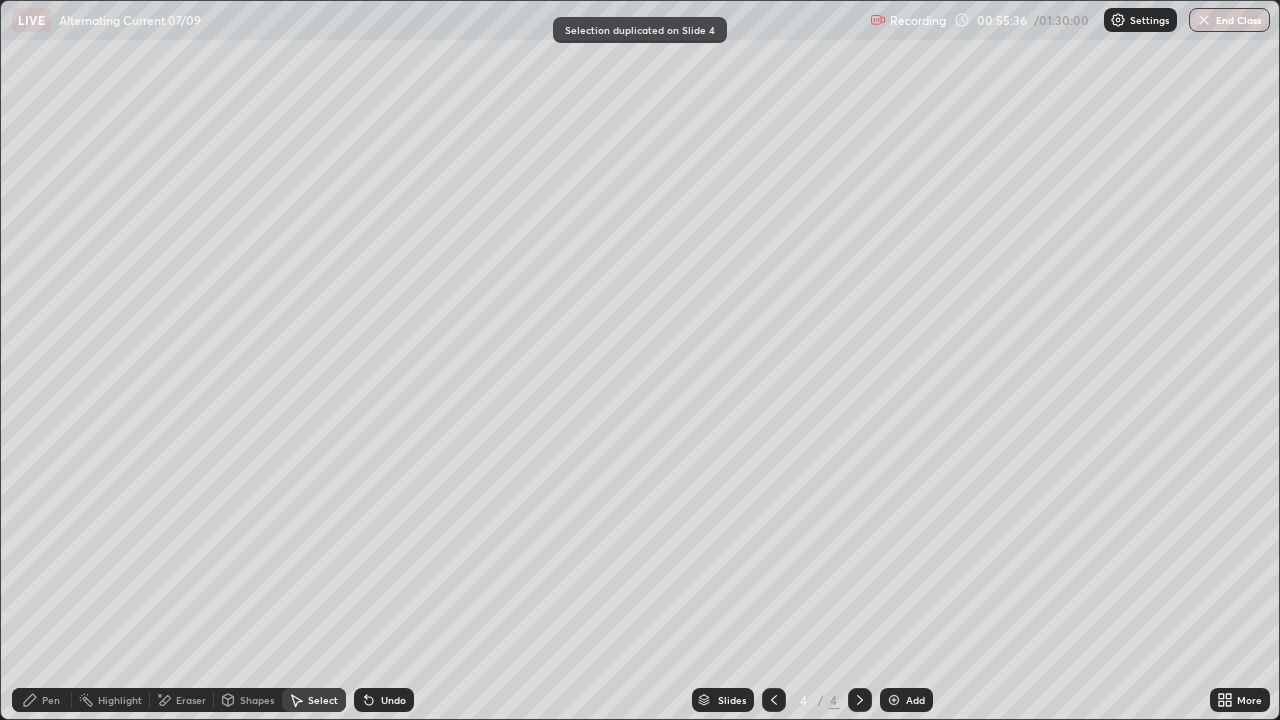 click on "Pen" at bounding box center [42, 700] 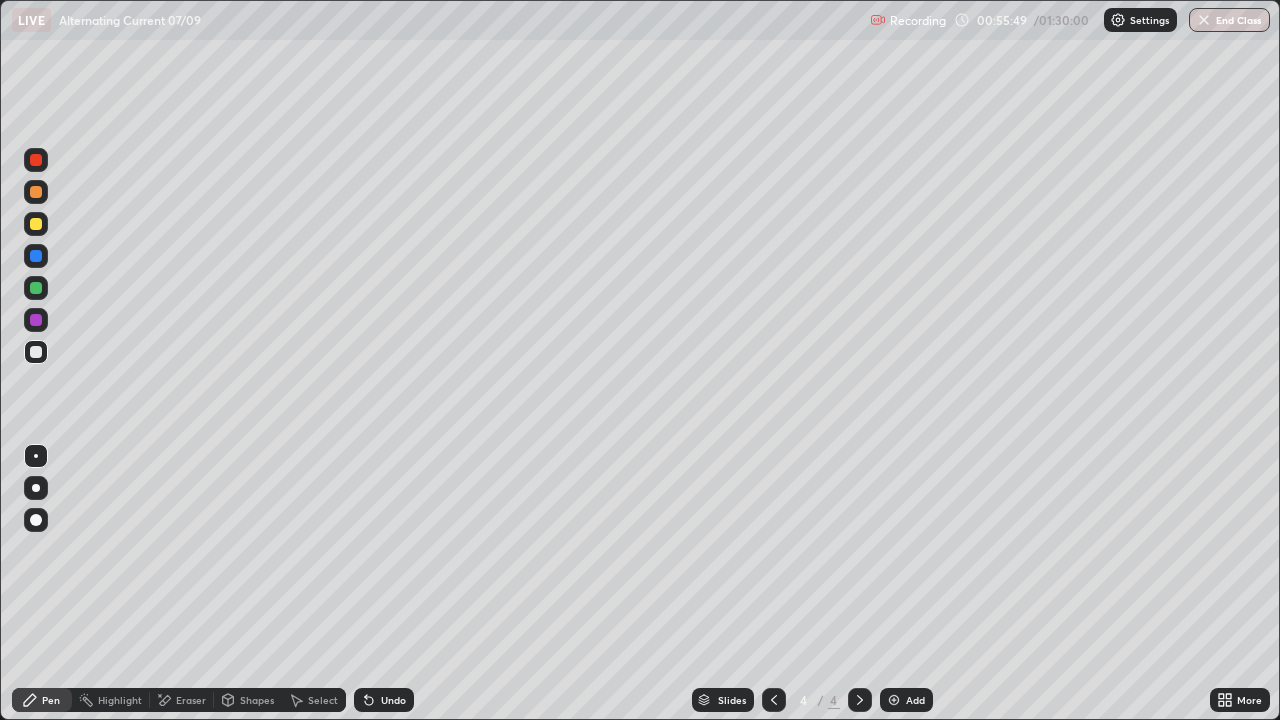 click at bounding box center [36, 224] 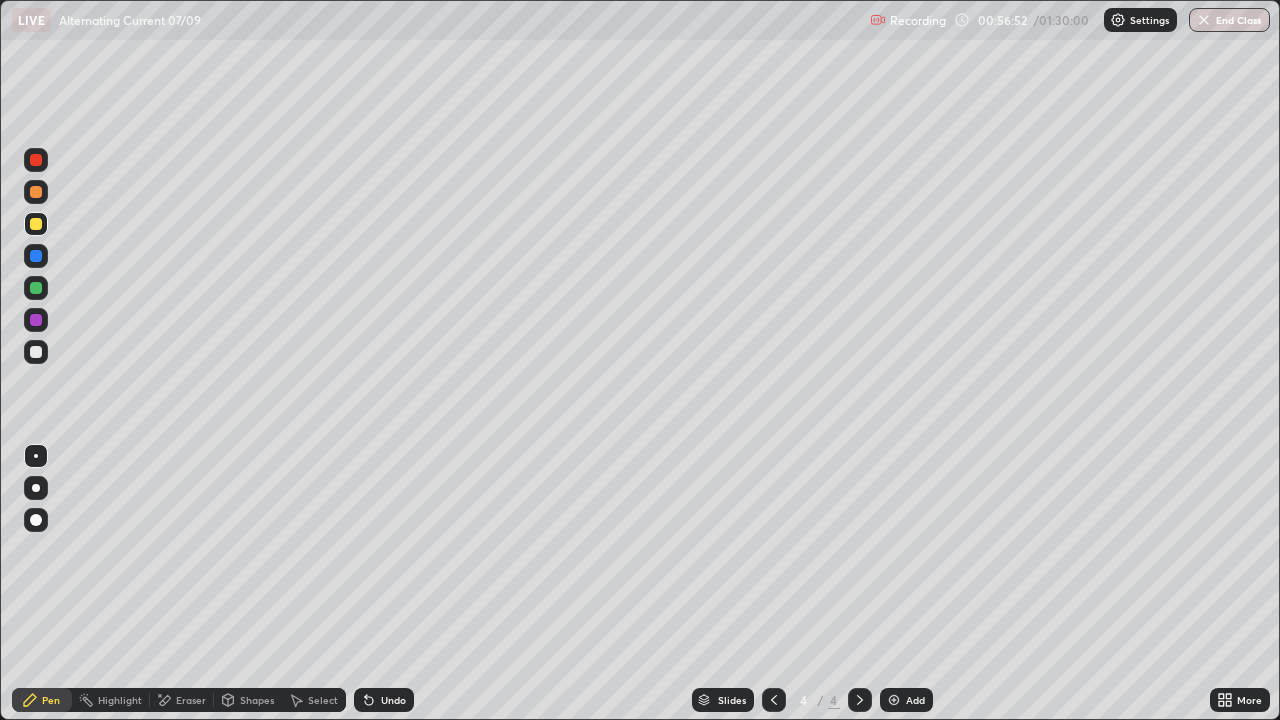 click at bounding box center [36, 352] 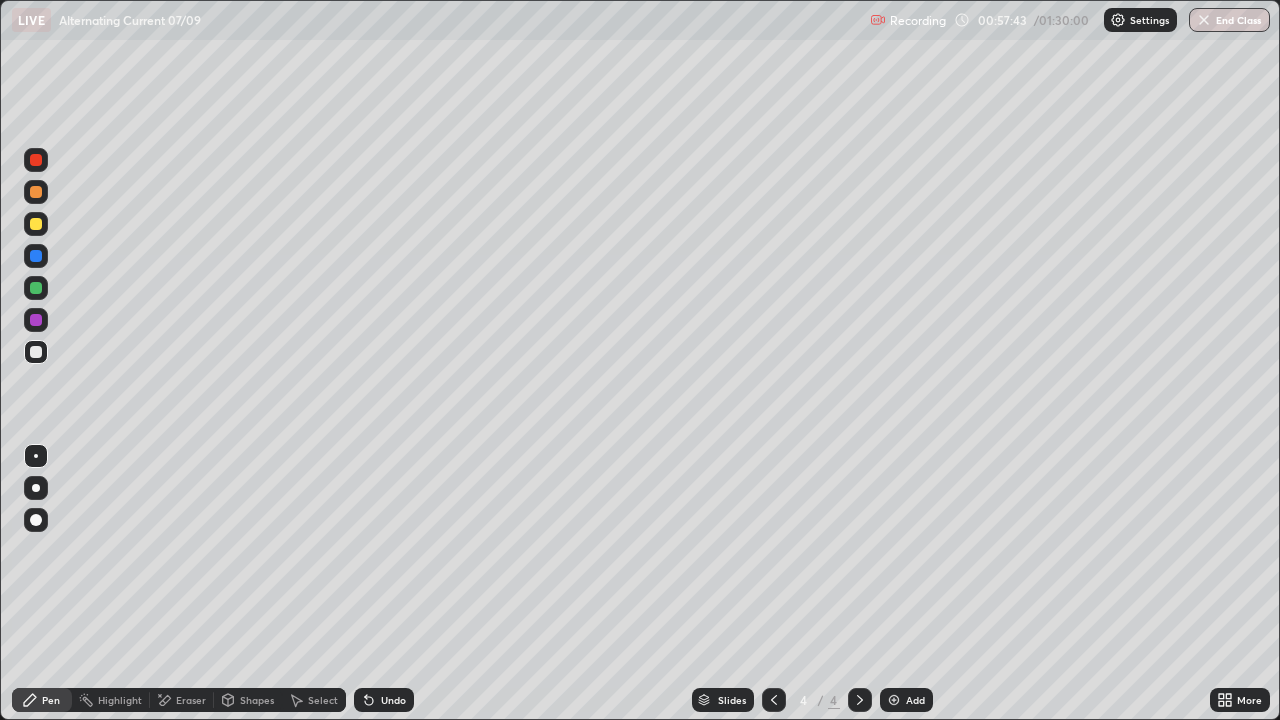 click 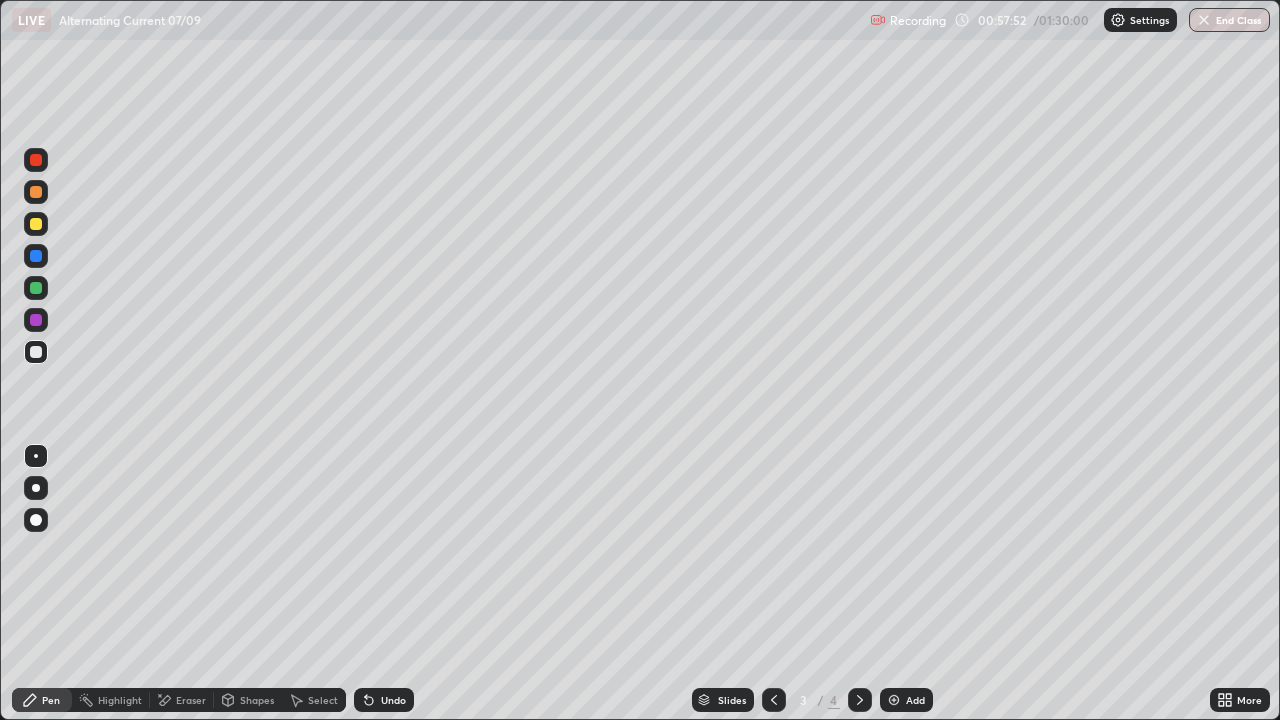click 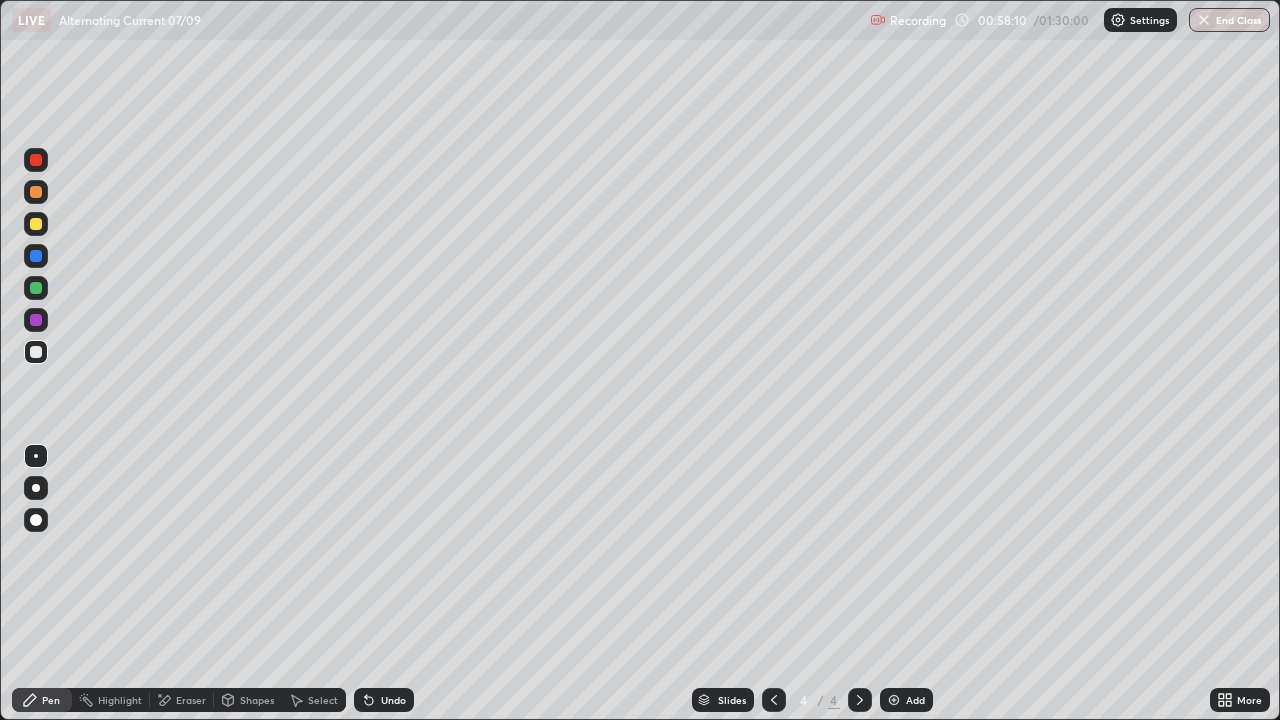 click on "Undo" at bounding box center (384, 700) 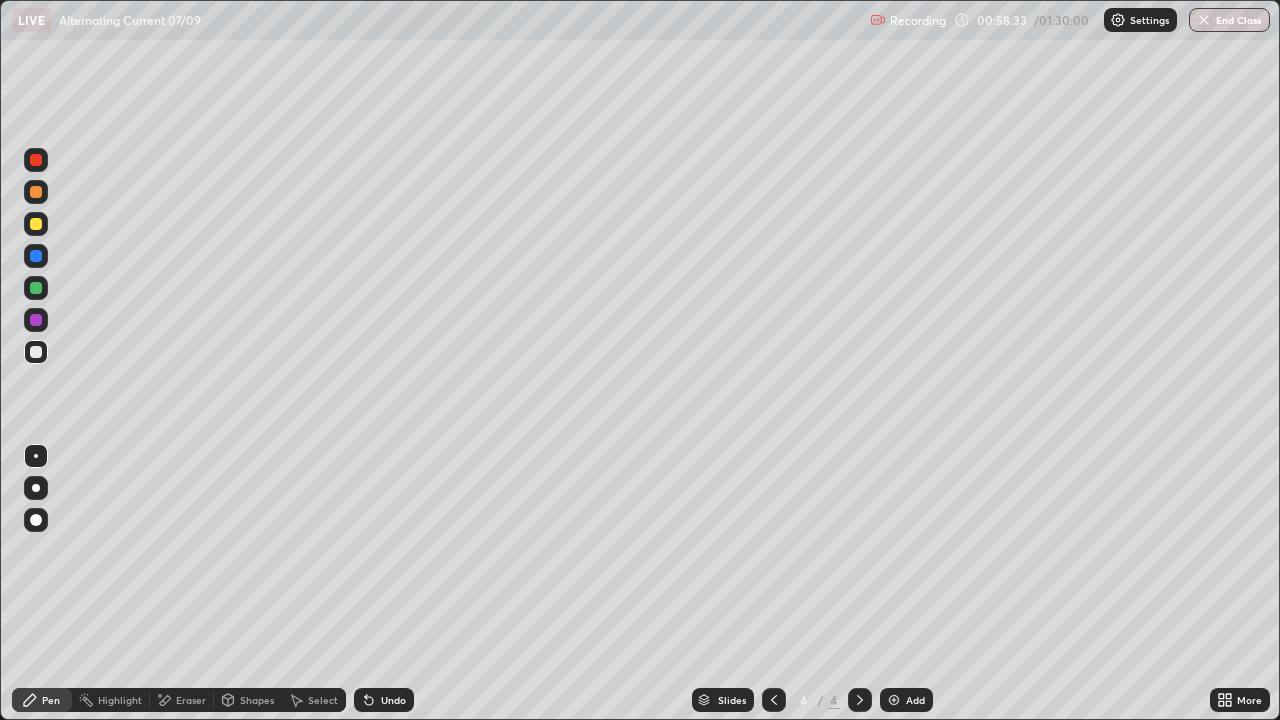 click on "Eraser" at bounding box center (191, 700) 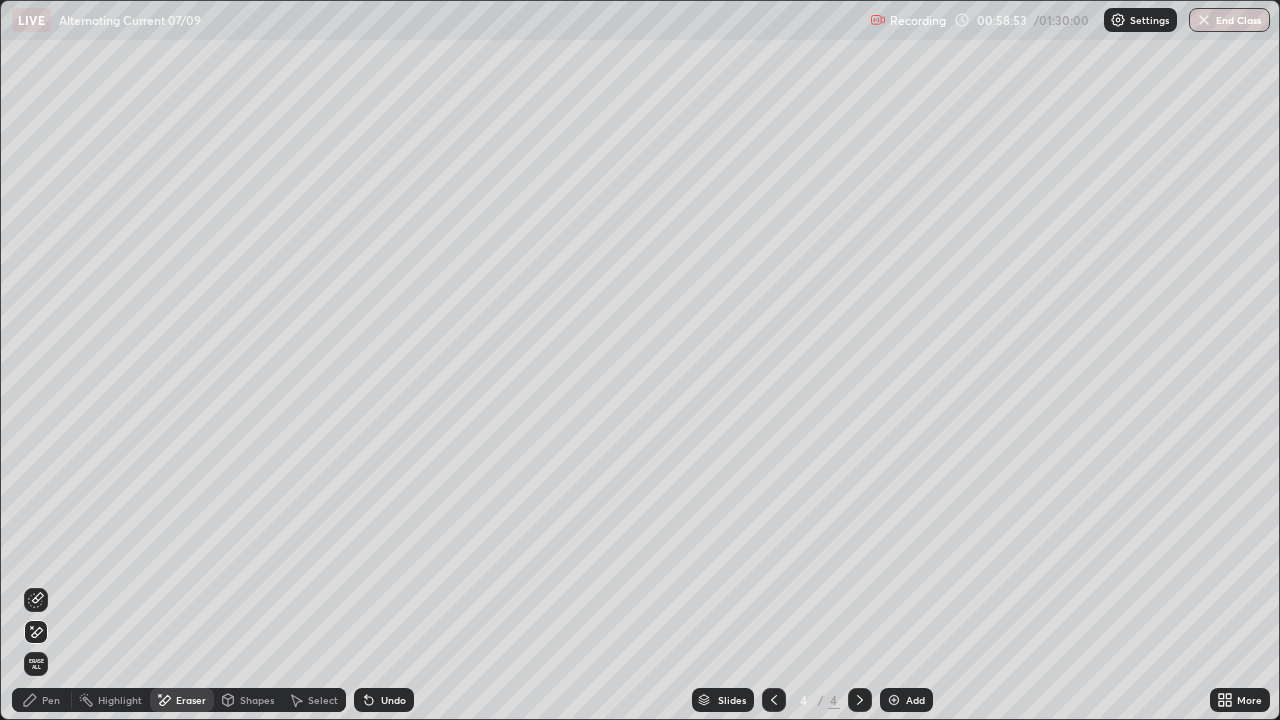 click on "Pen" at bounding box center (51, 700) 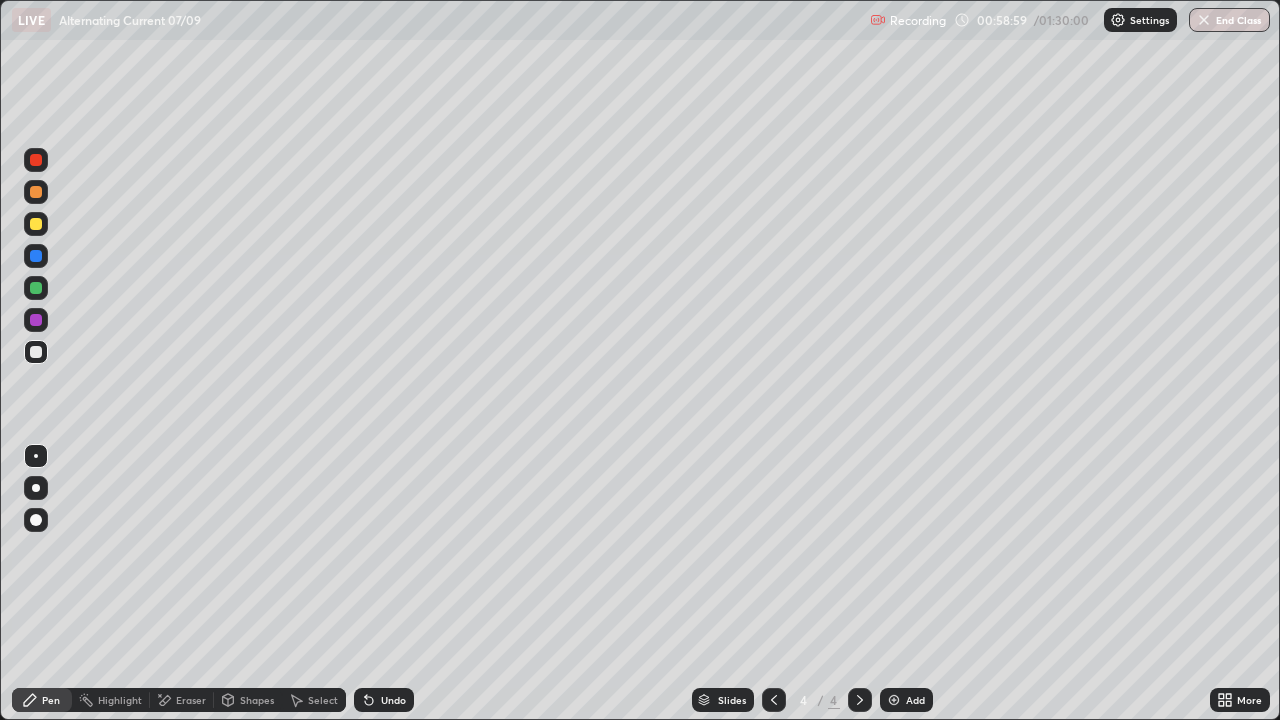 click on "Undo" at bounding box center (384, 700) 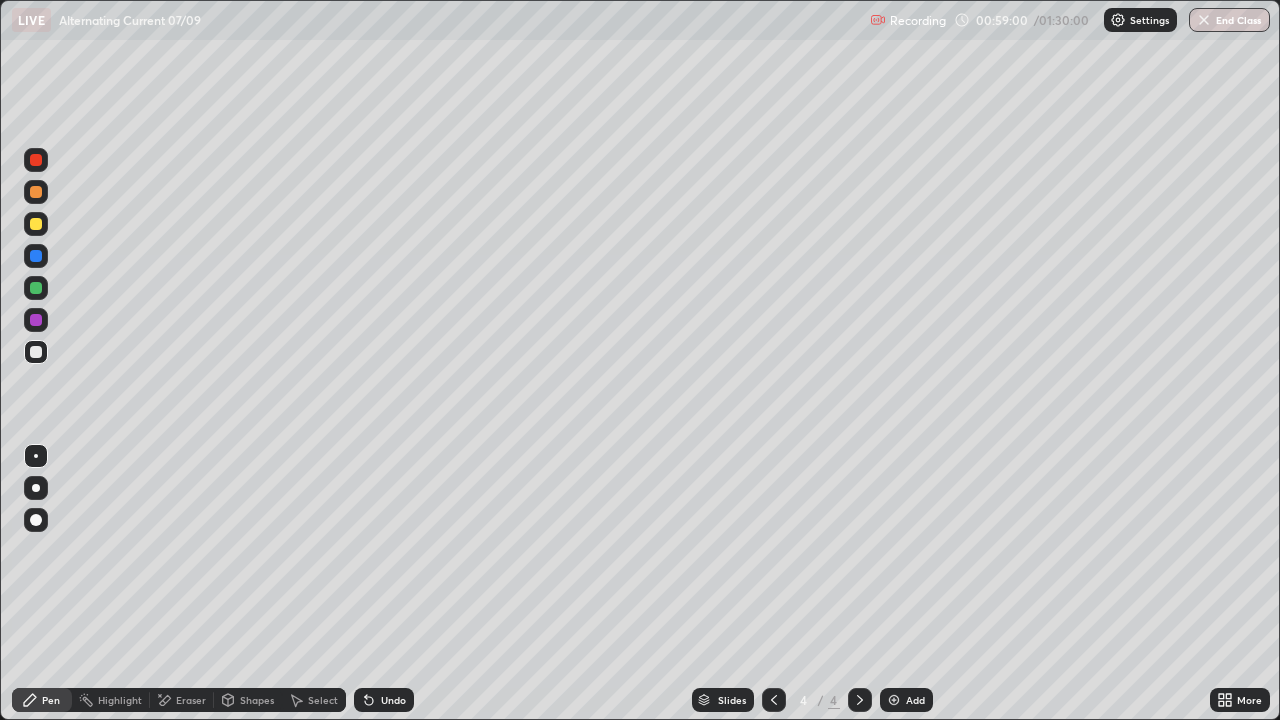 click on "Undo" at bounding box center (384, 700) 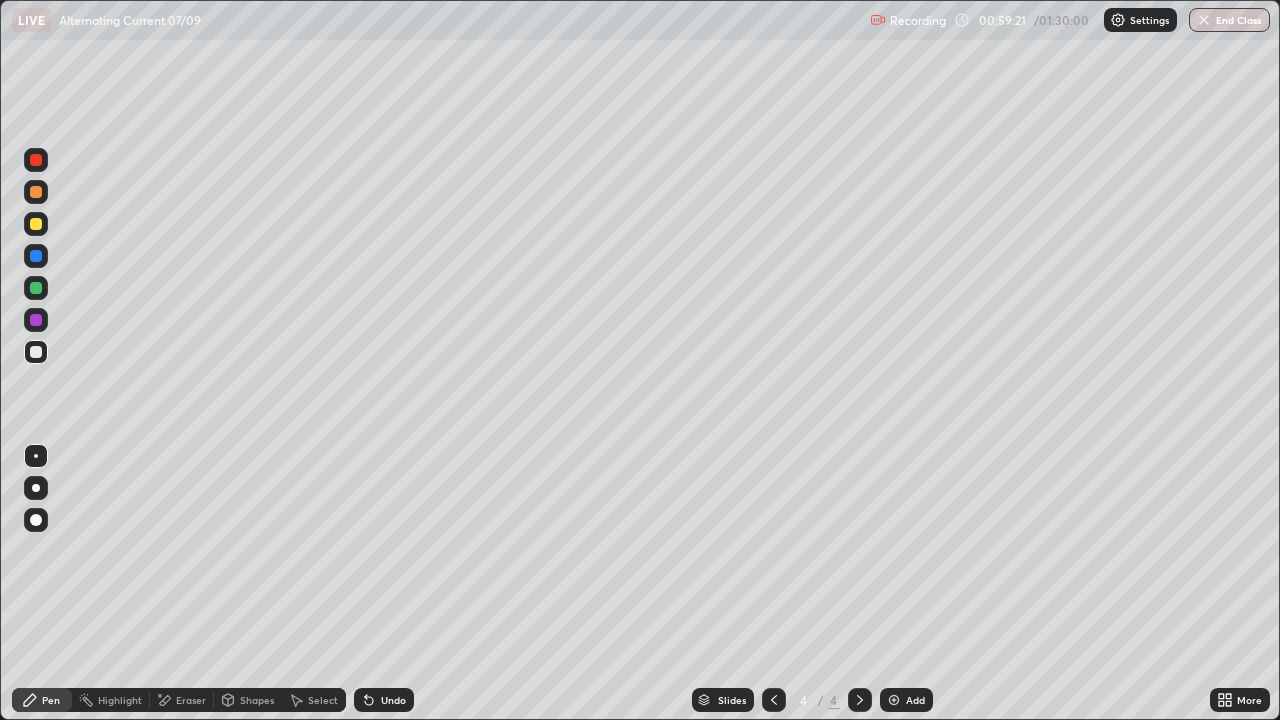 click at bounding box center [36, 224] 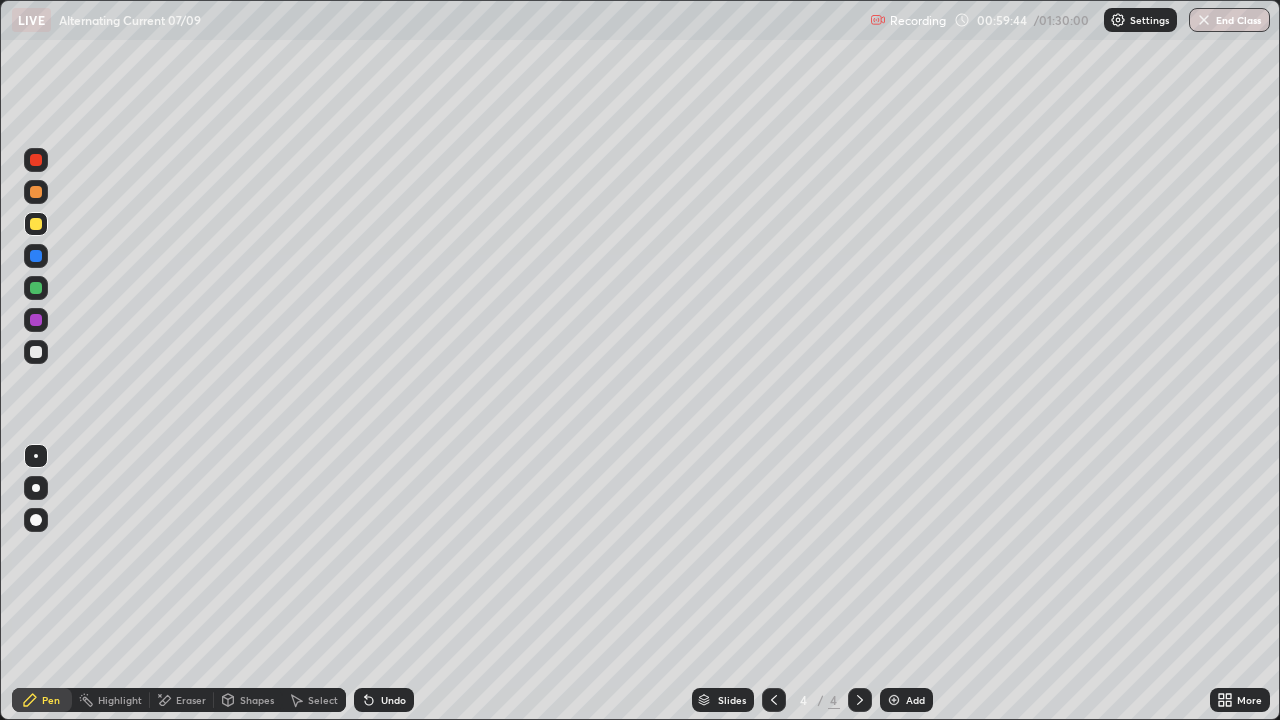 click on "Undo" at bounding box center (384, 700) 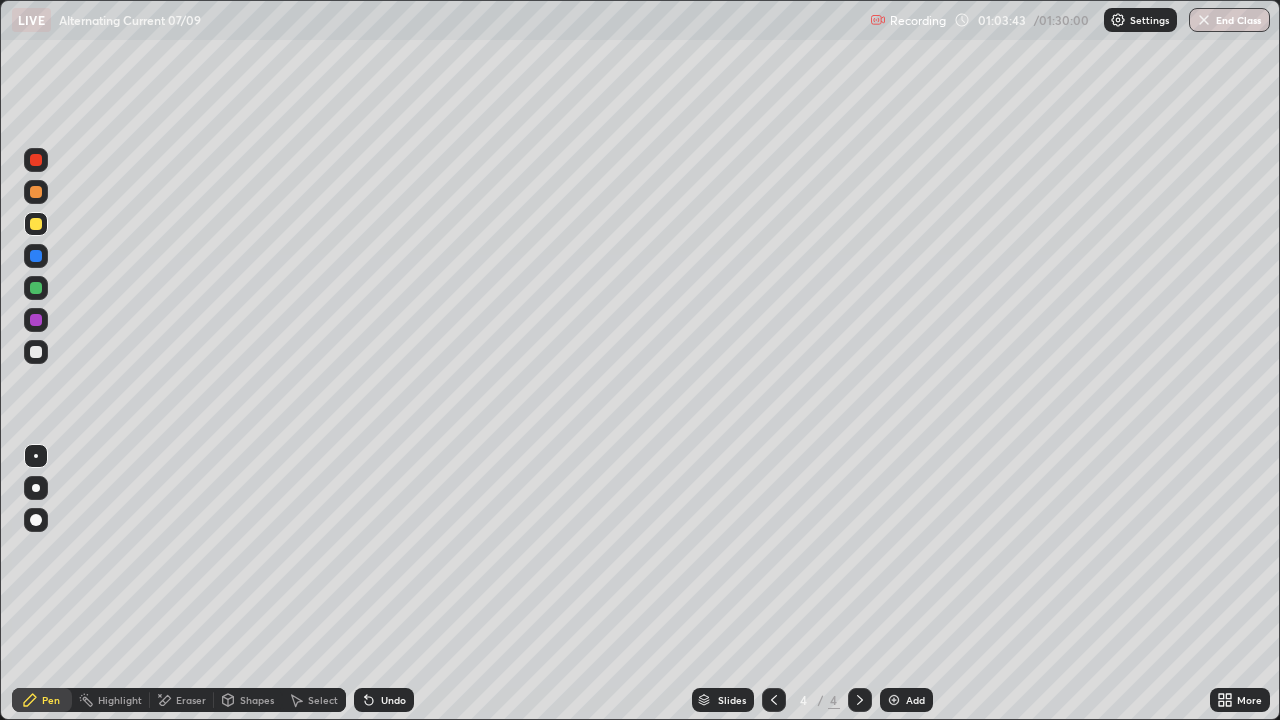 click on "Undo" at bounding box center (384, 700) 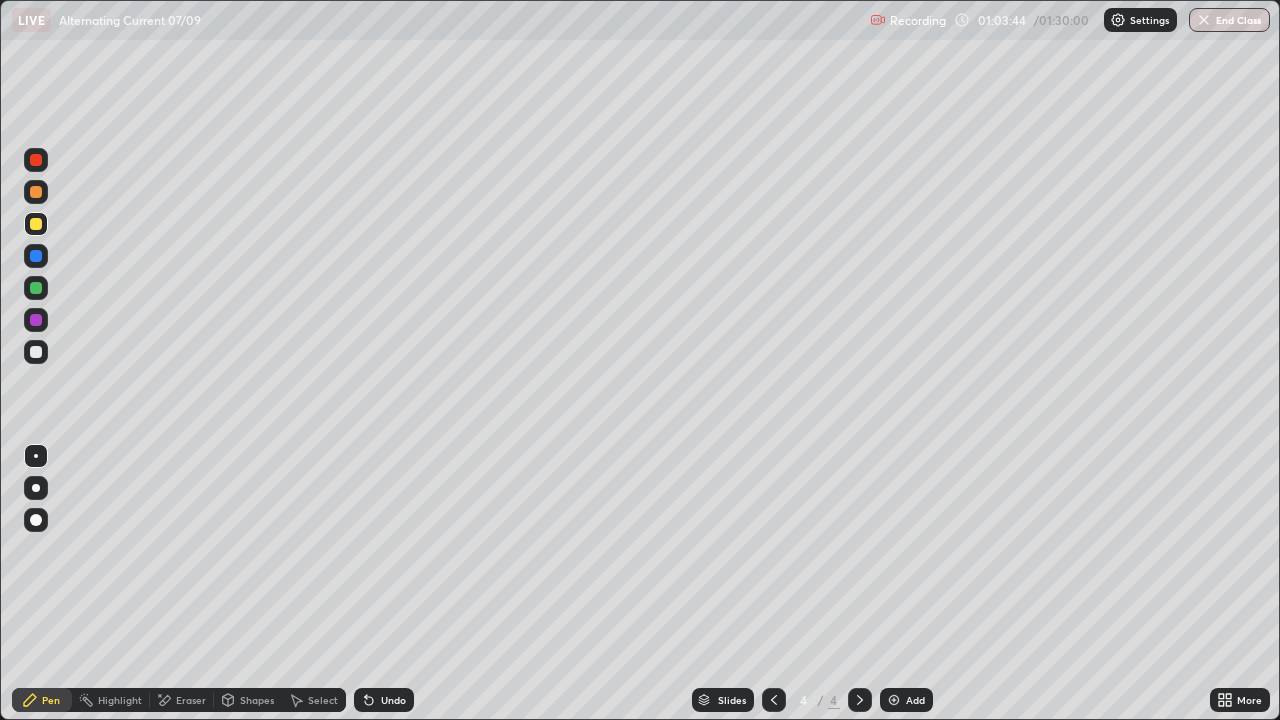 click on "Undo" at bounding box center (393, 700) 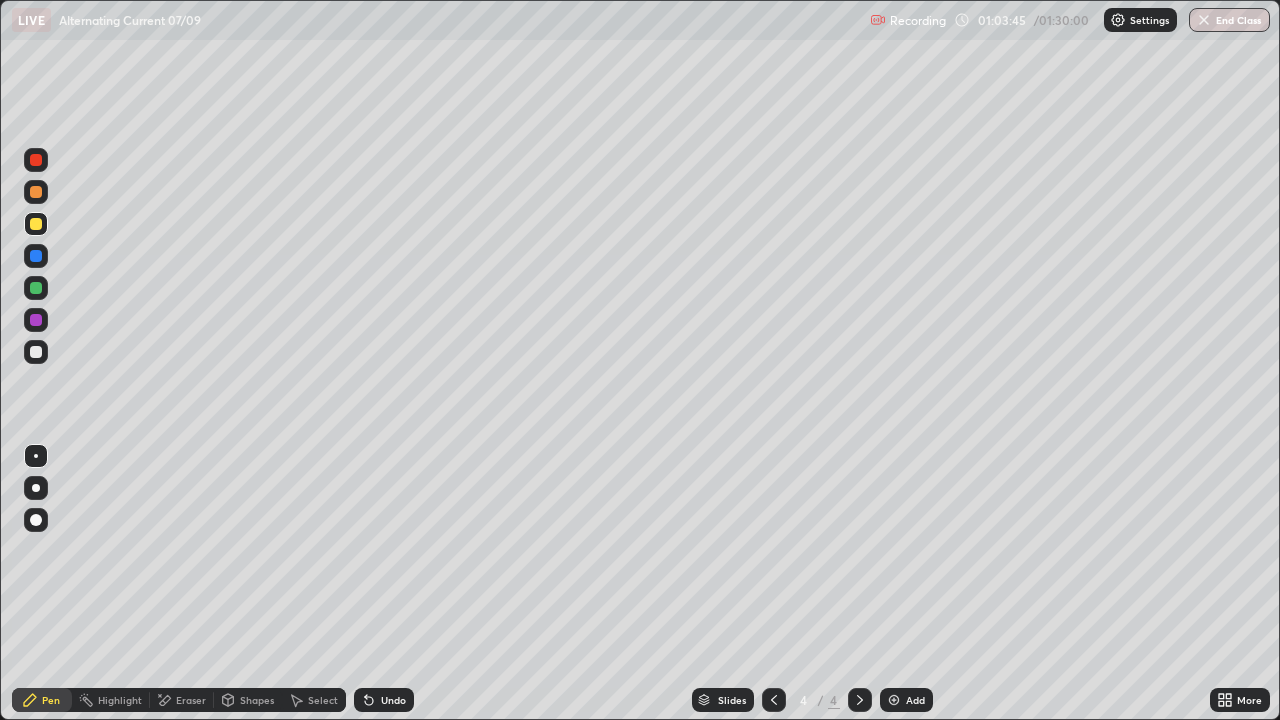 click on "Undo" at bounding box center [384, 700] 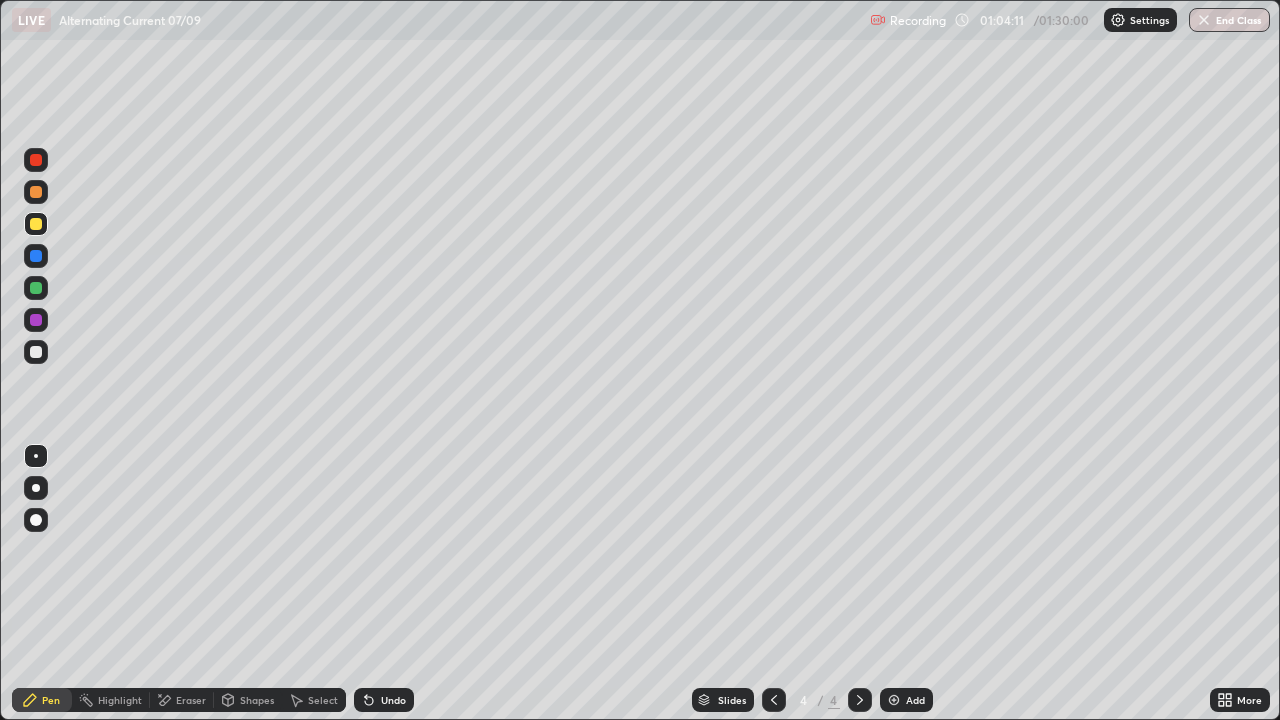 click 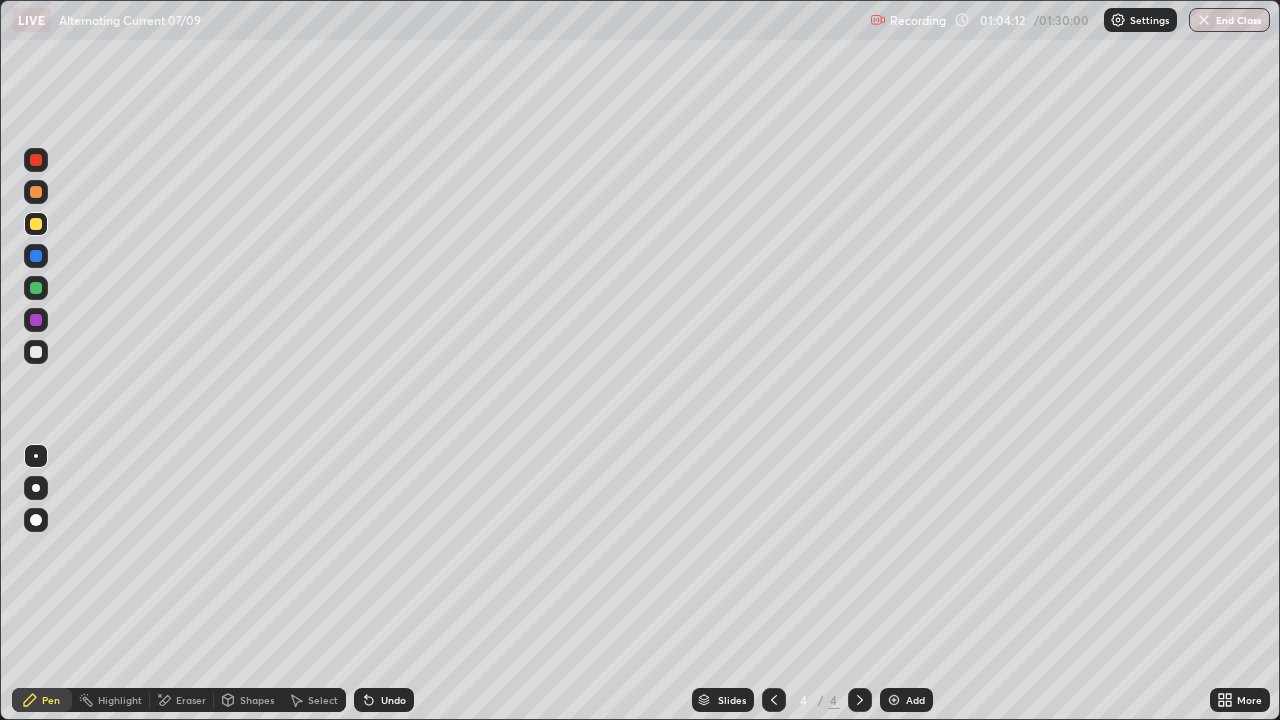 click 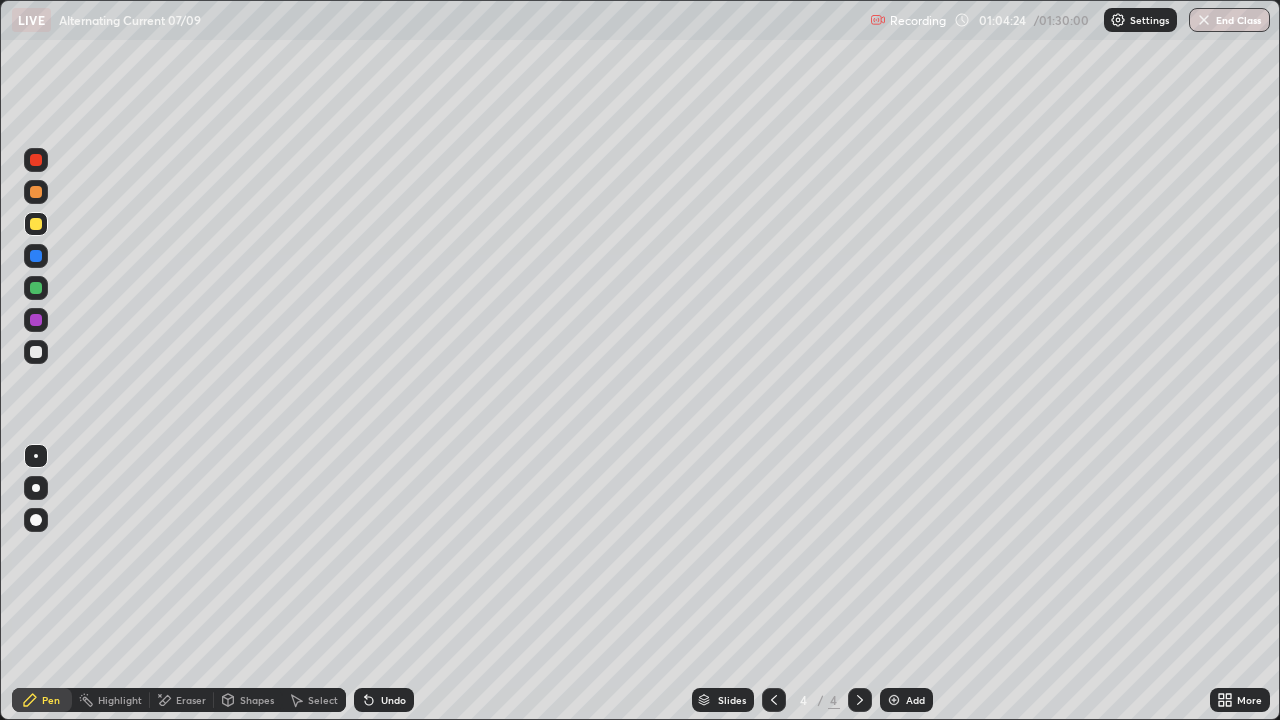 click on "Undo" at bounding box center (393, 700) 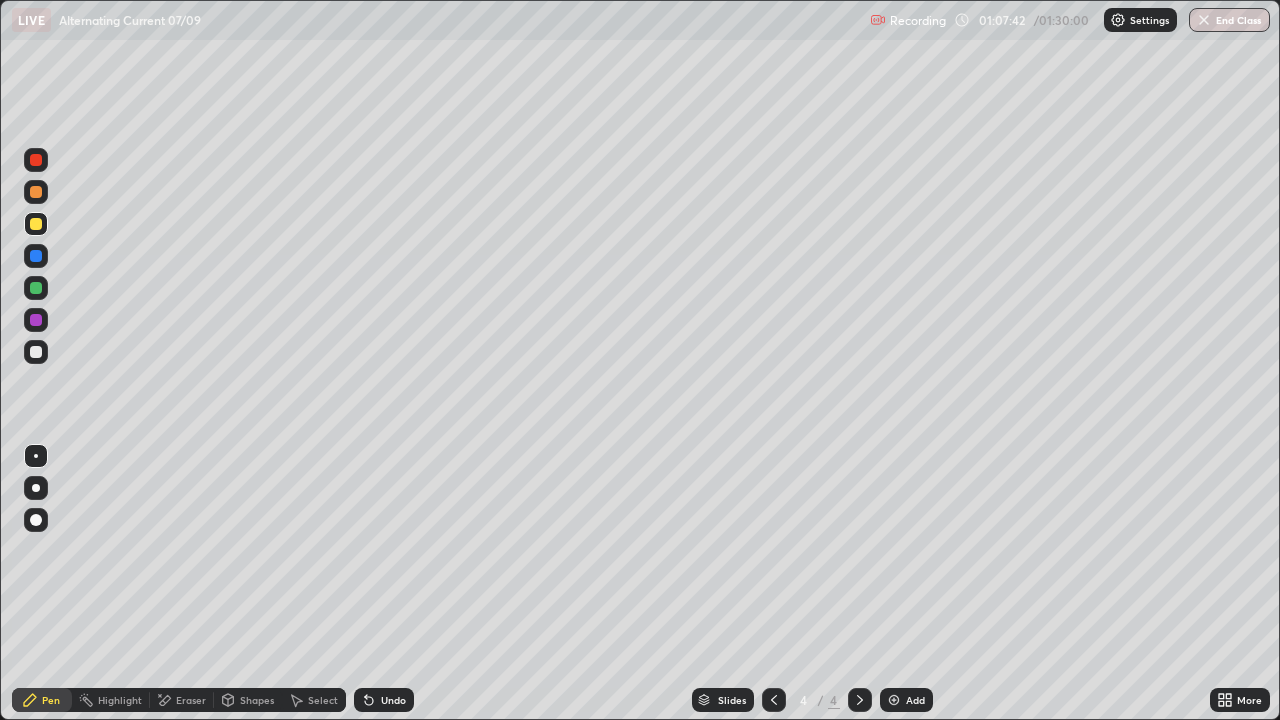 click 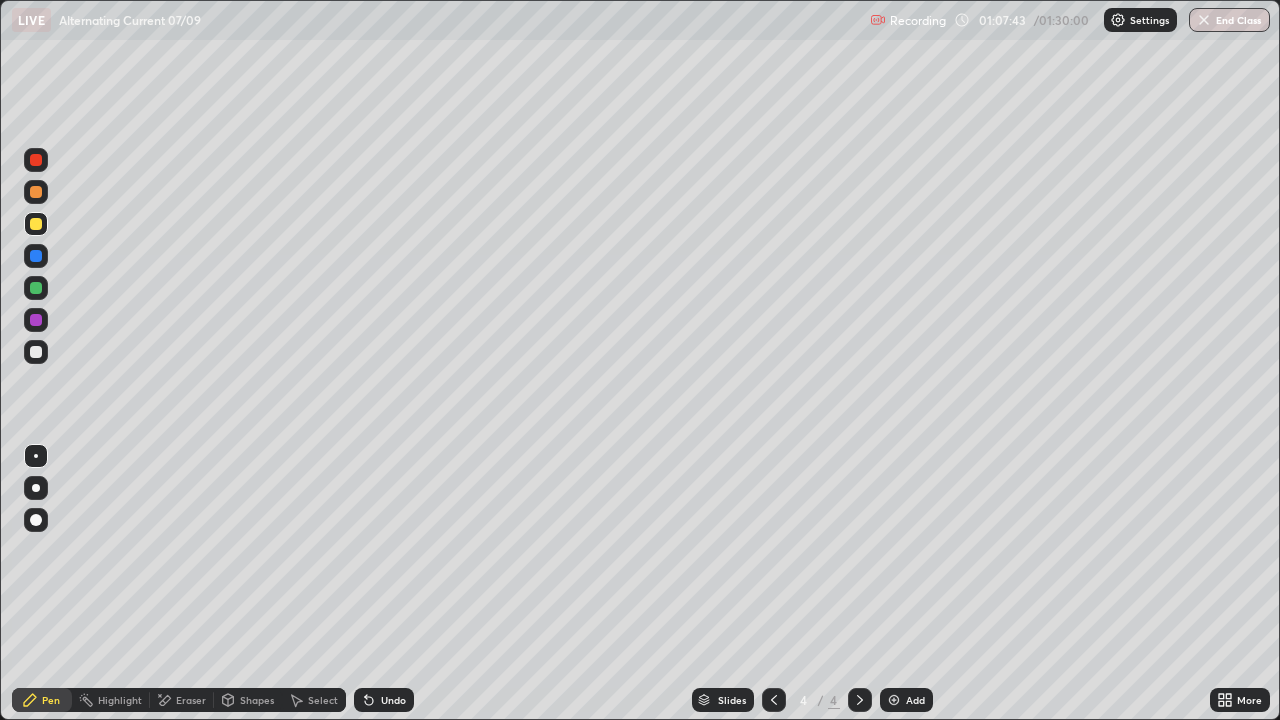 click at bounding box center [894, 700] 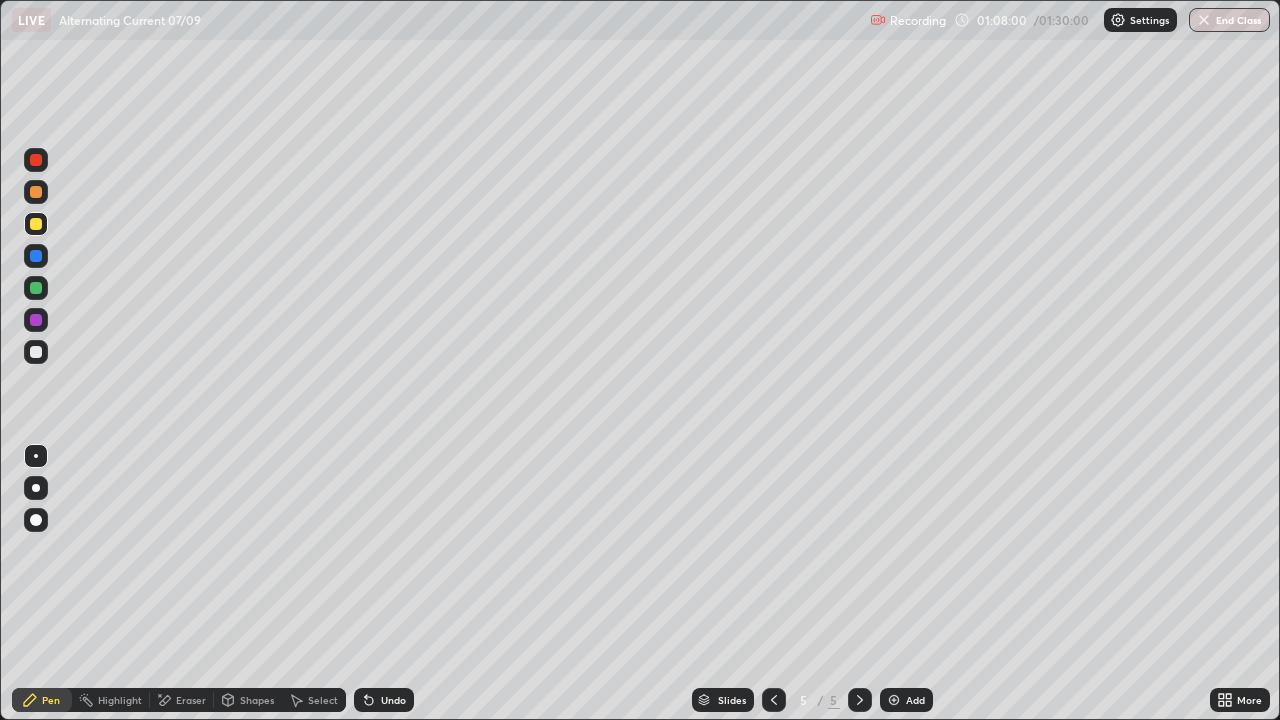 click on "Undo" at bounding box center (393, 700) 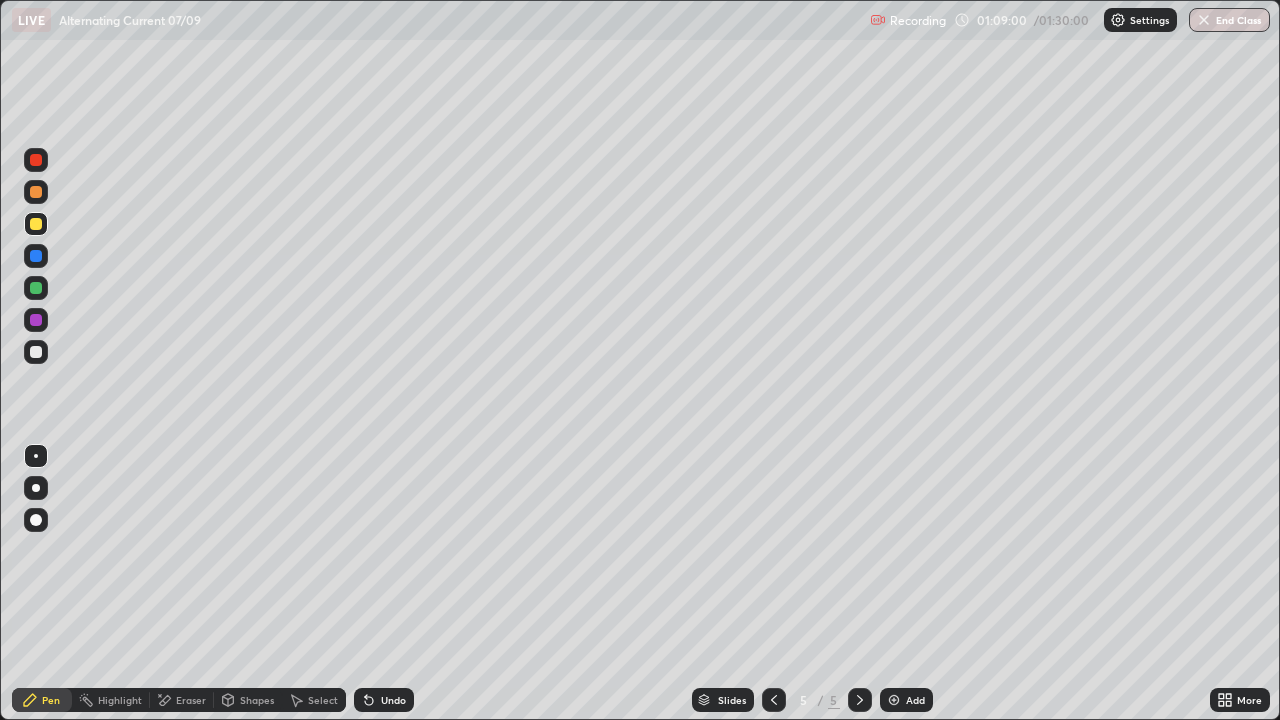 click on "Undo" at bounding box center [393, 700] 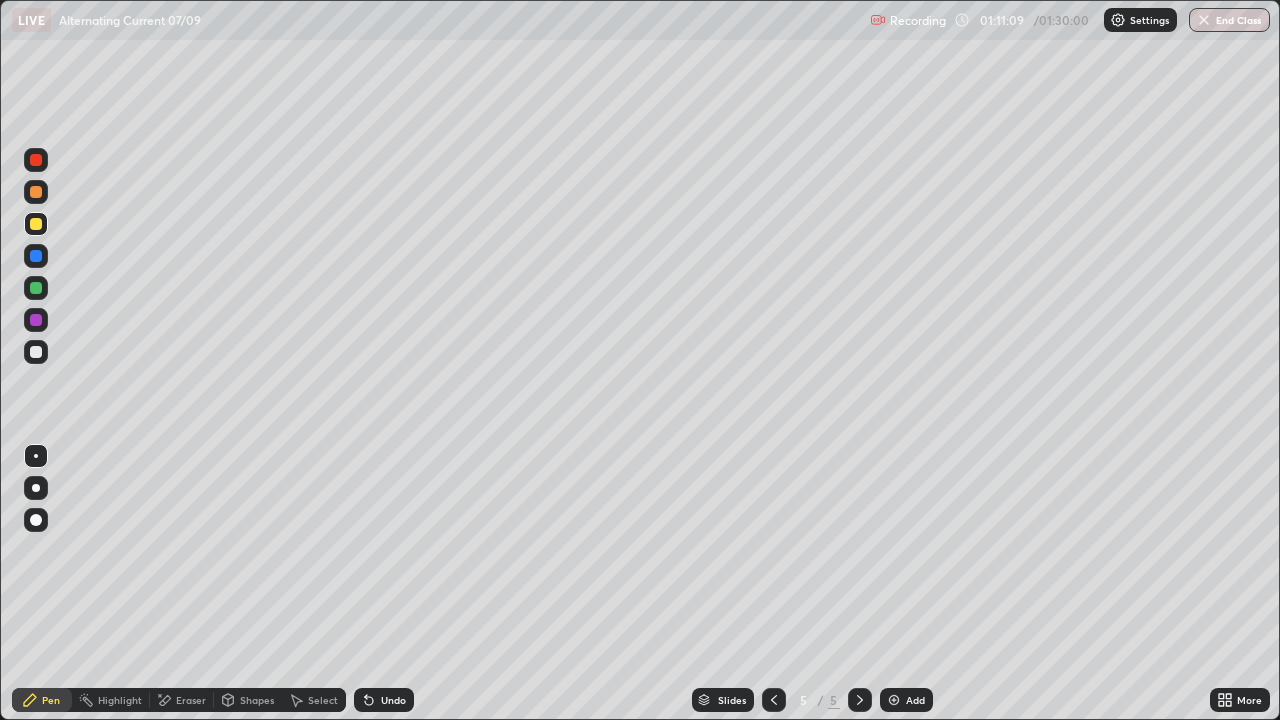 click on "Undo" at bounding box center [393, 700] 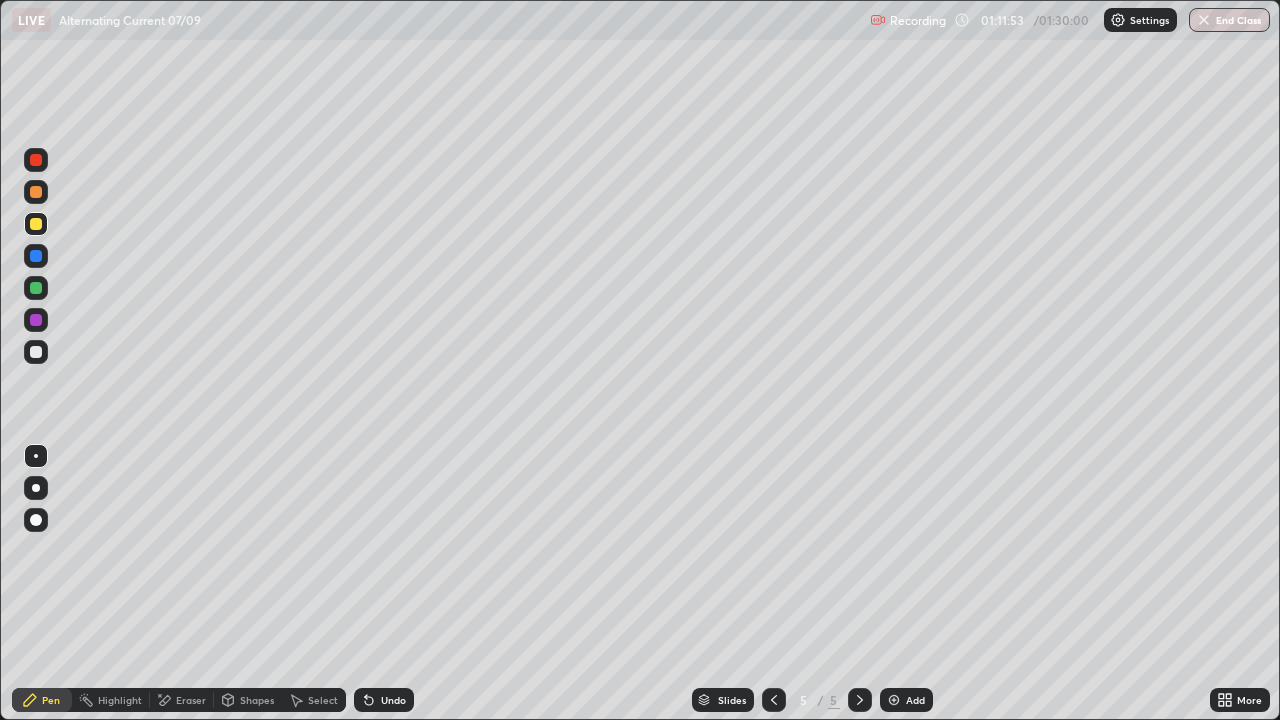 click on "Undo" at bounding box center [384, 700] 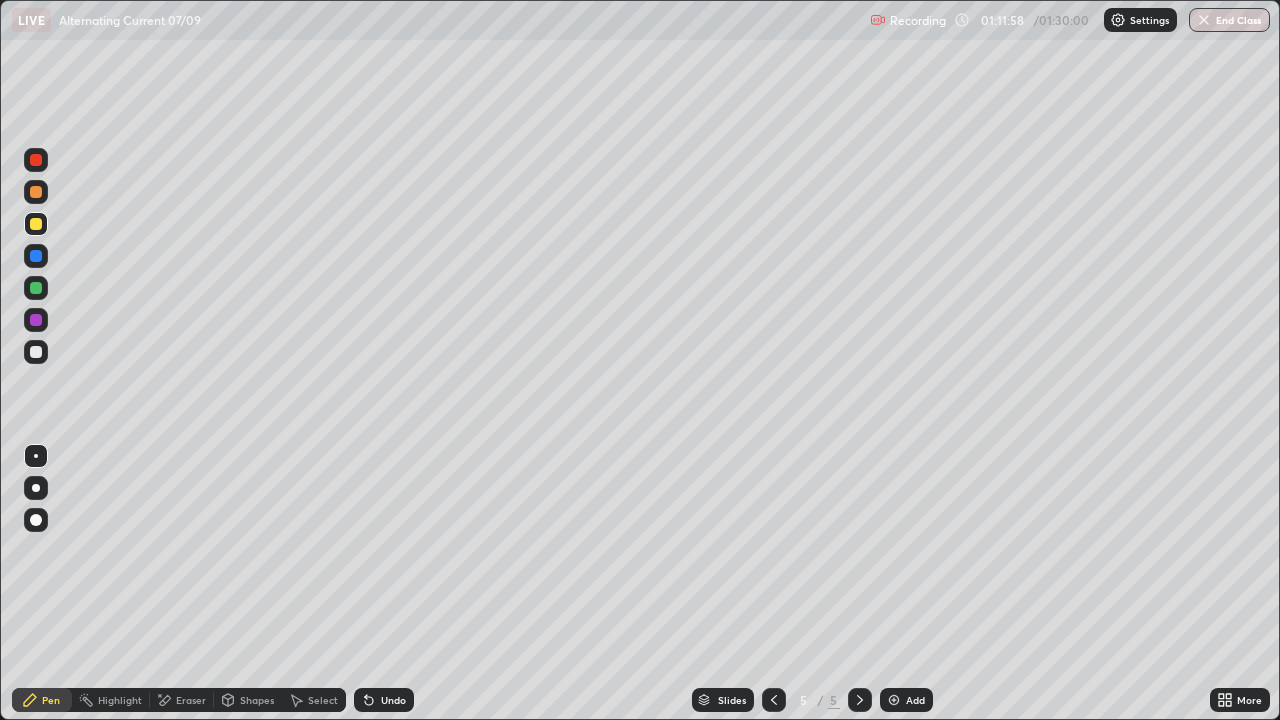 click on "Eraser" at bounding box center [191, 700] 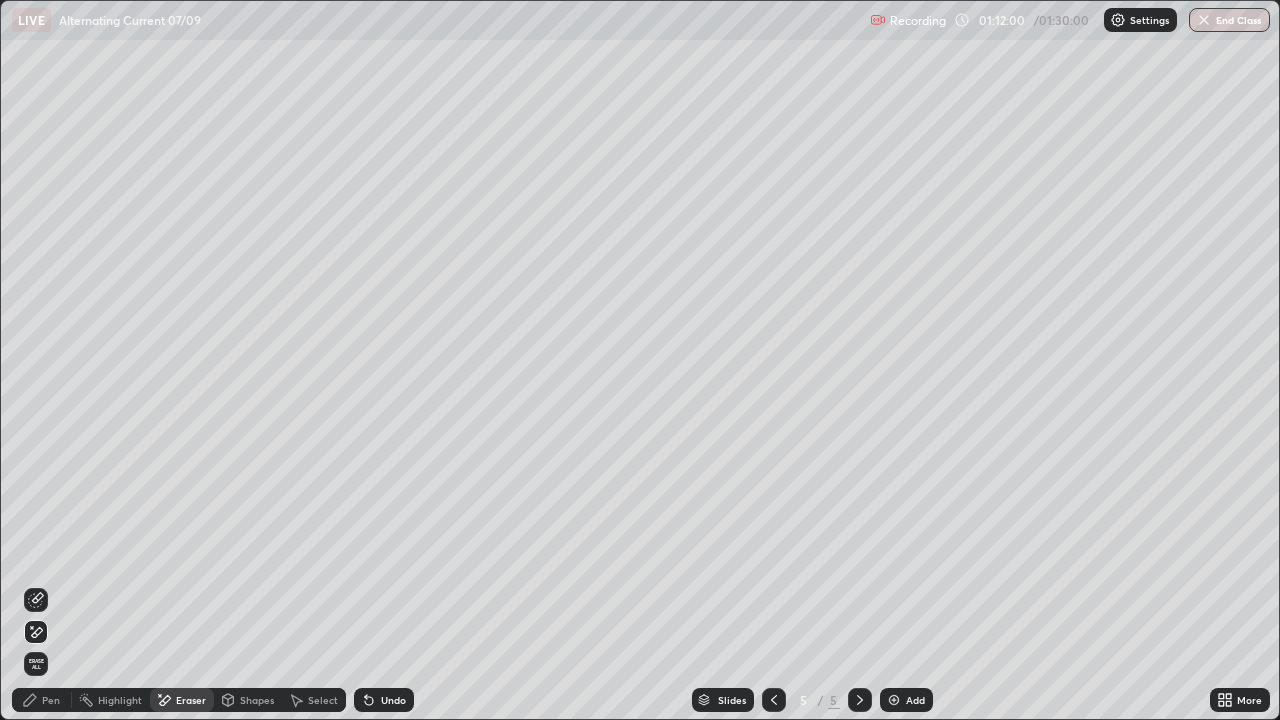 click on "Pen" at bounding box center (51, 700) 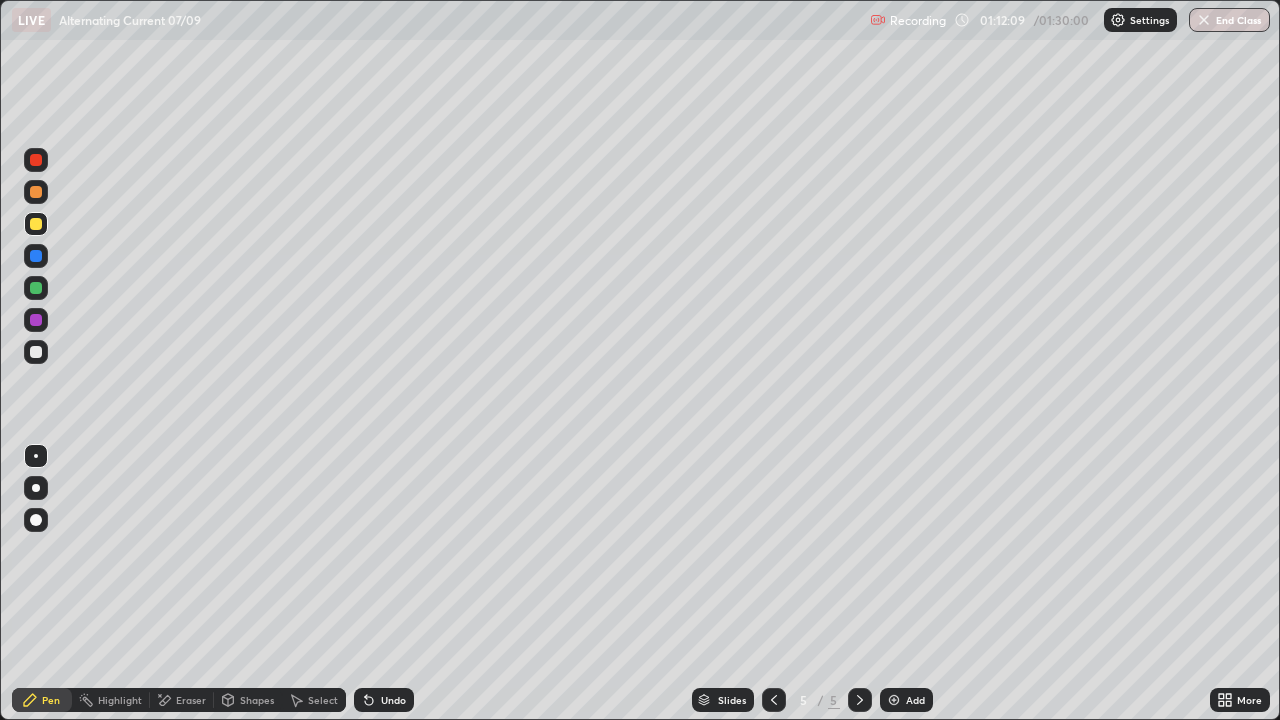 click on "Undo" at bounding box center [393, 700] 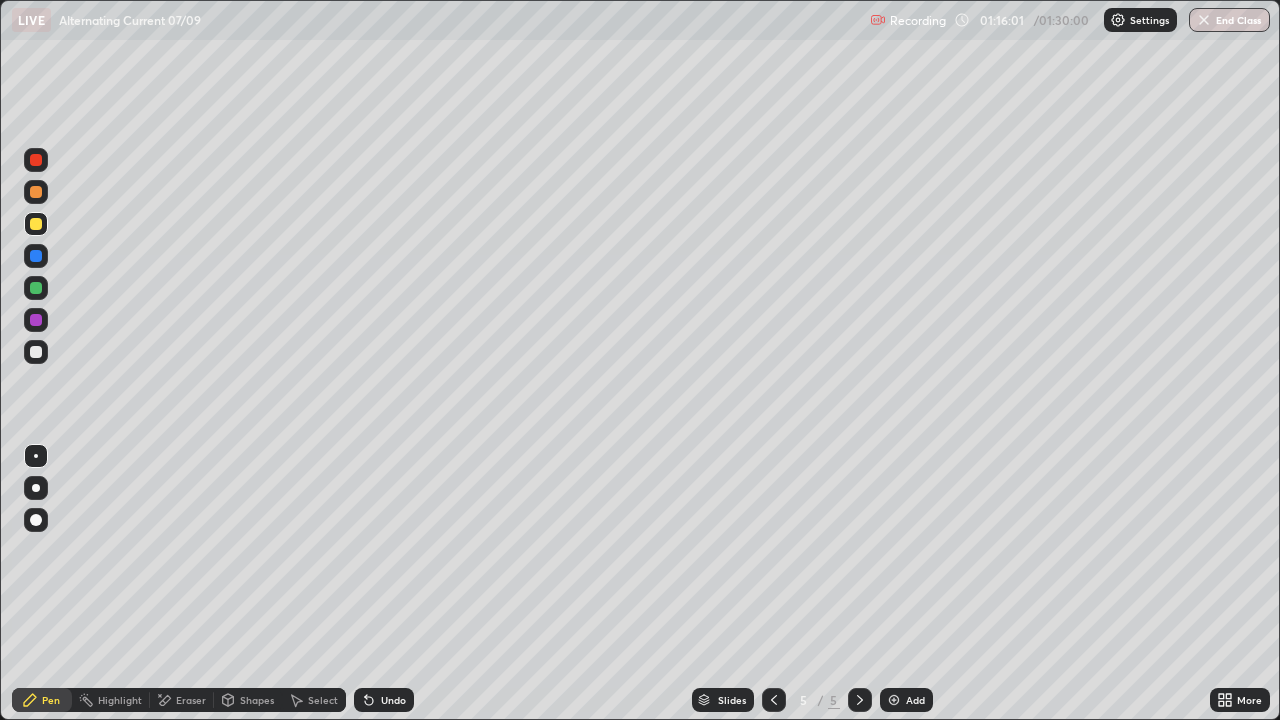 click 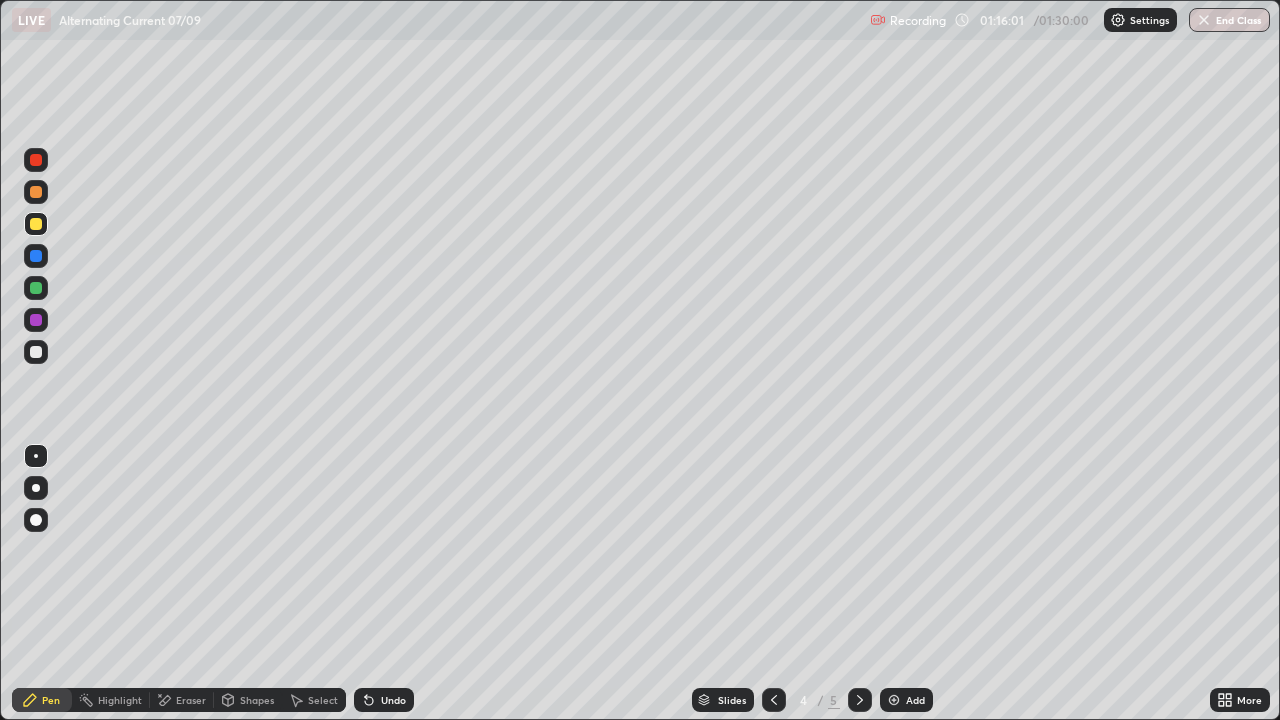 click 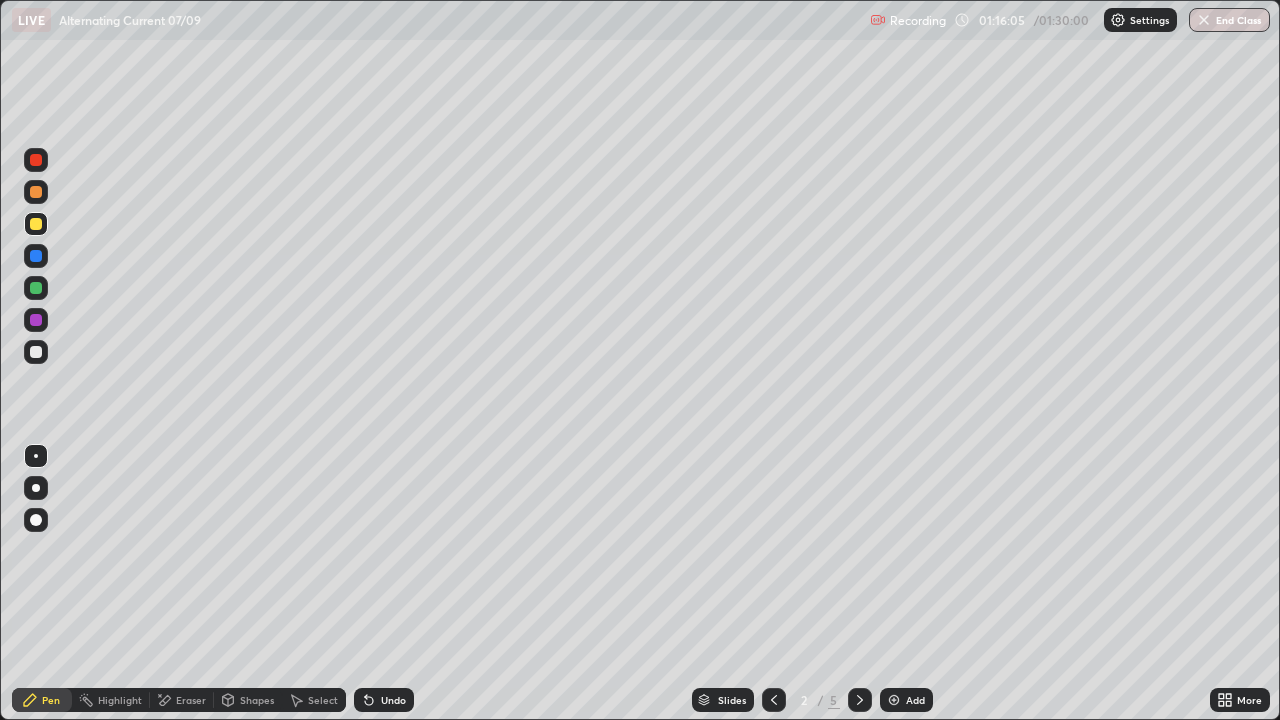click 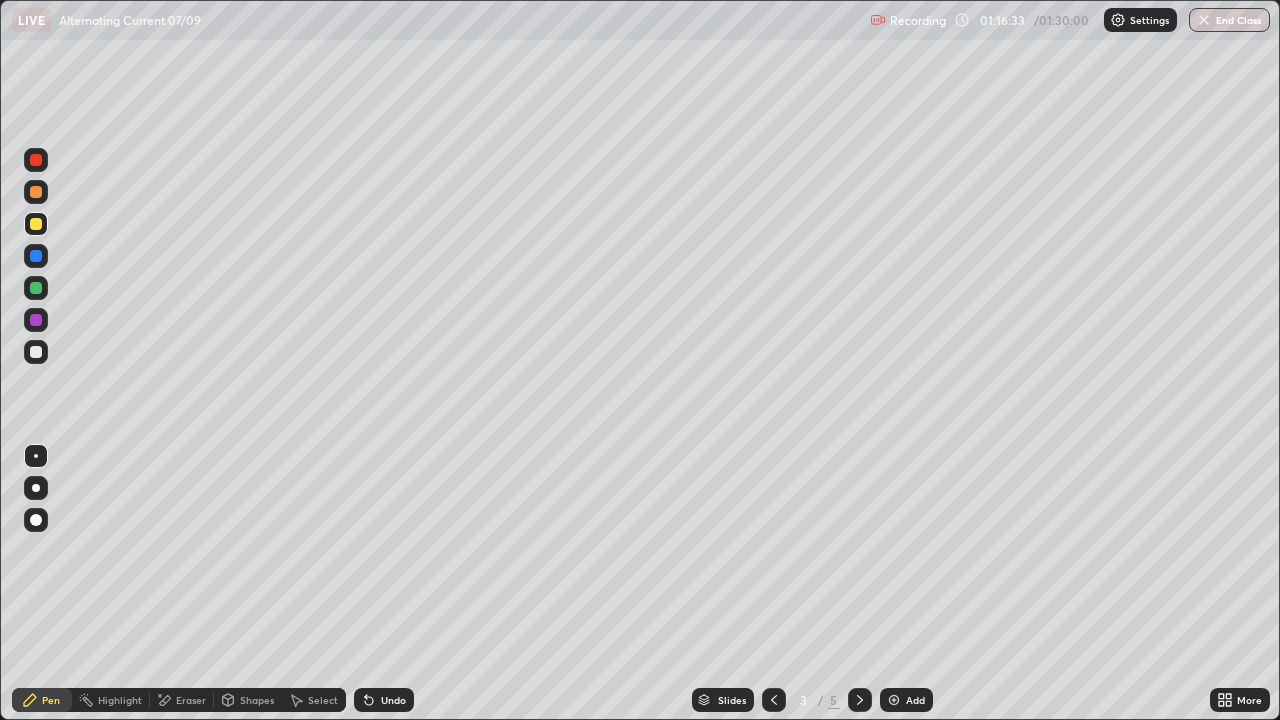 click on "End Class" at bounding box center [1229, 20] 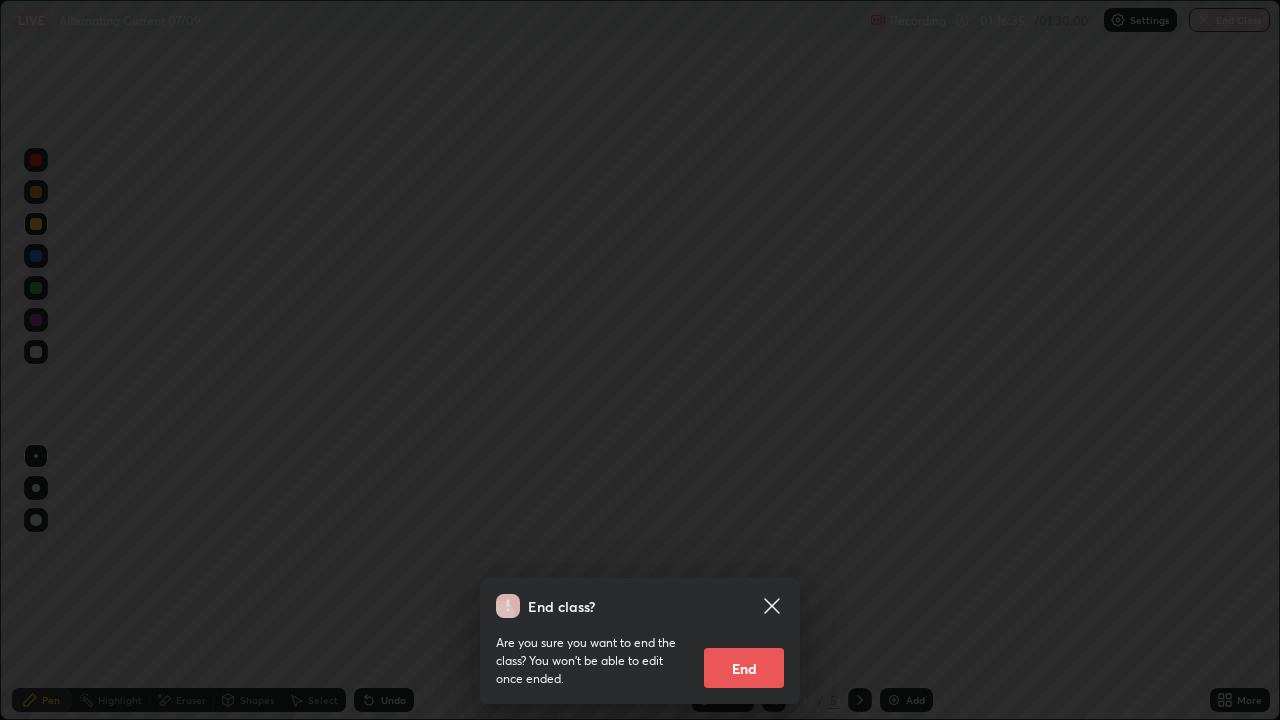 click on "End" at bounding box center [744, 668] 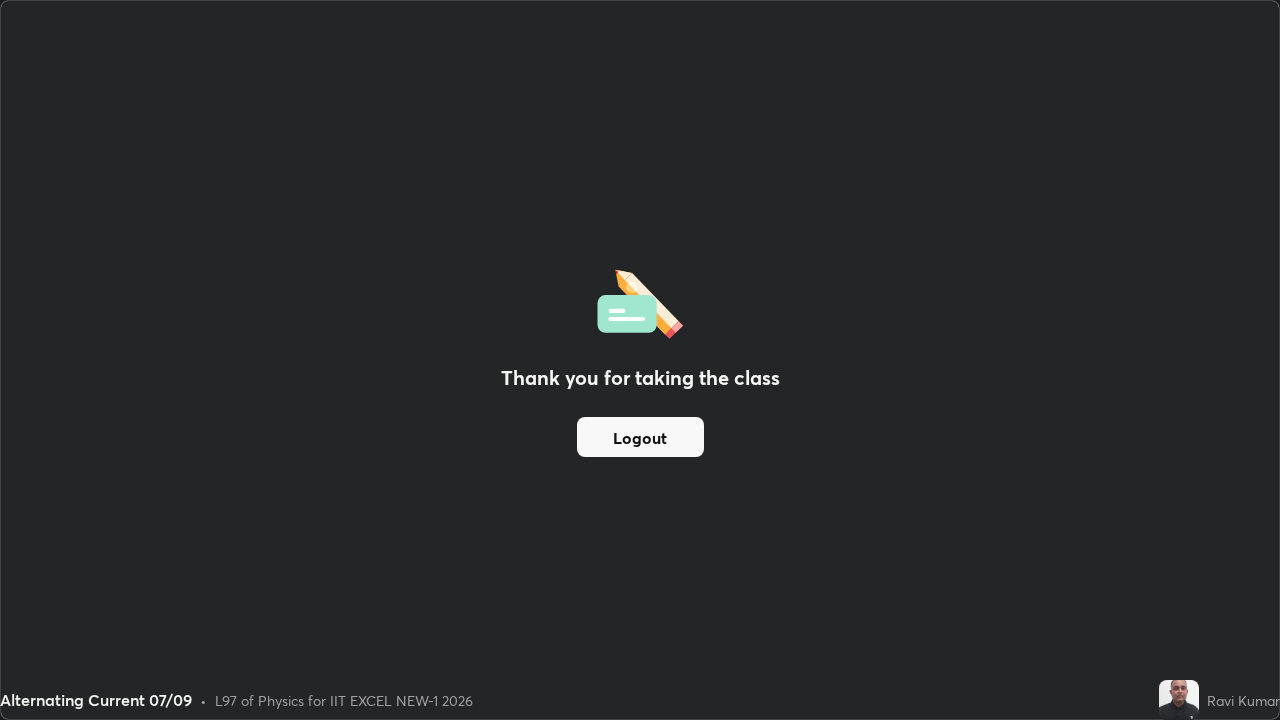 click on "Logout" at bounding box center (640, 437) 